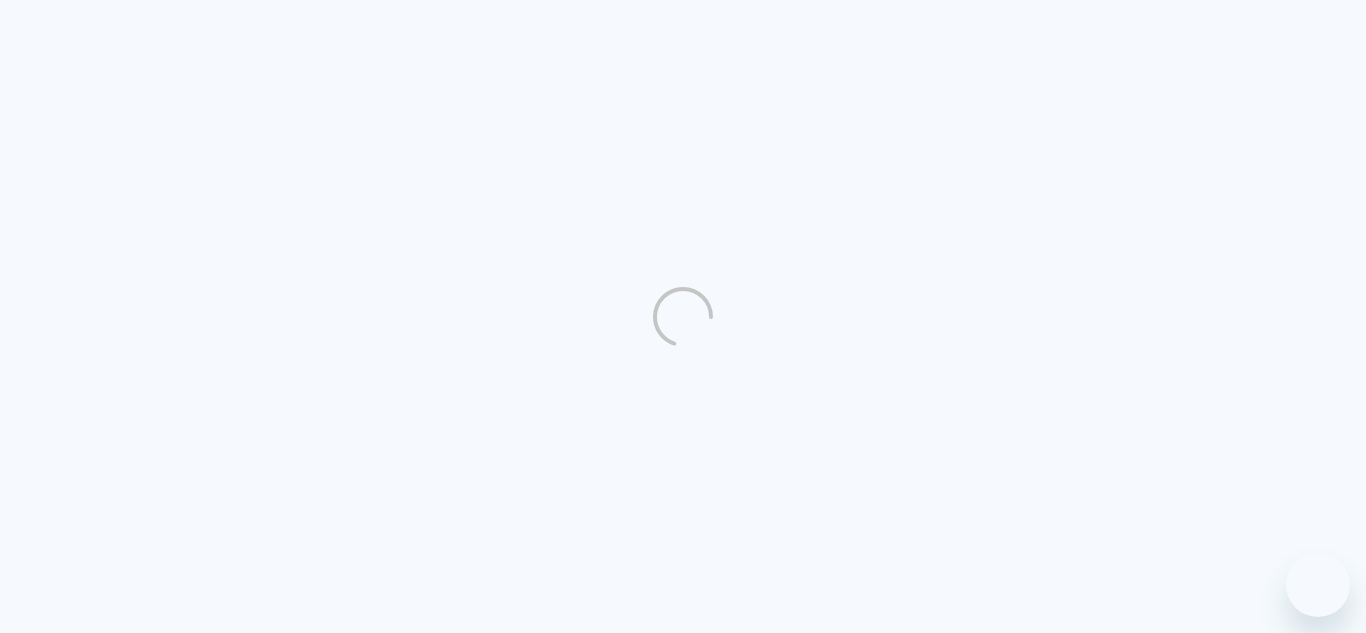 scroll, scrollTop: 0, scrollLeft: 0, axis: both 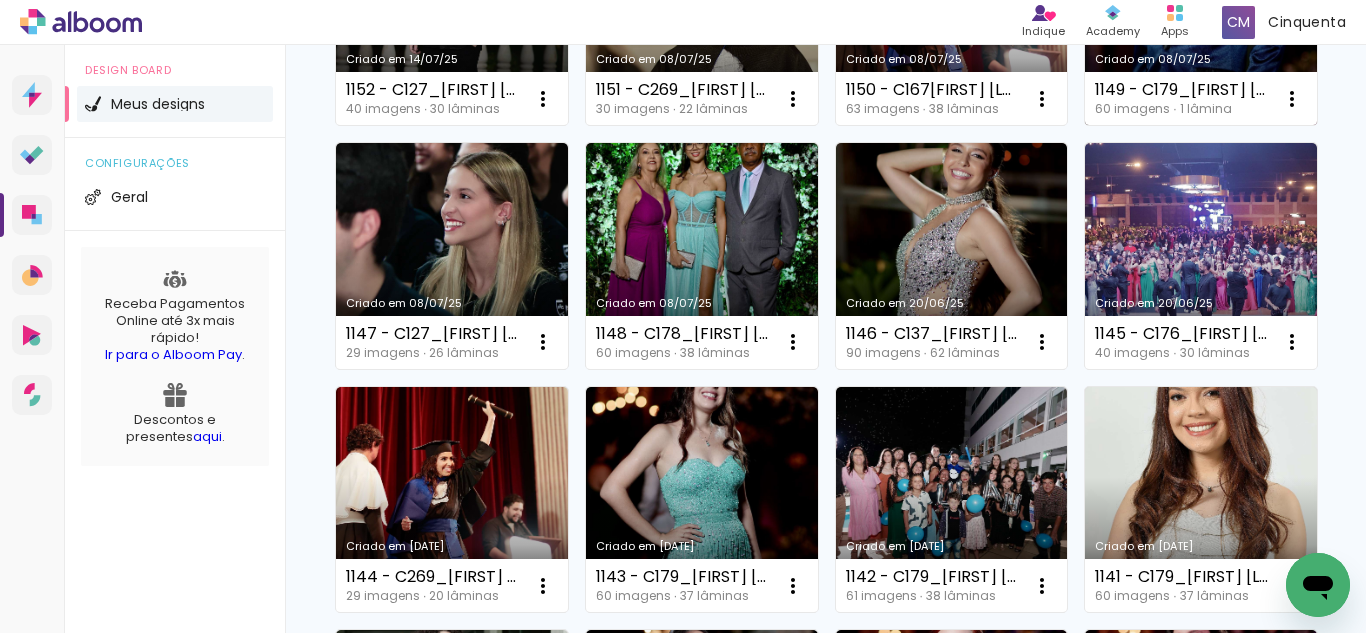 click on "Criado em 08/07/25" at bounding box center (1201, 59) 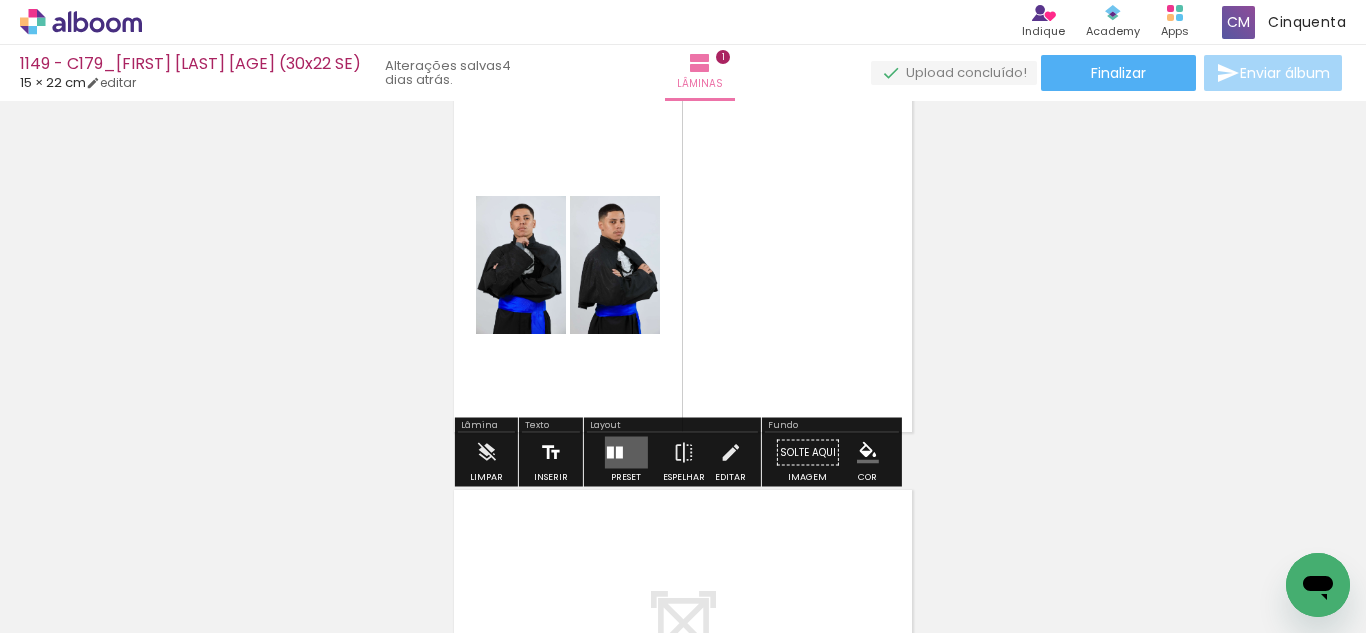 scroll, scrollTop: 100, scrollLeft: 0, axis: vertical 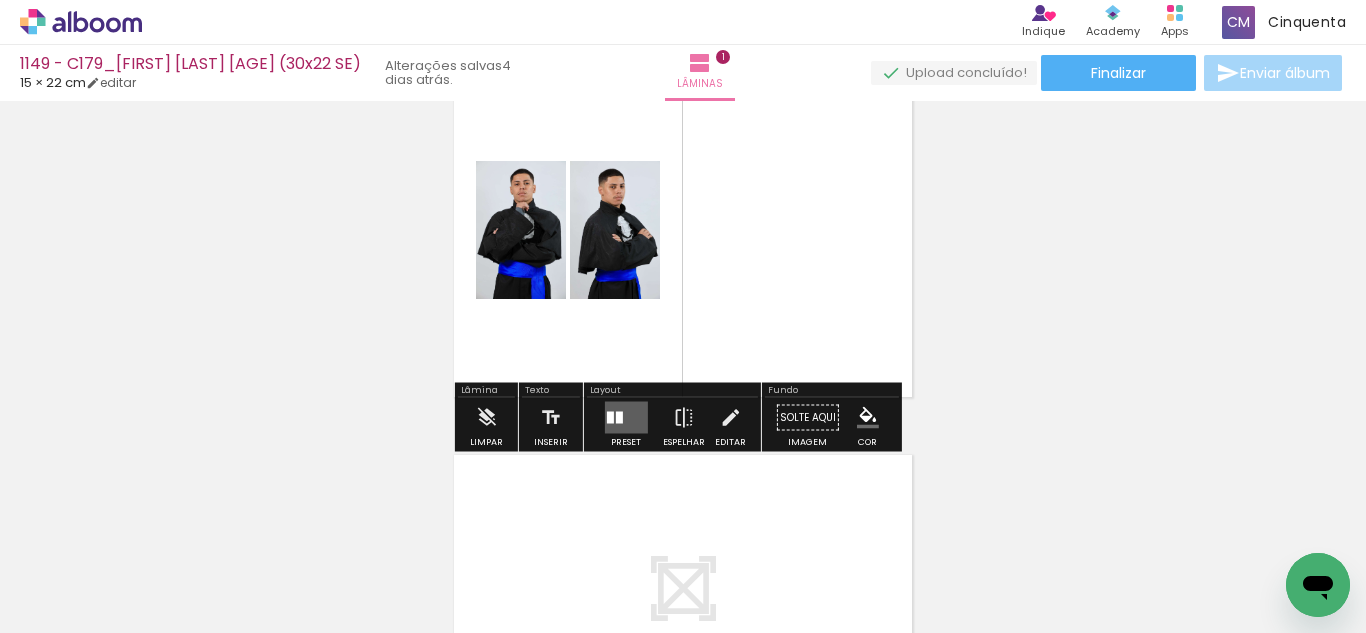 click at bounding box center [618, 418] 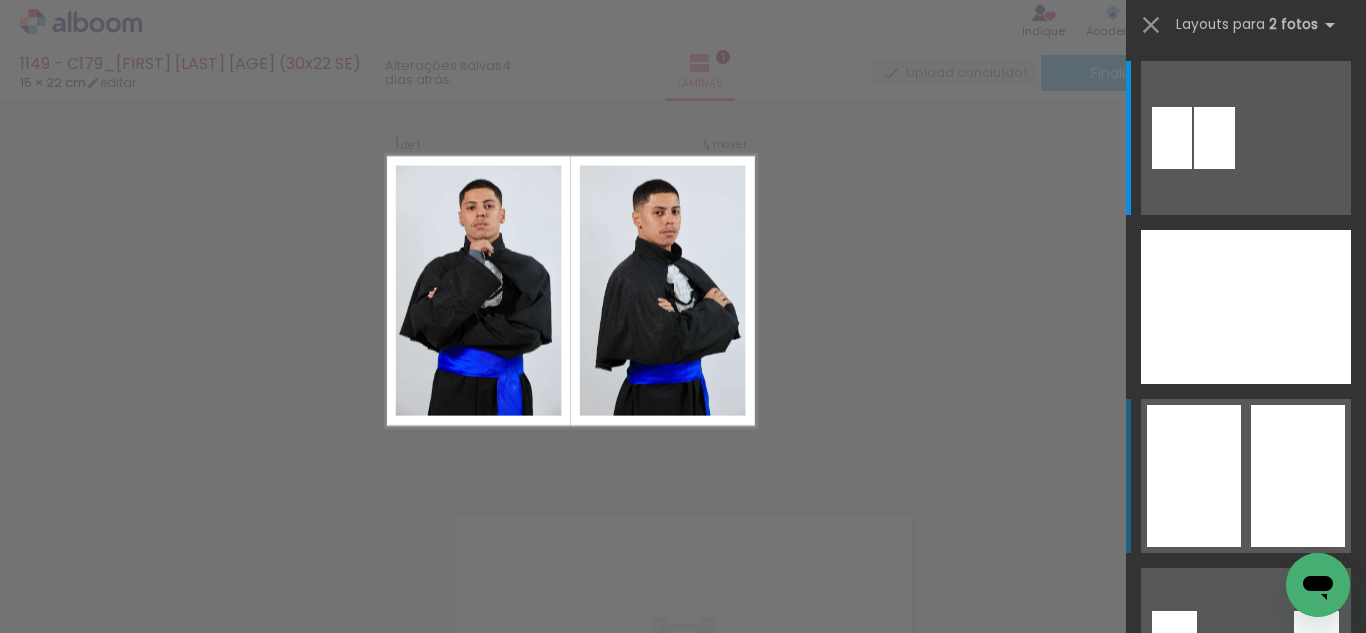 scroll, scrollTop: 26, scrollLeft: 0, axis: vertical 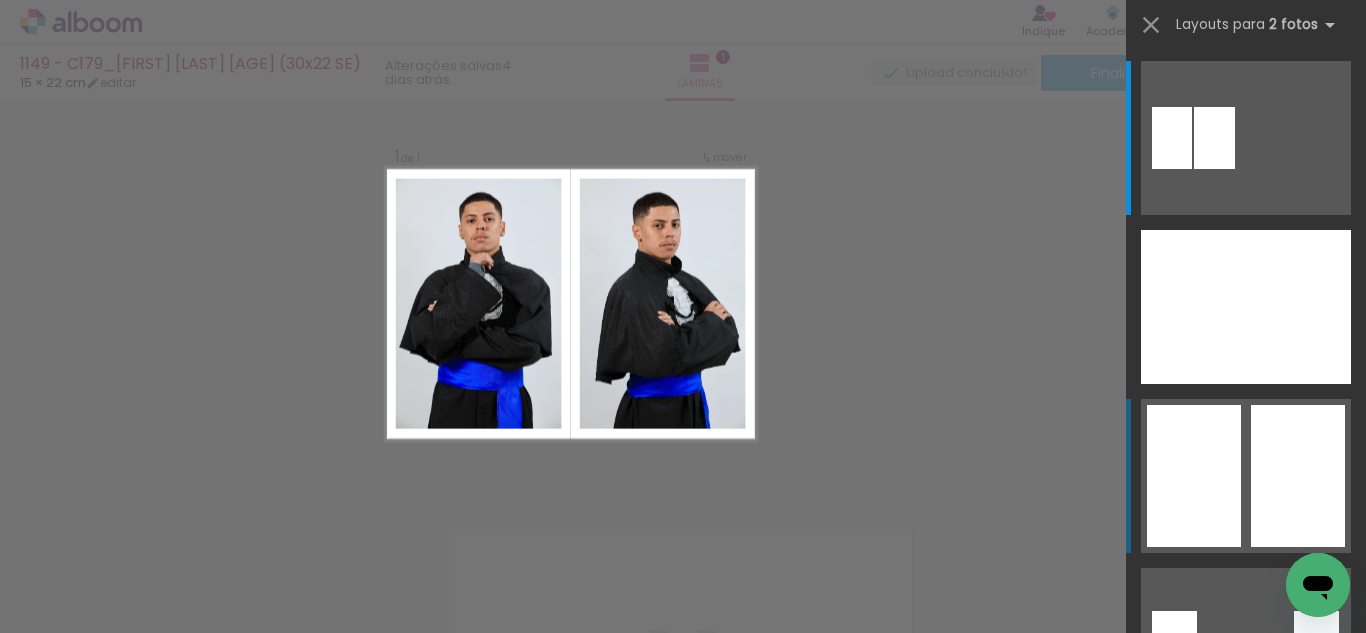 click at bounding box center [1172, 138] 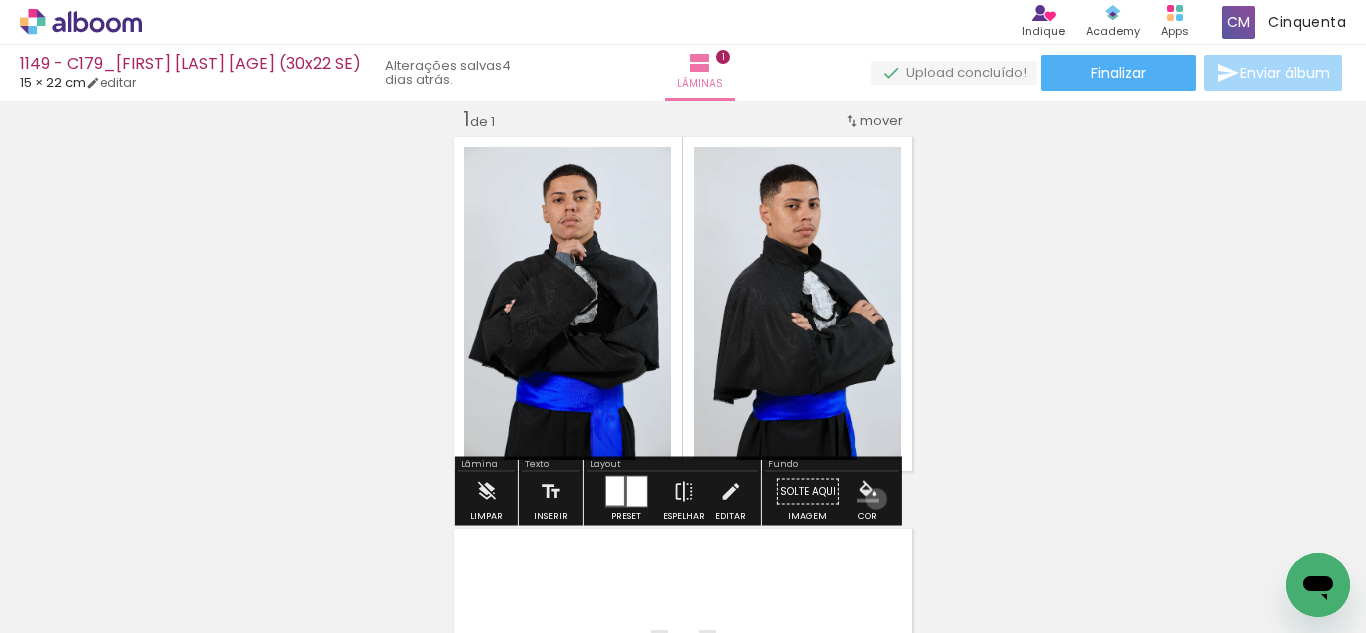 click at bounding box center [868, 492] 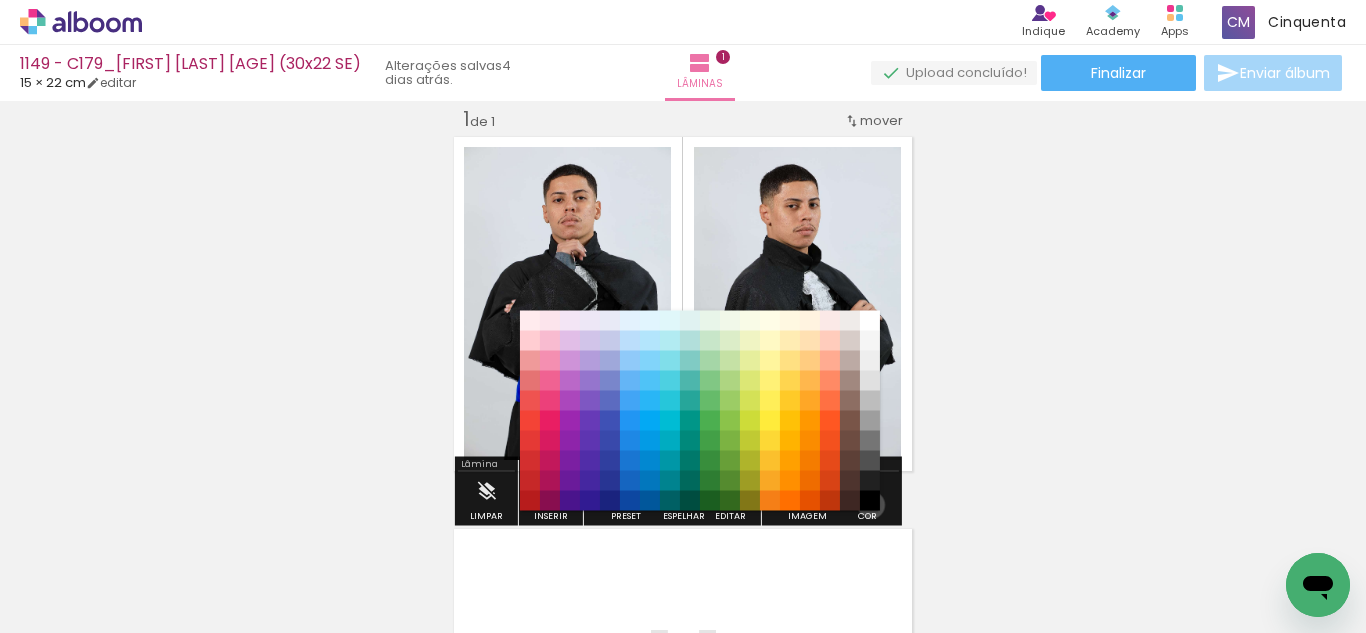 click at bounding box center (683, 316) 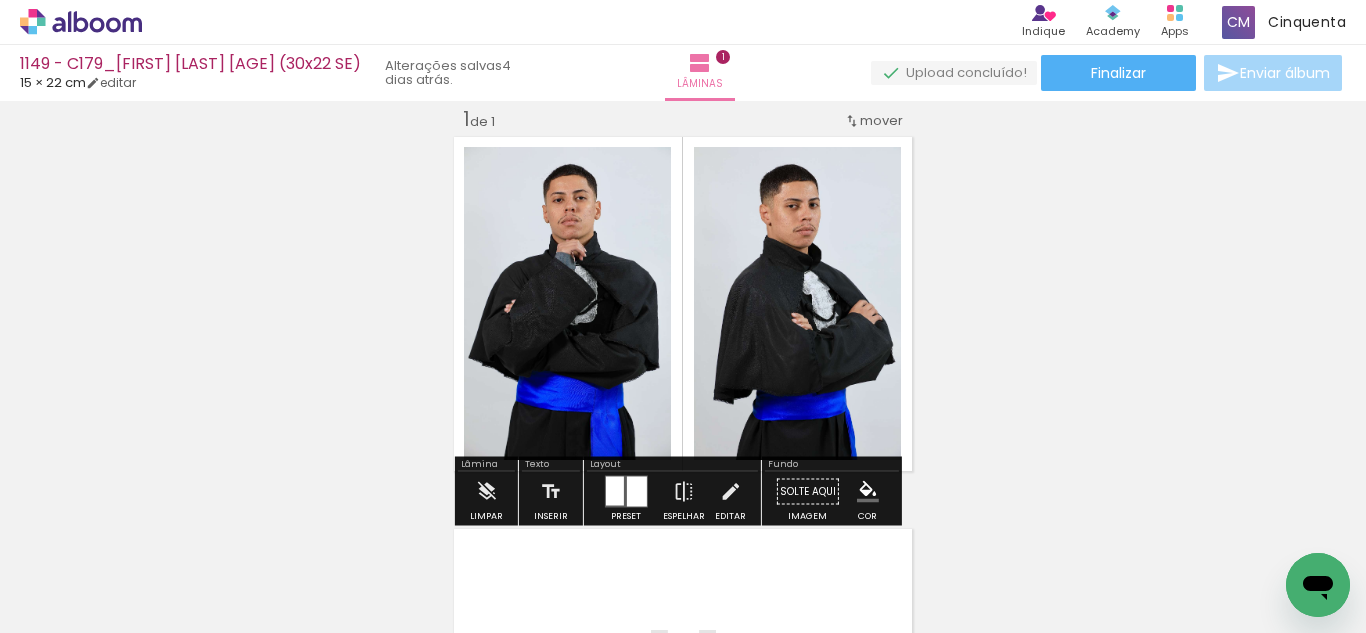 click at bounding box center (868, 492) 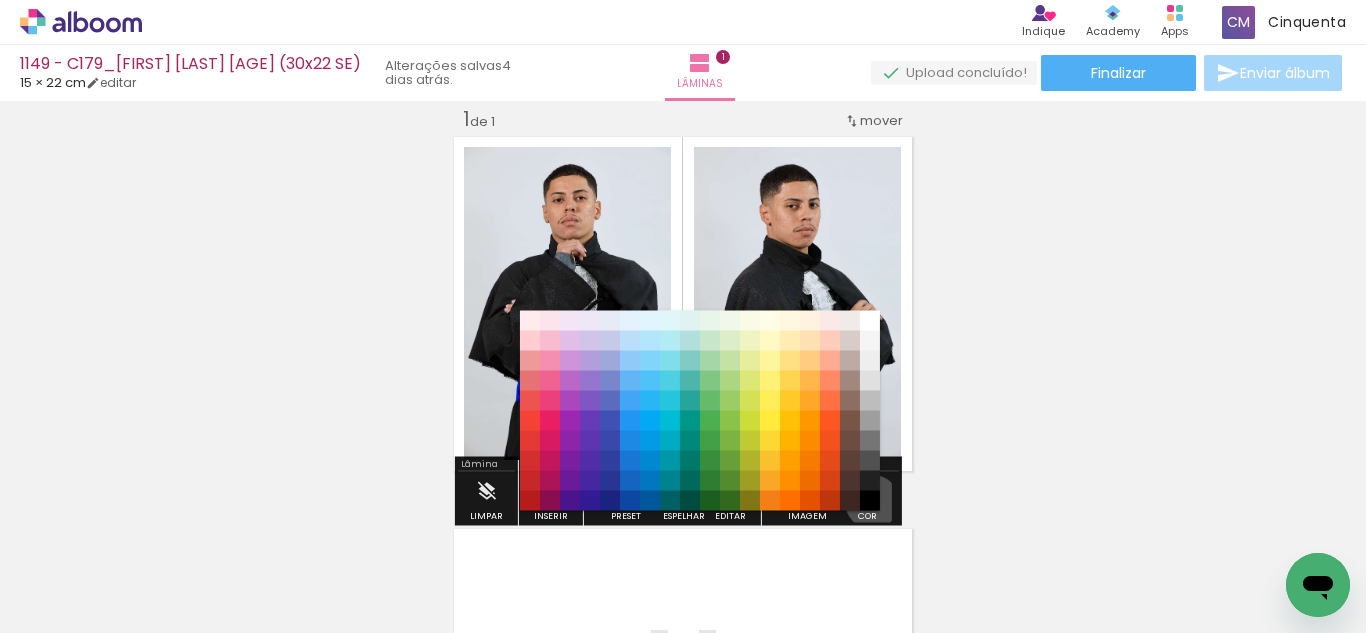 click on "#000000" at bounding box center (870, 501) 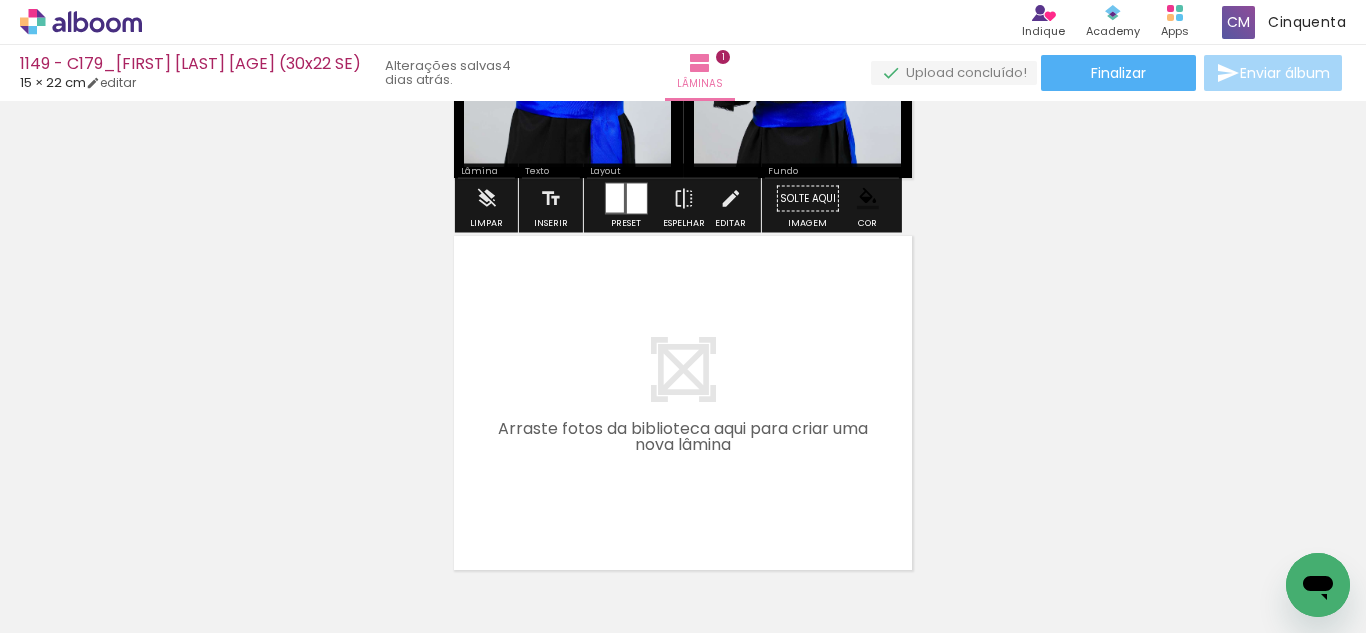 scroll, scrollTop: 326, scrollLeft: 0, axis: vertical 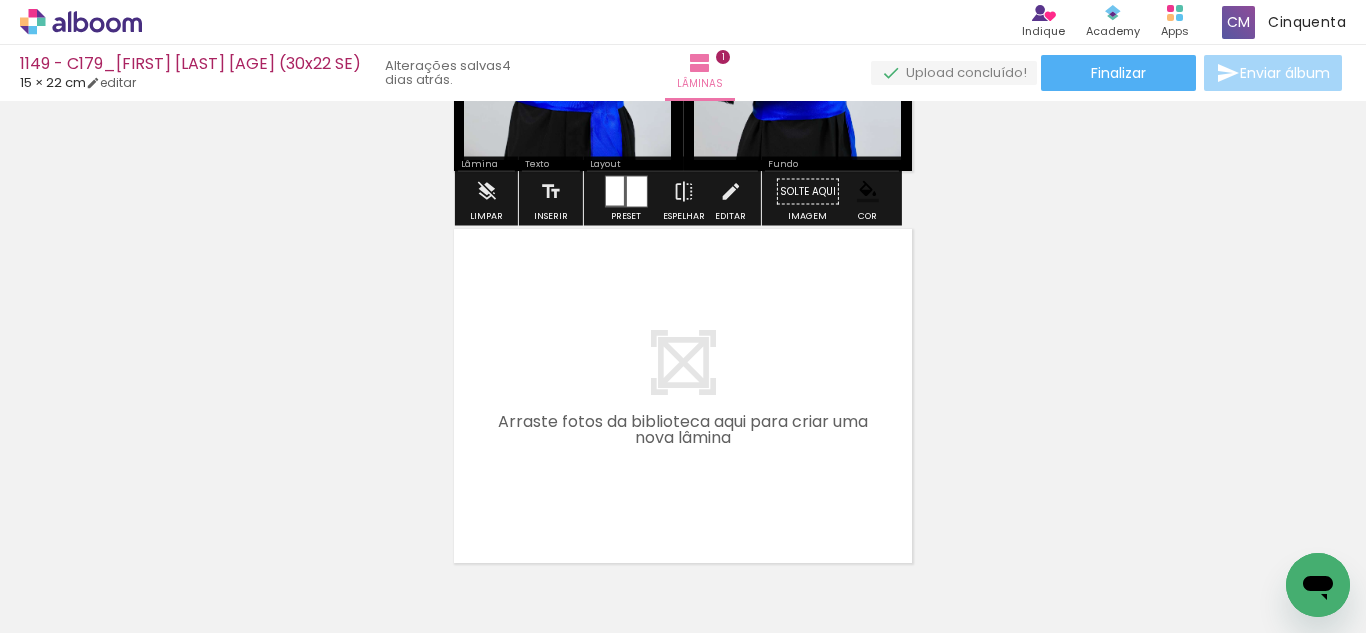 click on "Todas as fotos" at bounding box center [56, 572] 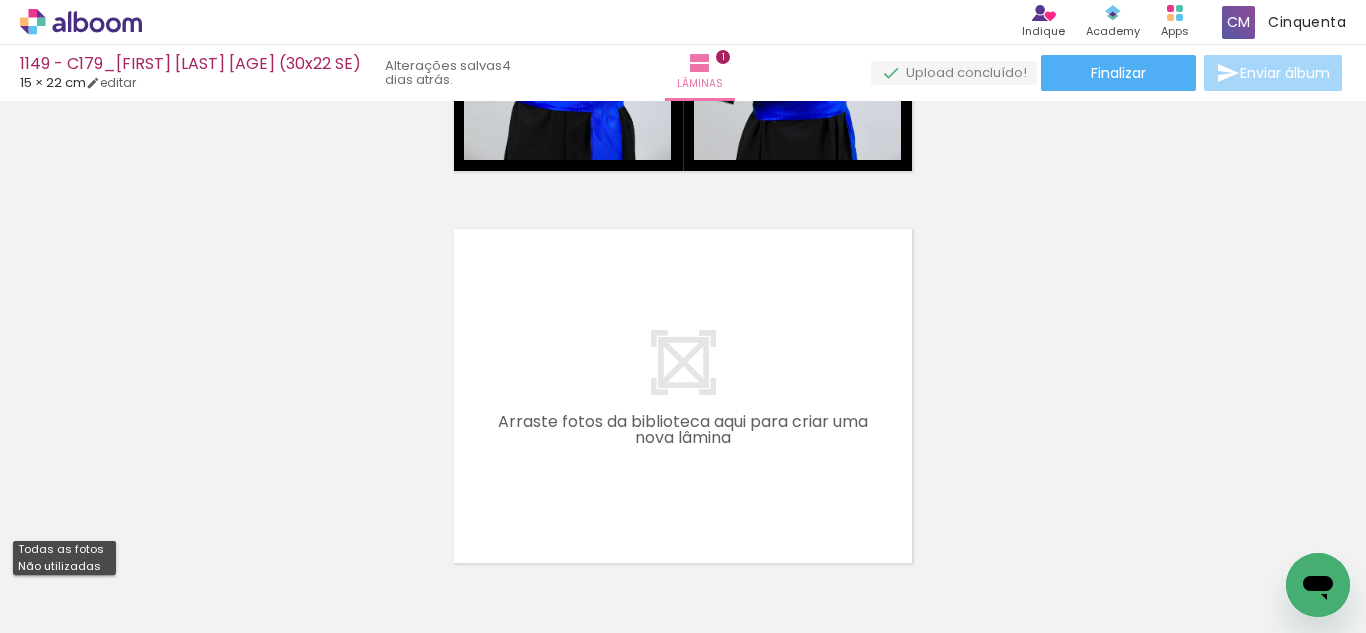 click on "Não utilizadas" at bounding box center [0, 0] 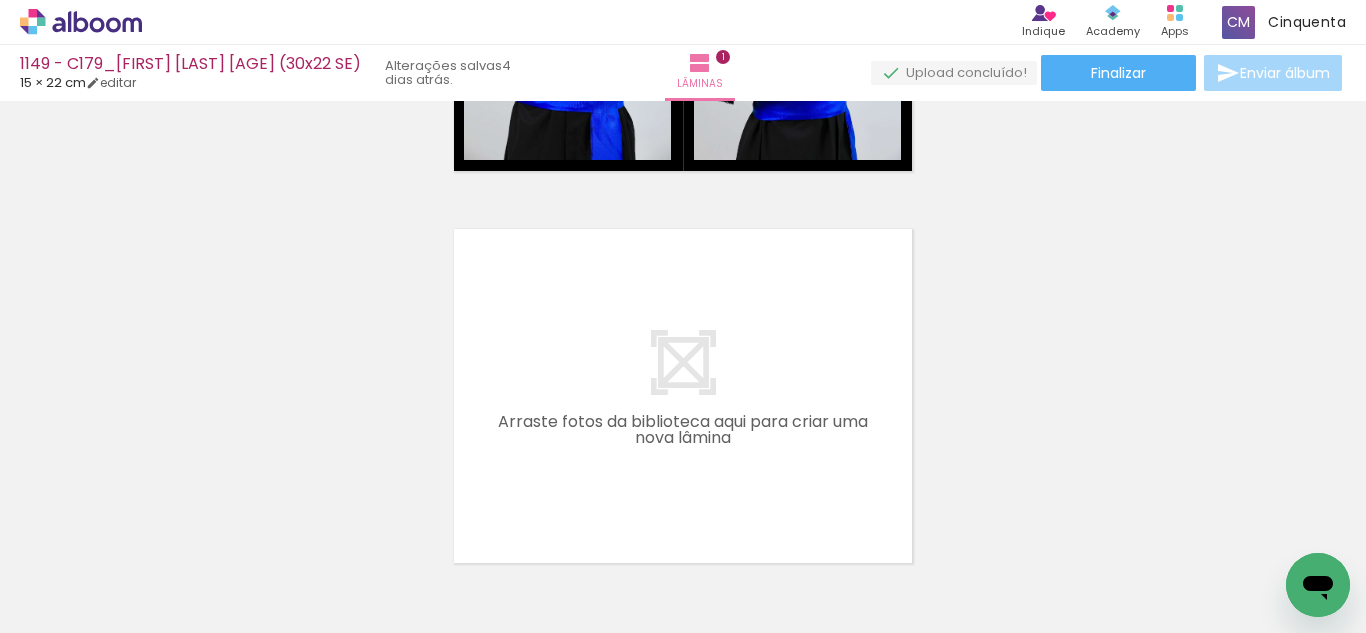 scroll, scrollTop: 0, scrollLeft: 4510, axis: horizontal 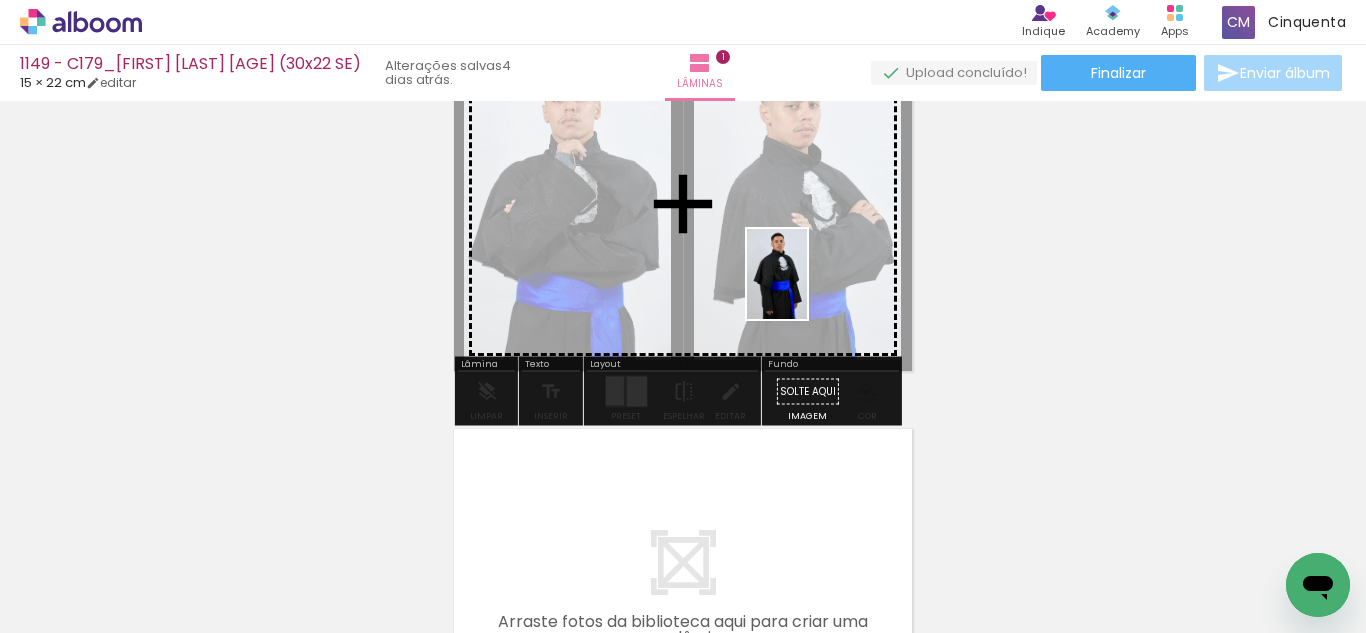 drag, startPoint x: 887, startPoint y: 585, endPoint x: 807, endPoint y: 289, distance: 306.6203 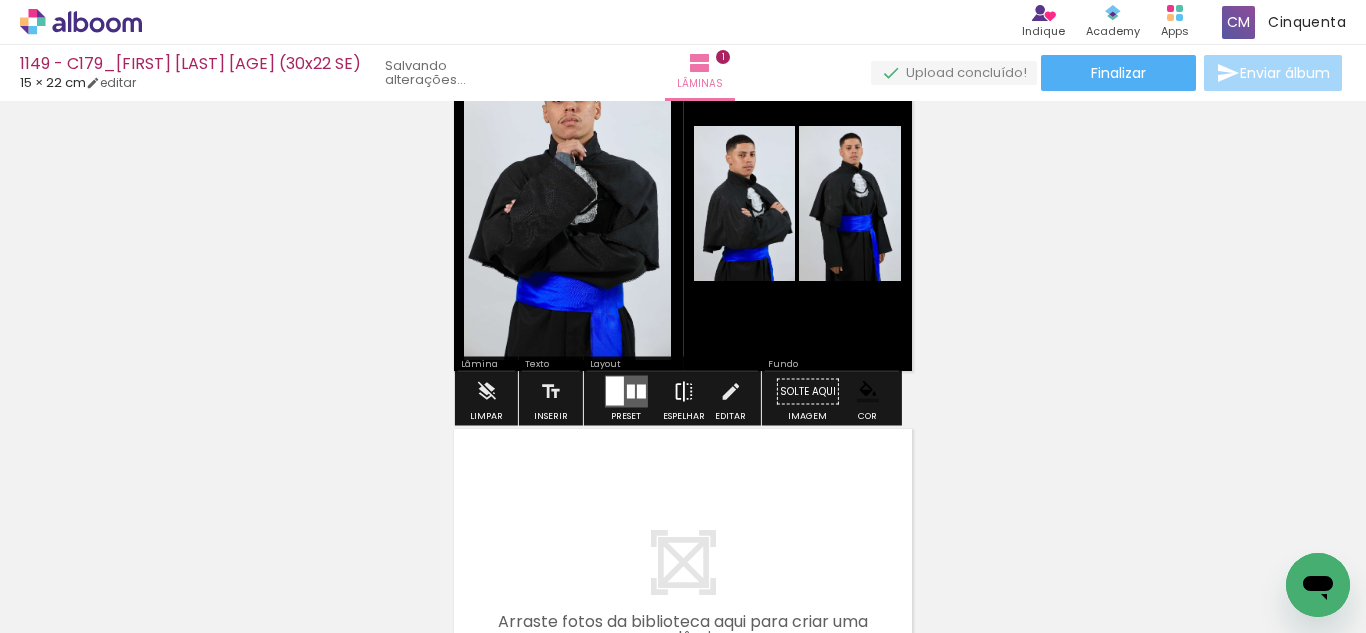 scroll, scrollTop: 0, scrollLeft: 5188, axis: horizontal 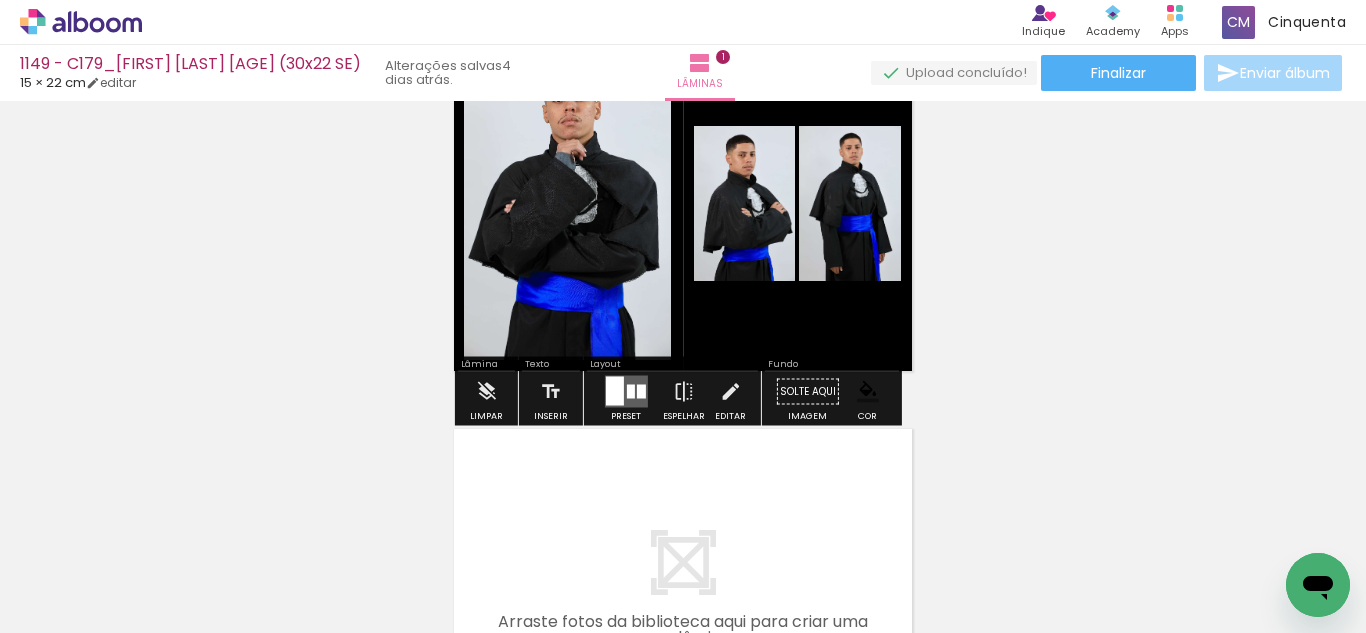 drag, startPoint x: 614, startPoint y: 399, endPoint x: 588, endPoint y: 438, distance: 46.872166 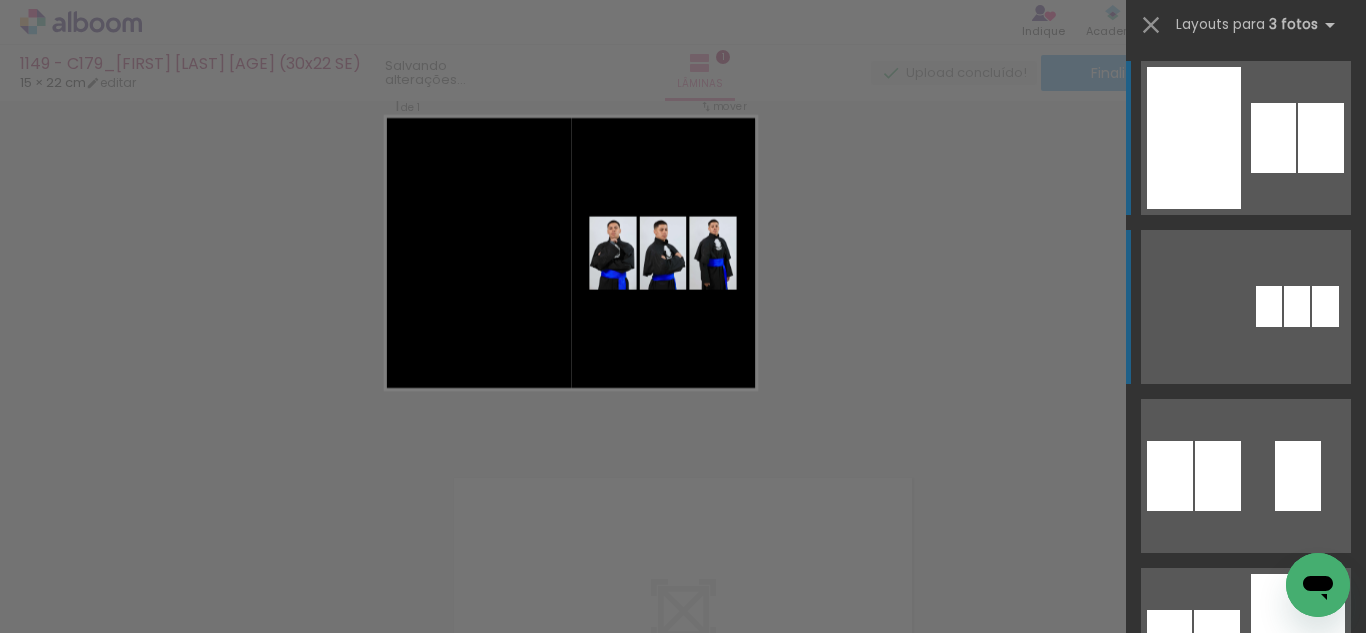 scroll, scrollTop: 26, scrollLeft: 0, axis: vertical 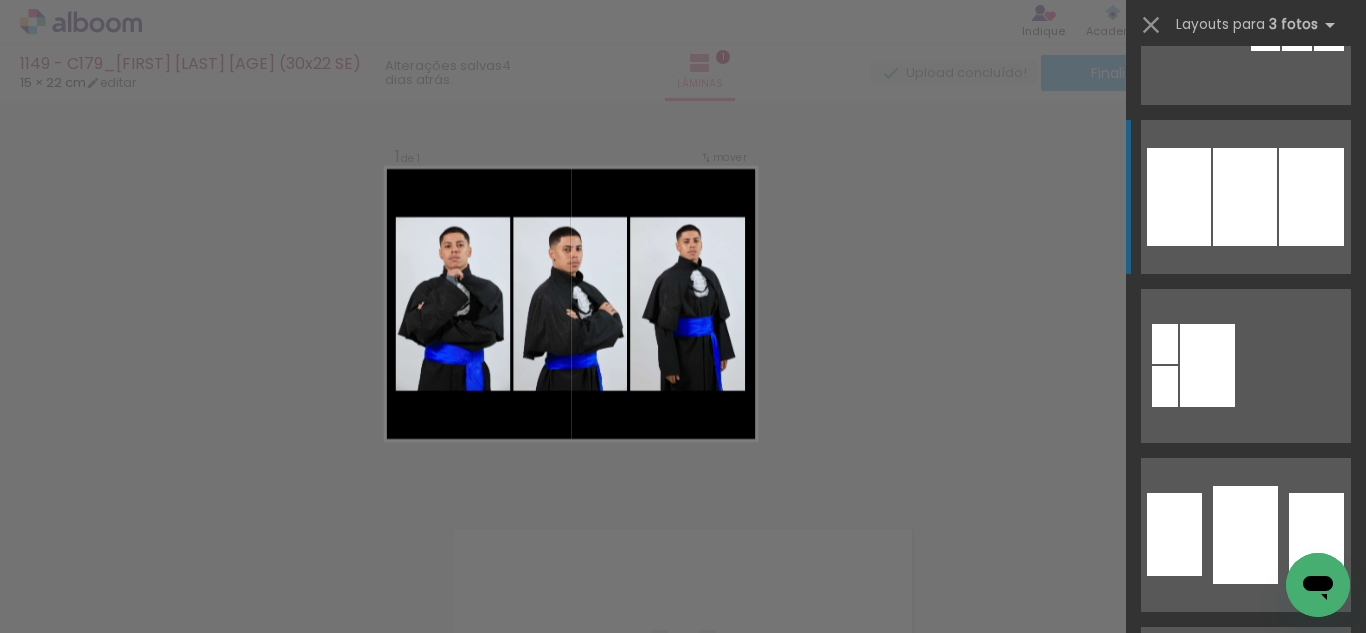 click at bounding box center [1245, 197] 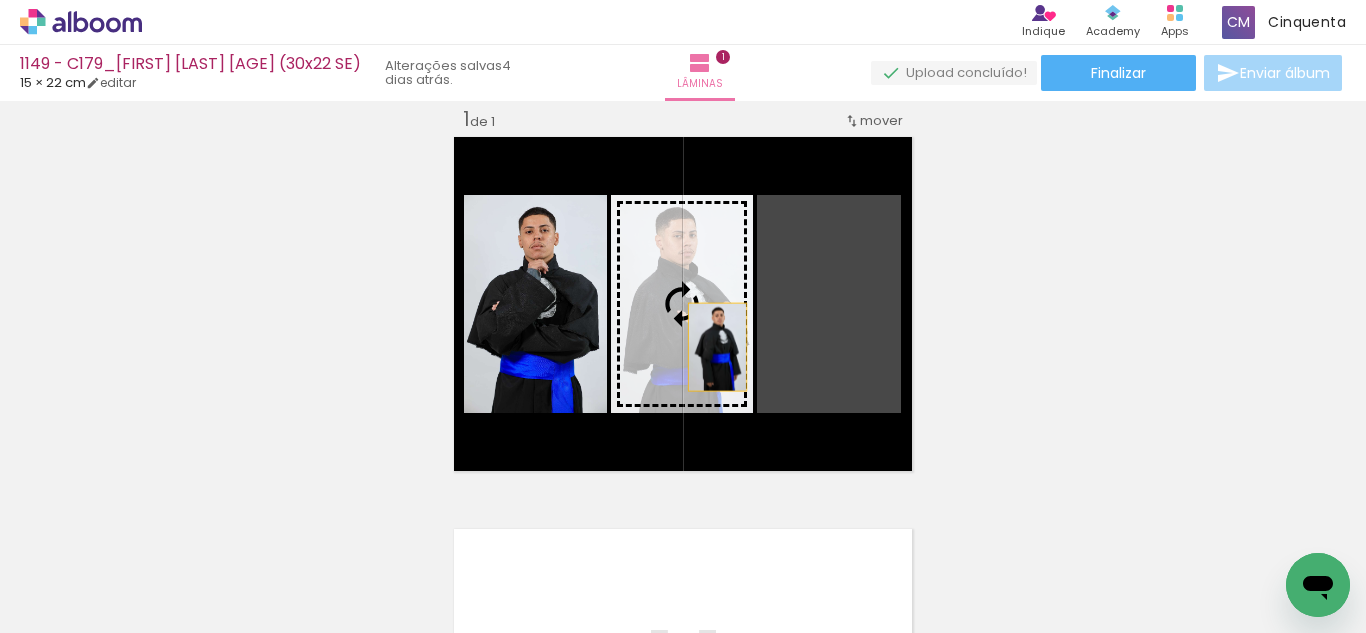 drag, startPoint x: 832, startPoint y: 369, endPoint x: 710, endPoint y: 347, distance: 123.967735 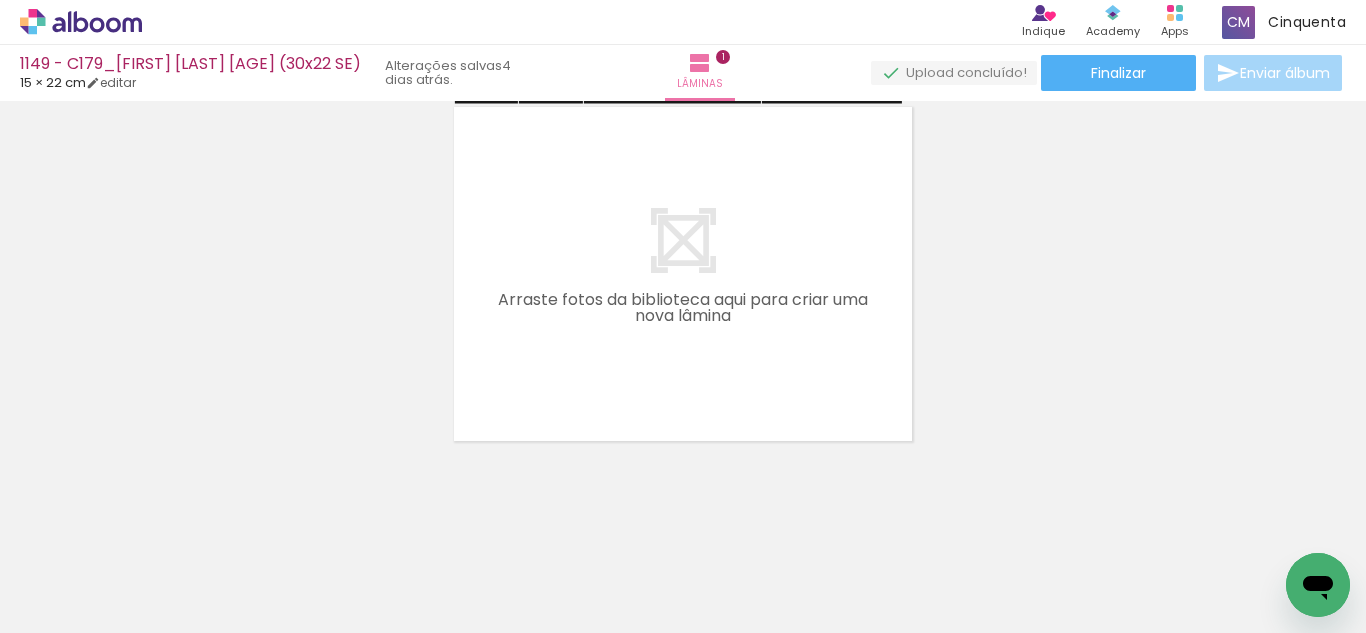 scroll, scrollTop: 455, scrollLeft: 0, axis: vertical 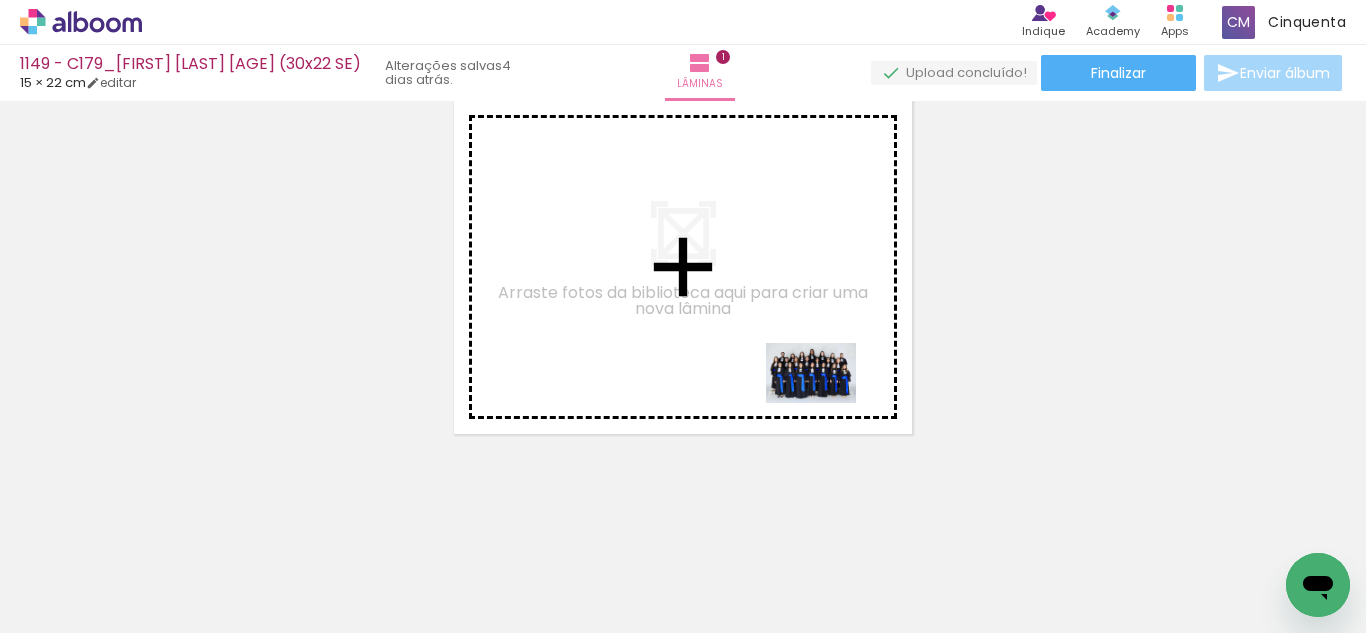 drag, startPoint x: 982, startPoint y: 585, endPoint x: 798, endPoint y: 410, distance: 253.93109 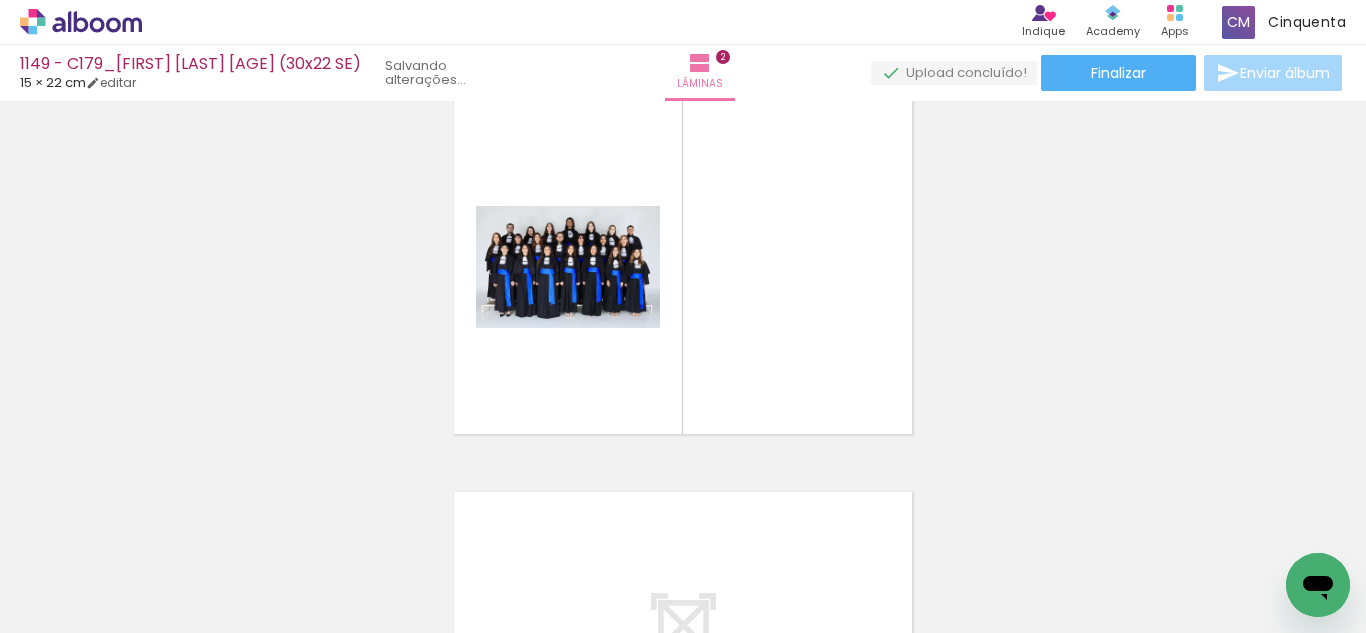 scroll, scrollTop: 424, scrollLeft: 0, axis: vertical 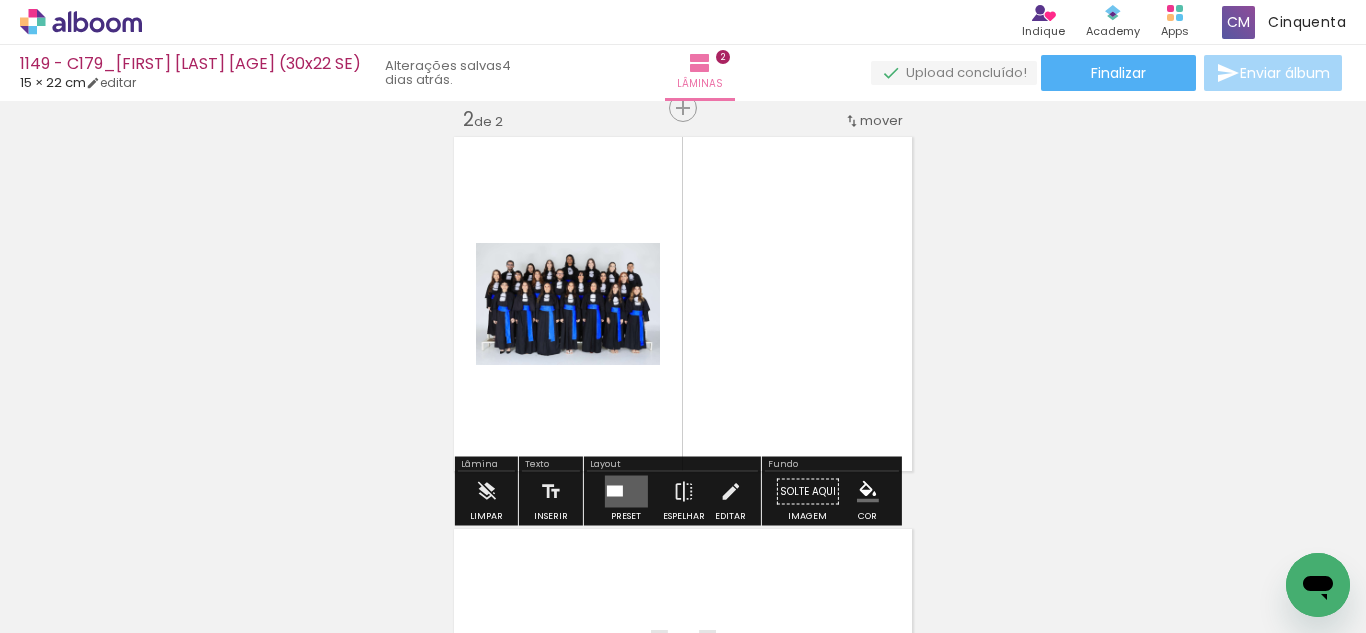click at bounding box center [625, 492] 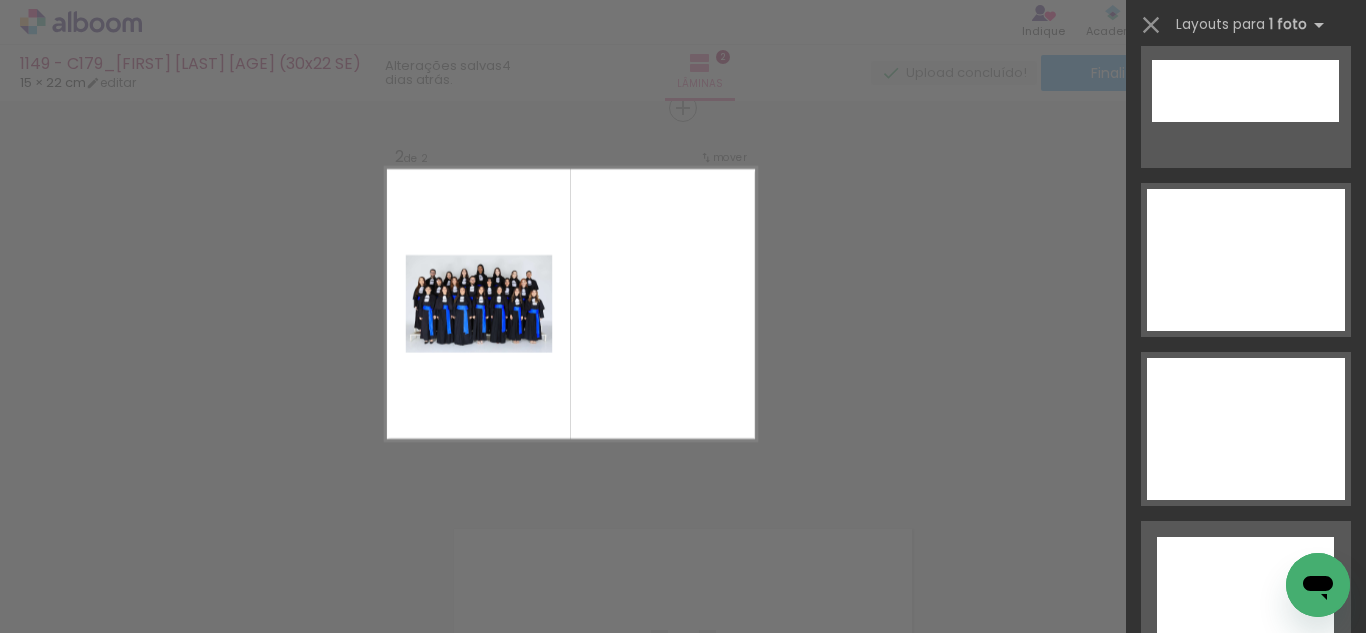 scroll, scrollTop: 9022, scrollLeft: 0, axis: vertical 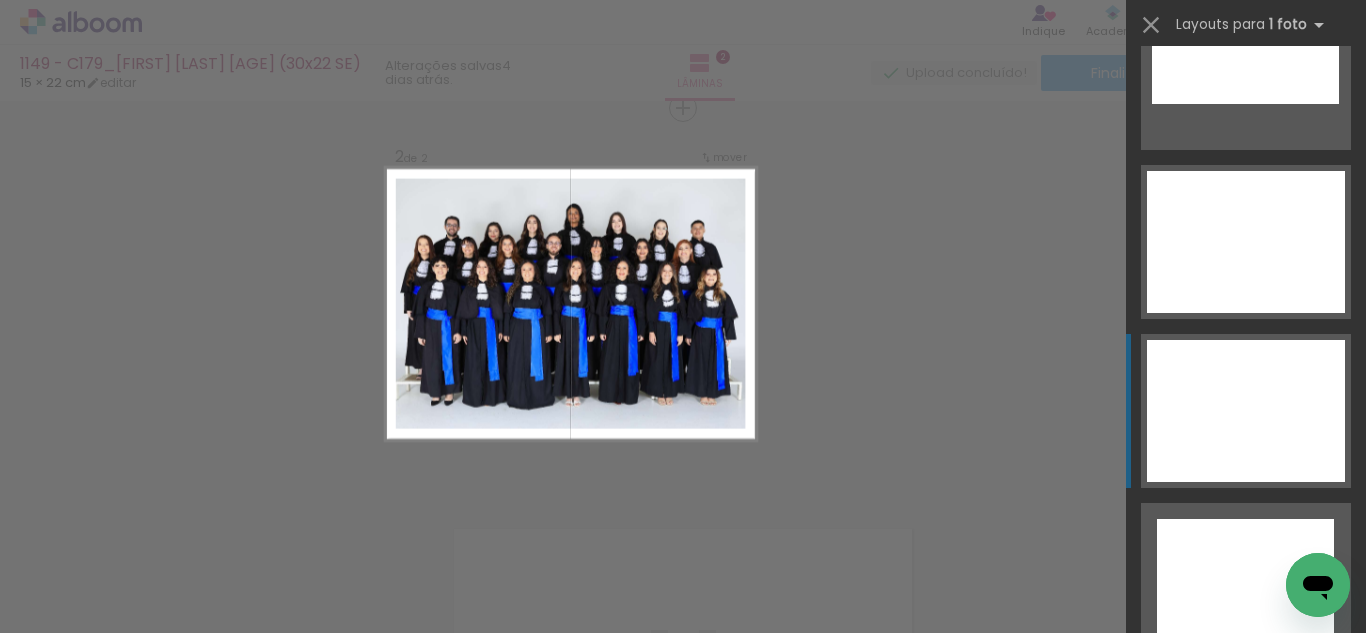 click at bounding box center (1245, 917) 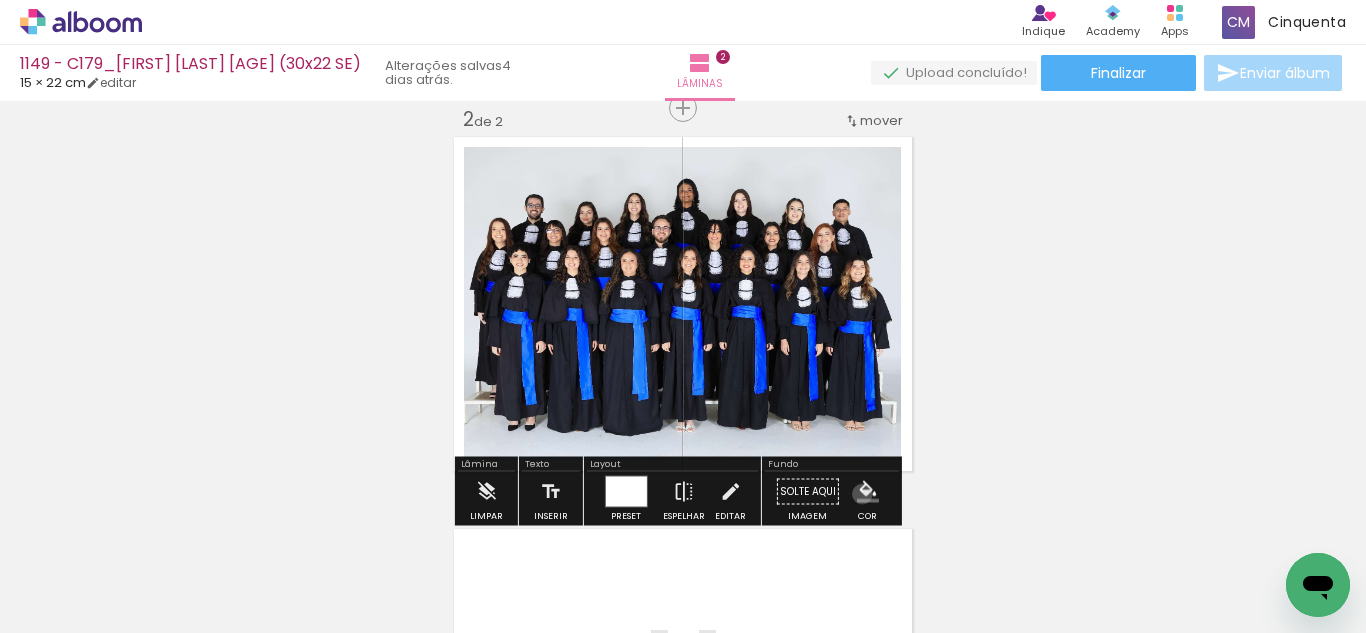 click at bounding box center (868, 492) 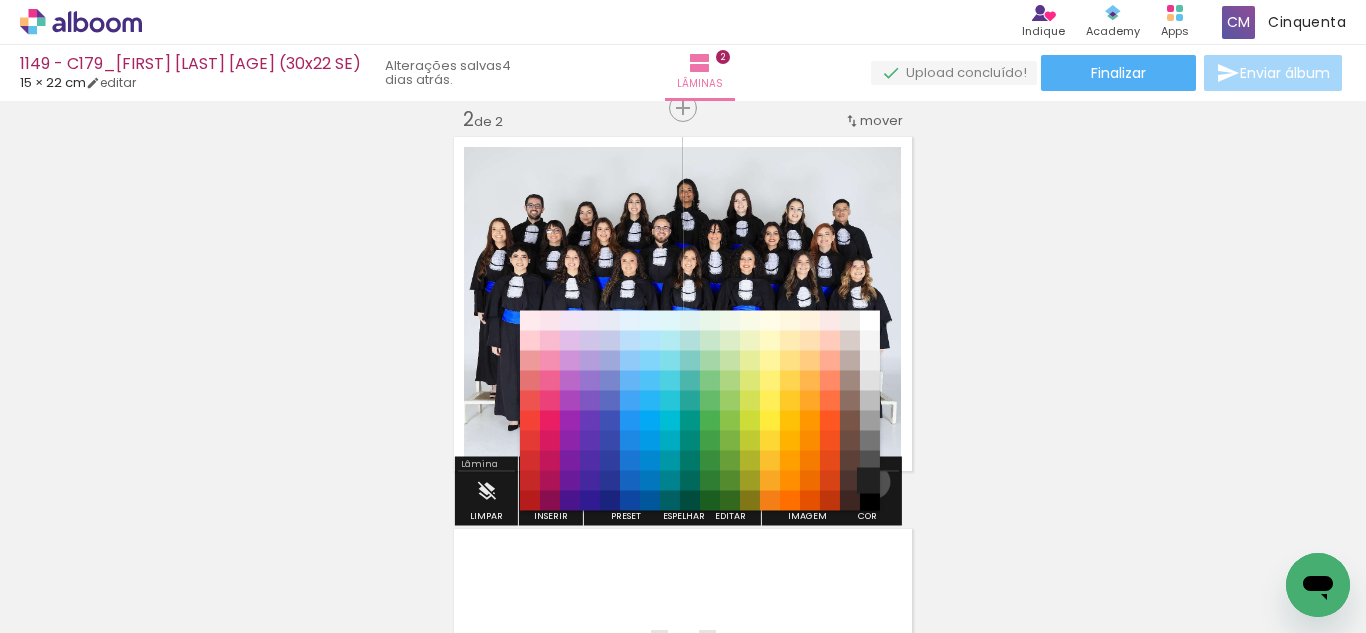 click on "#212121" at bounding box center [870, 481] 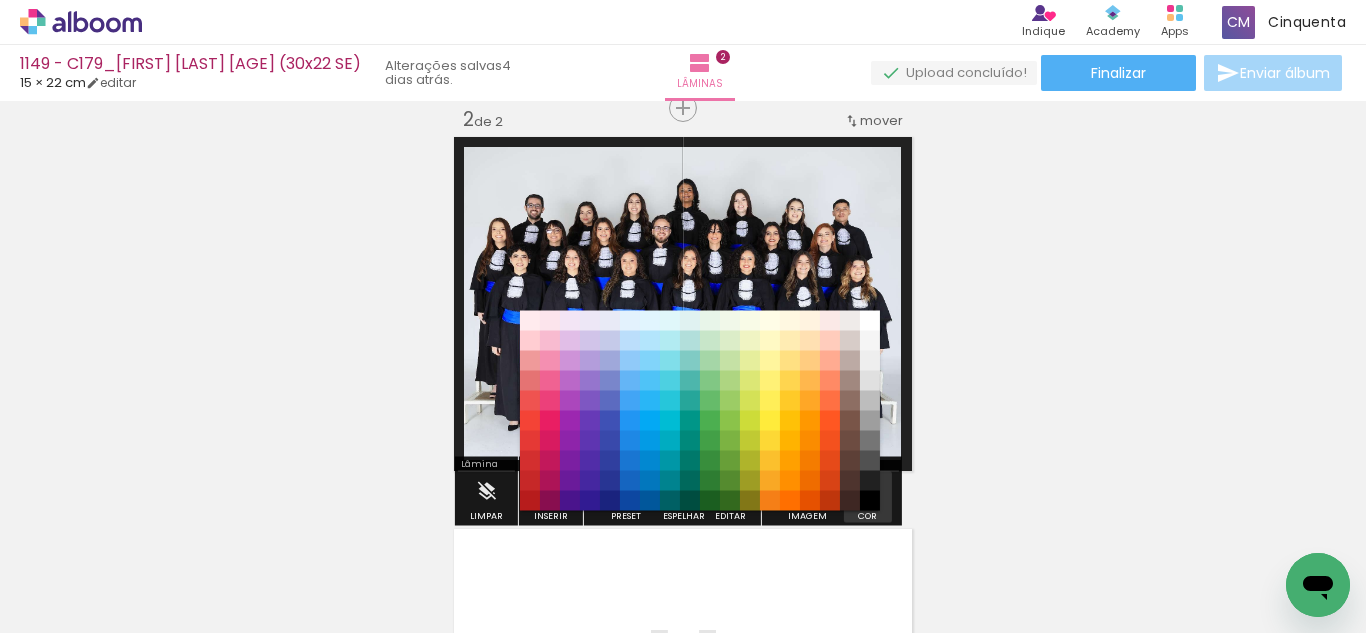 click at bounding box center [868, 492] 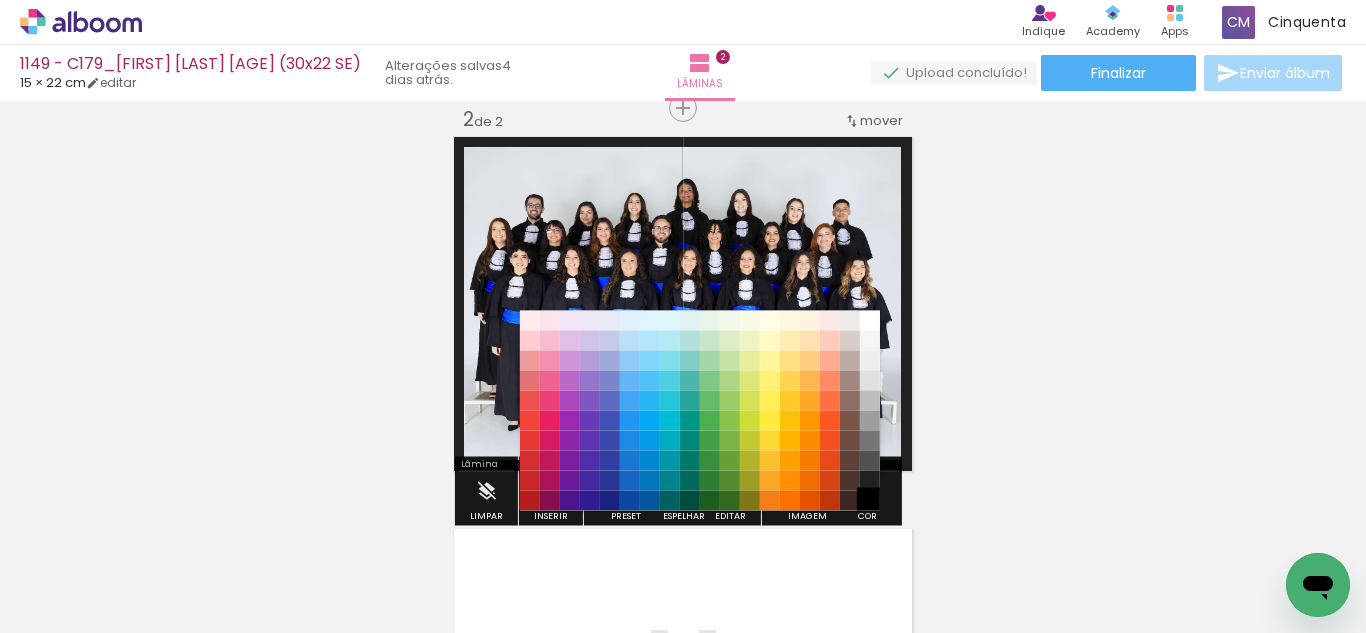 click on "#000000" at bounding box center (870, 501) 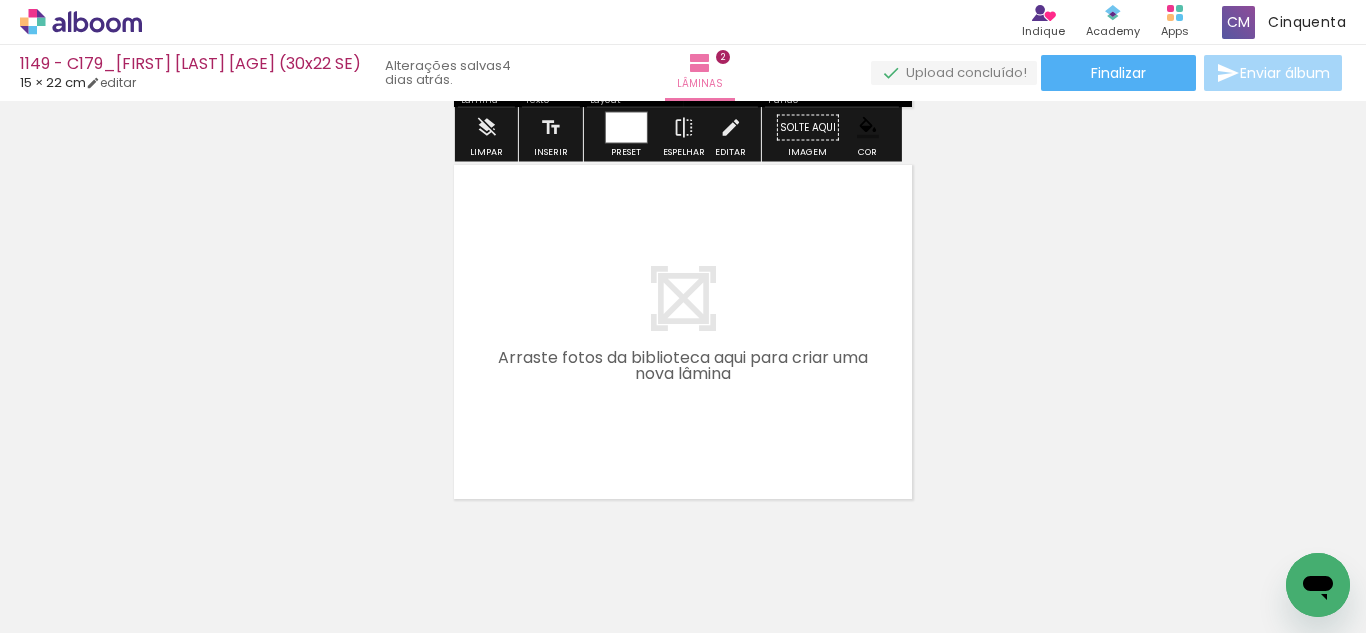 scroll, scrollTop: 818, scrollLeft: 0, axis: vertical 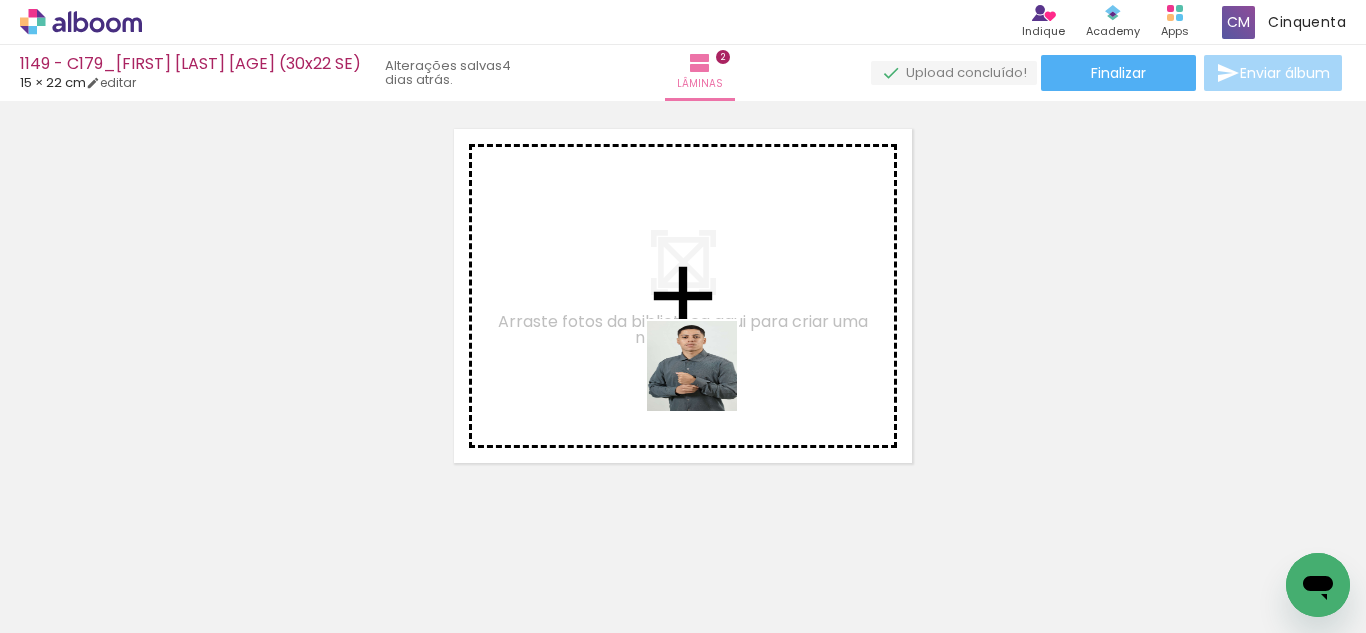 drag, startPoint x: 599, startPoint y: 590, endPoint x: 706, endPoint y: 381, distance: 234.79779 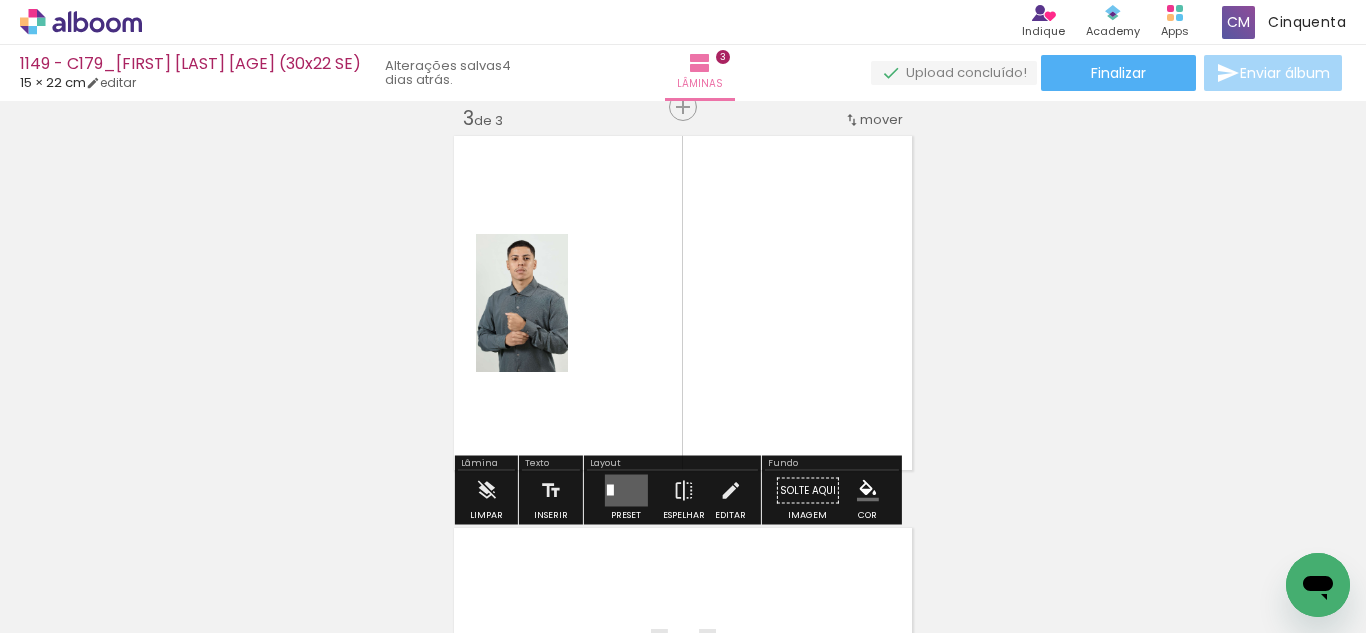 scroll, scrollTop: 810, scrollLeft: 0, axis: vertical 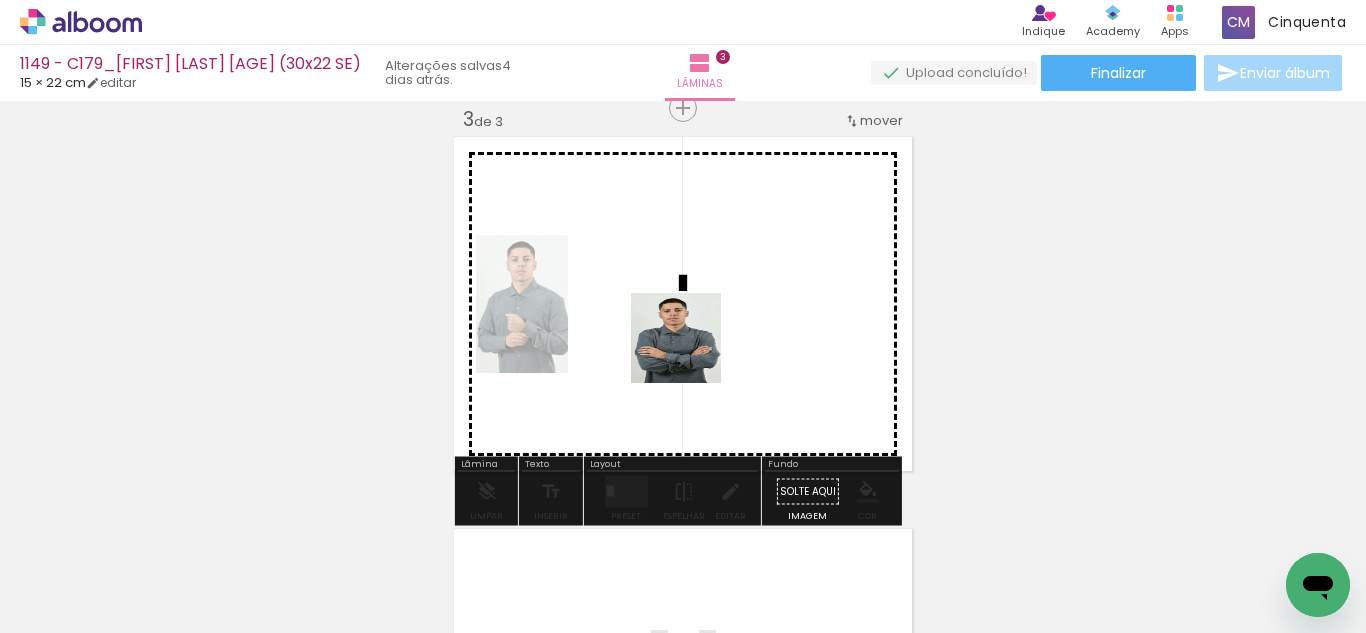 drag, startPoint x: 699, startPoint y: 438, endPoint x: 691, endPoint y: 353, distance: 85.37564 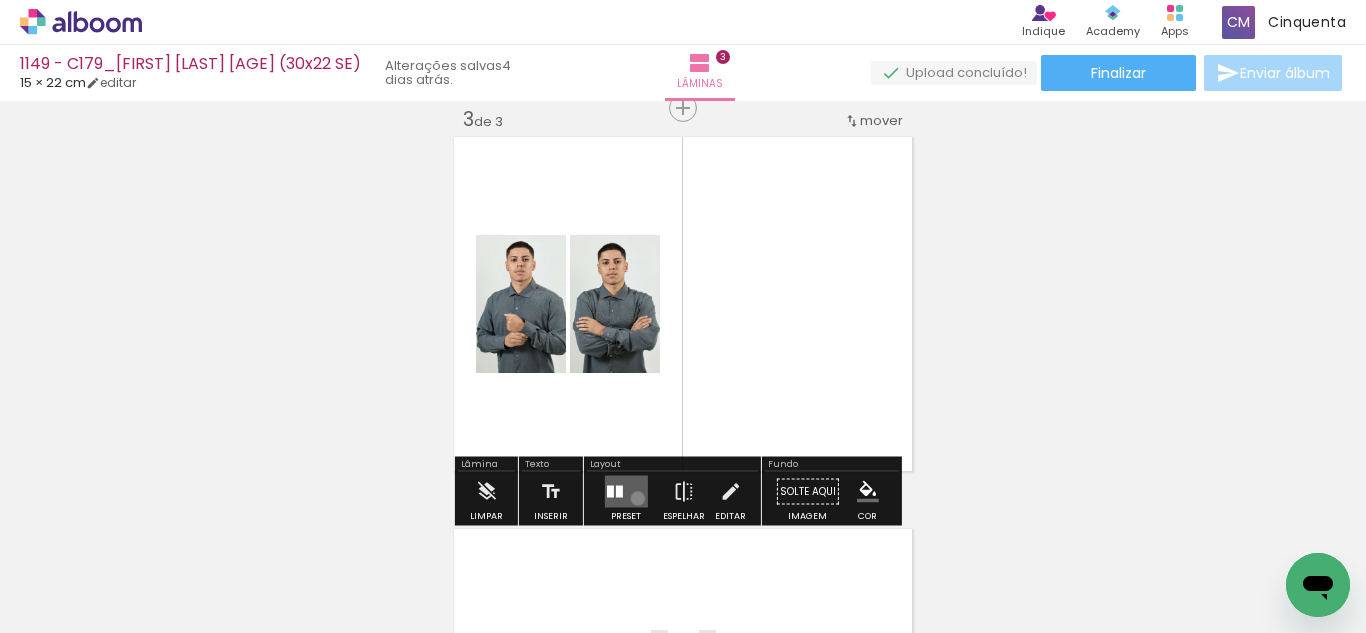 click at bounding box center [625, 492] 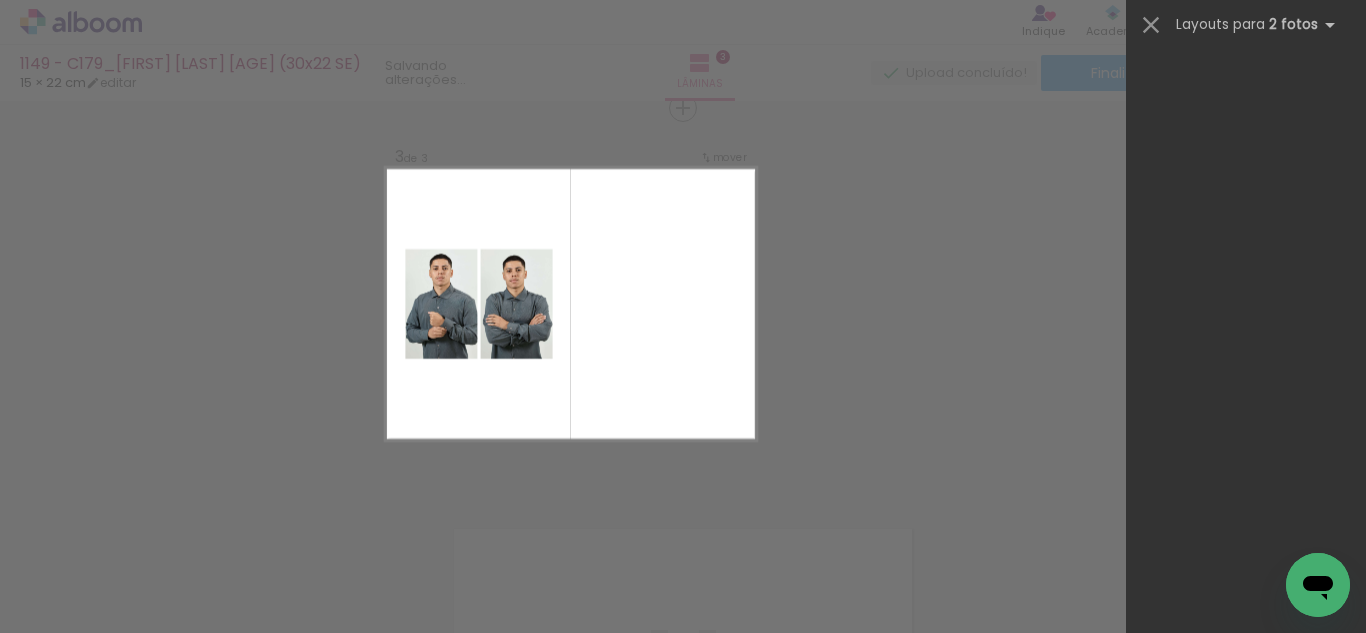 scroll, scrollTop: 0, scrollLeft: 0, axis: both 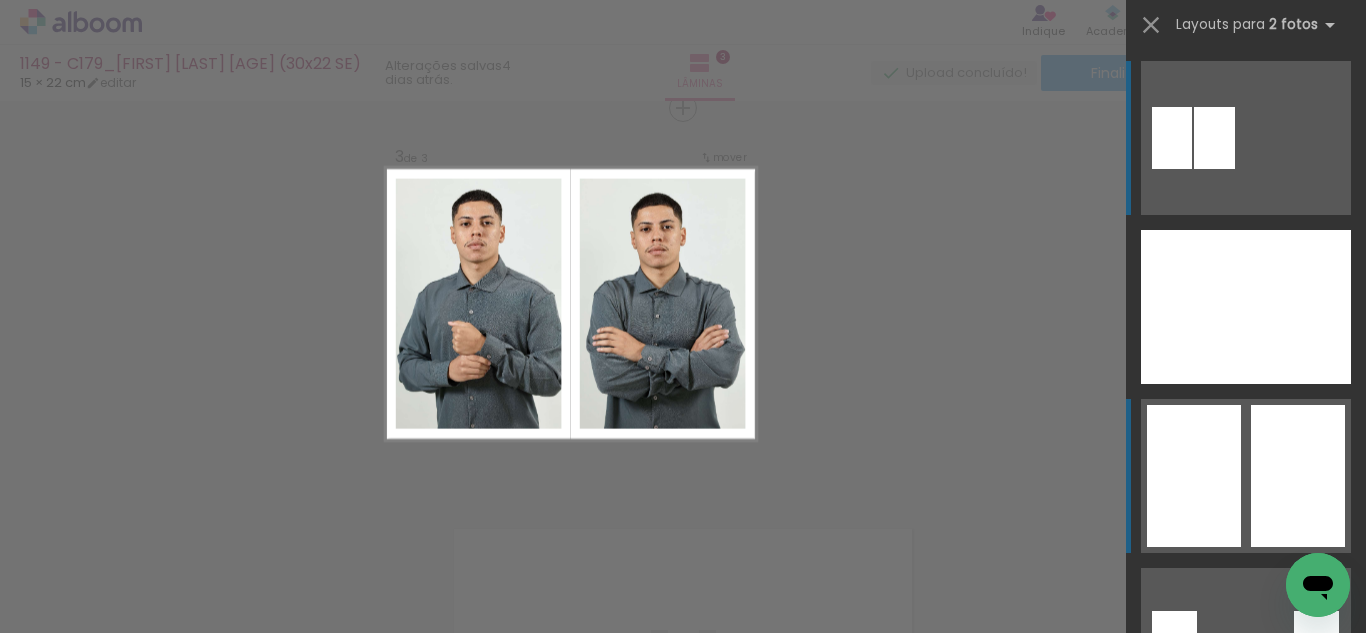 click at bounding box center (1194, 476) 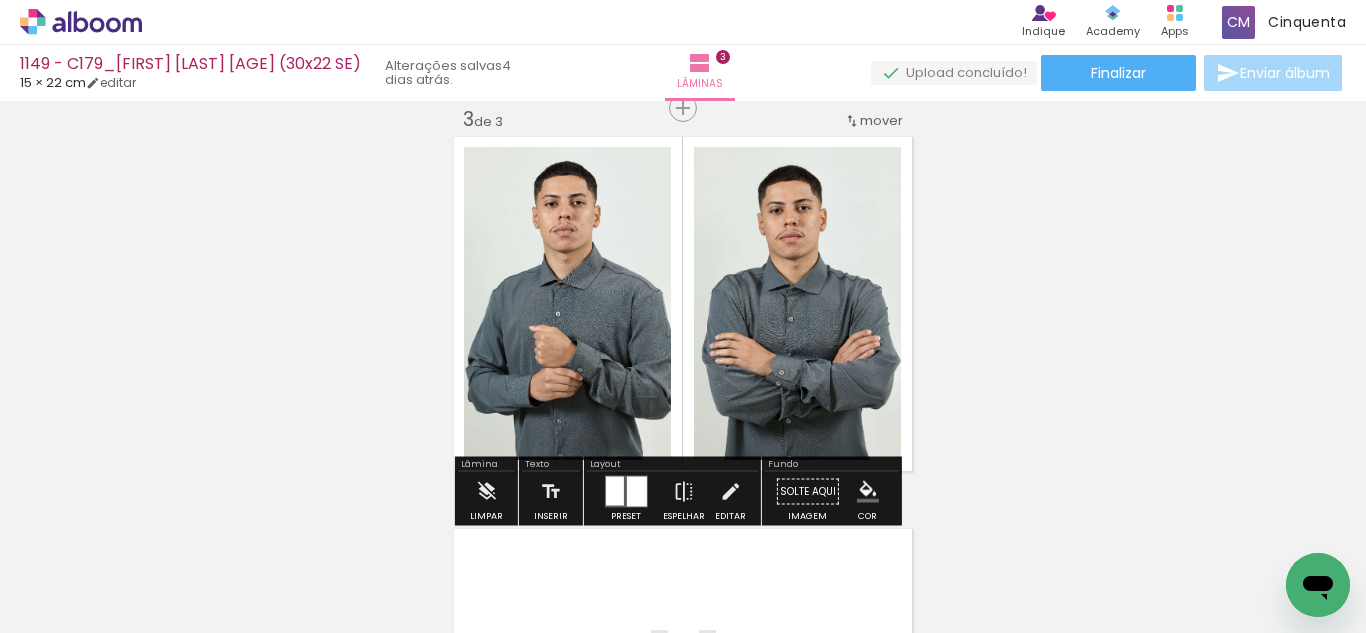 click at bounding box center (868, 492) 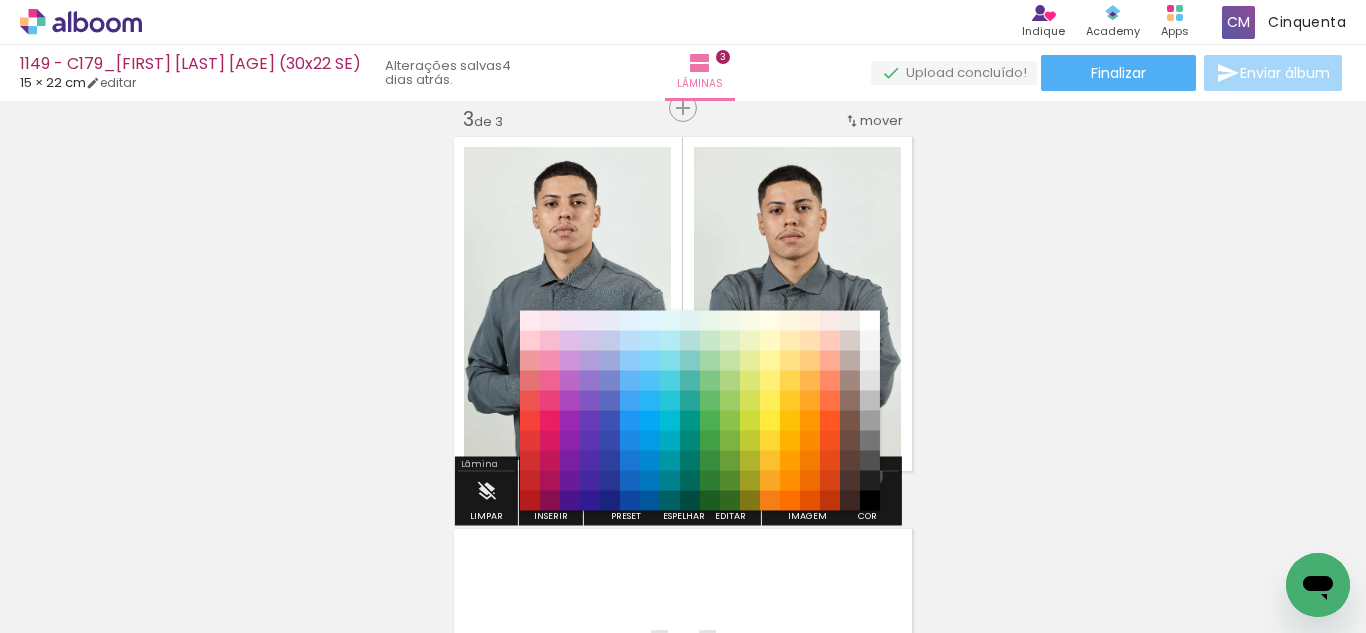 click on "#212121" at bounding box center (870, 481) 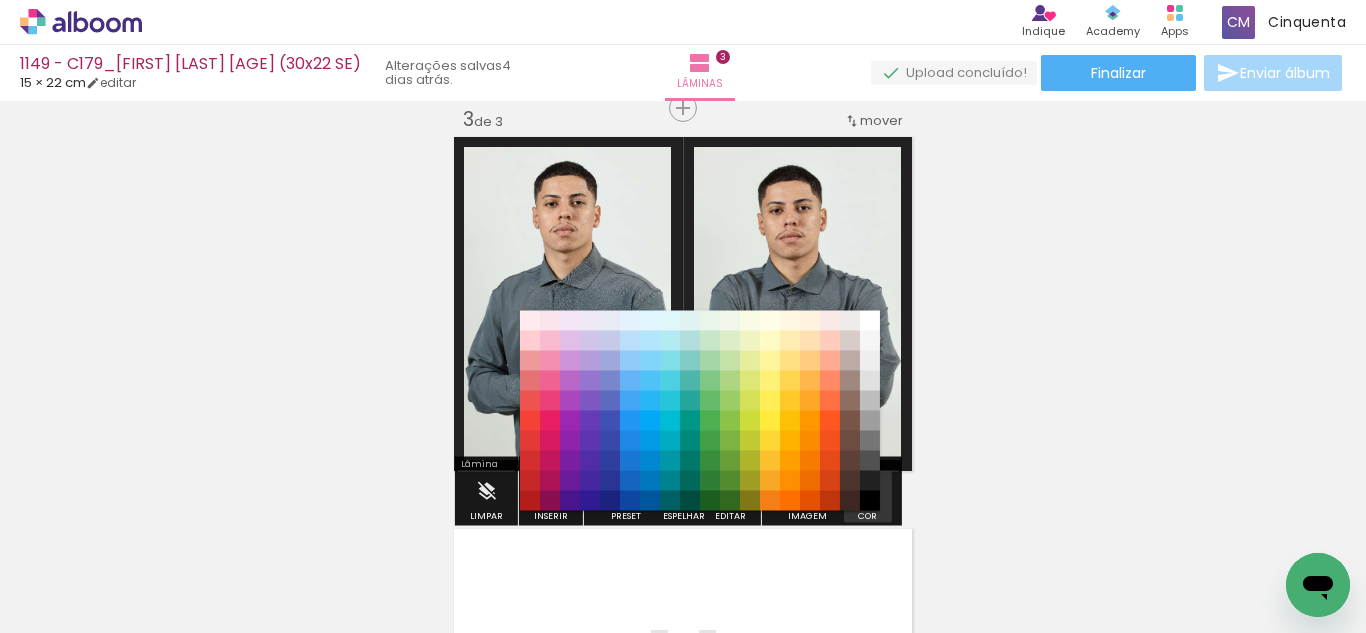 click at bounding box center [868, 492] 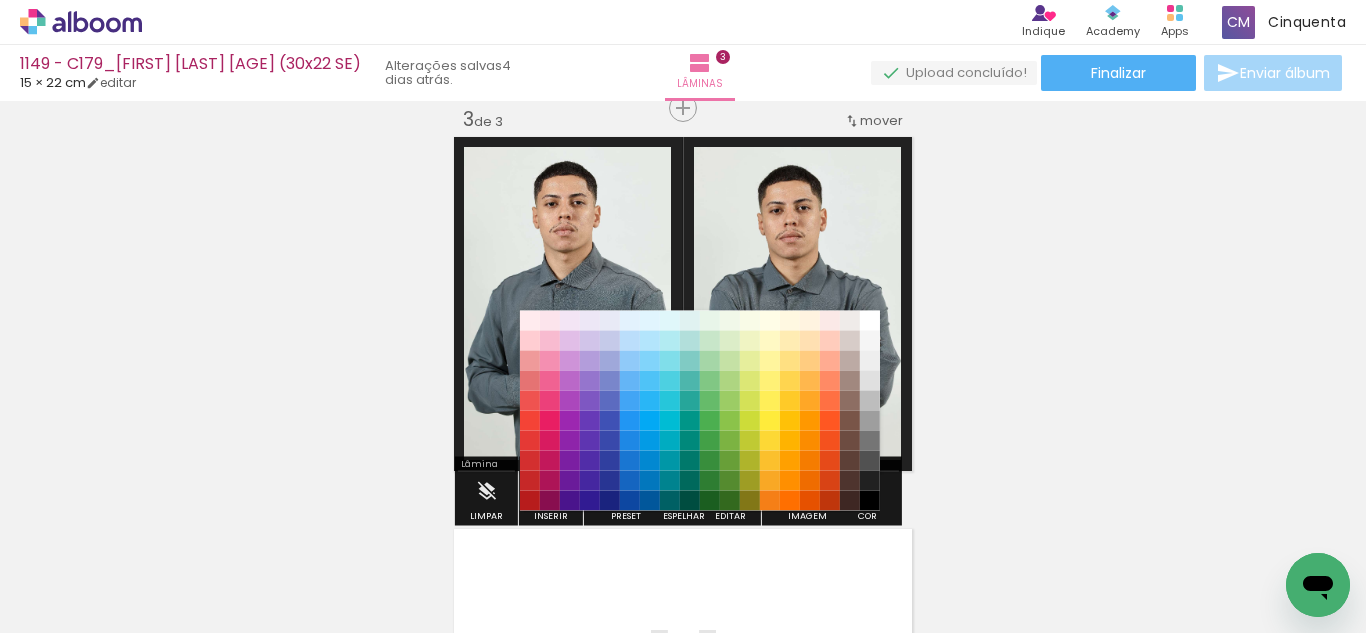 click on "#ffebee #ffcdd2 #ef9a9a #e57373 #ef5350 #f44336 #e53935 #d32f2f #c62828 #b71c1c #fce4ec #f8bbd0 #f48fb1 #f06292 #ec407a #e91e63 #d81b60 #c2185b #ad1457 #880e4f #f3e5f5 #e1bee7 #ce93d8 #ba68c8 #ab47bc #9c27b0 #8e24aa #7b1fa2 #6a1b9a #4a148c #ede7f6 #d1c4e9 #b39ddb #9575cd #7e57c2 #673ab7 #5e35b1 #512da8 #4527a0 #311b92 #e8eaf6 #c5cae9 #9fa8da #7986cb #5c6bc0 #3f51b5 #3949ab #303f9f #283593 #1a237e #e3f2fd #bbdefb #90caf9 #64b5f6 #42a5f5 #2196f3 #1e88e5 #1976d2 #1565c0 #0d47a1 #e1f5fe #b3e5fc #81d4fa #4fc3f7 #29b6f6 #03a9f4 #039be5 #0288d1 #0277bd #01579b #e0f7fa #b2ebf2 #80deea #4dd0e1 #26c6da #00bcd4 #00acc1 #0097a7 #00838f #006064 #e0f2f1 #b2dfdb #80cbc4 #4db6ac #26a69a #009688 #00897b #00796b #00695c #004d40 #e8f5e9 #c8e6c9 #a5d6a7 #81c784 #66bb6a #4caf50 #43a047 #388e3c #2e7d32 #1b5e20 #f1f8e9 #dcedc8 #c5e1a5 #aed581 #9ccc65 #8bc34a #7cb342 #689f38 #558b2f #33691e #f9fbe7 #f0f4c3 #e6ee9c #dce775 #d4e157 #cddc39 #c0ca33 #afb42b #9e9d24 #827717 #fffde7 #fff9c4 #fff59d #fff176 #ffee58 #ffeb3b #fdd835 #fbc02d" at bounding box center [700, 421] 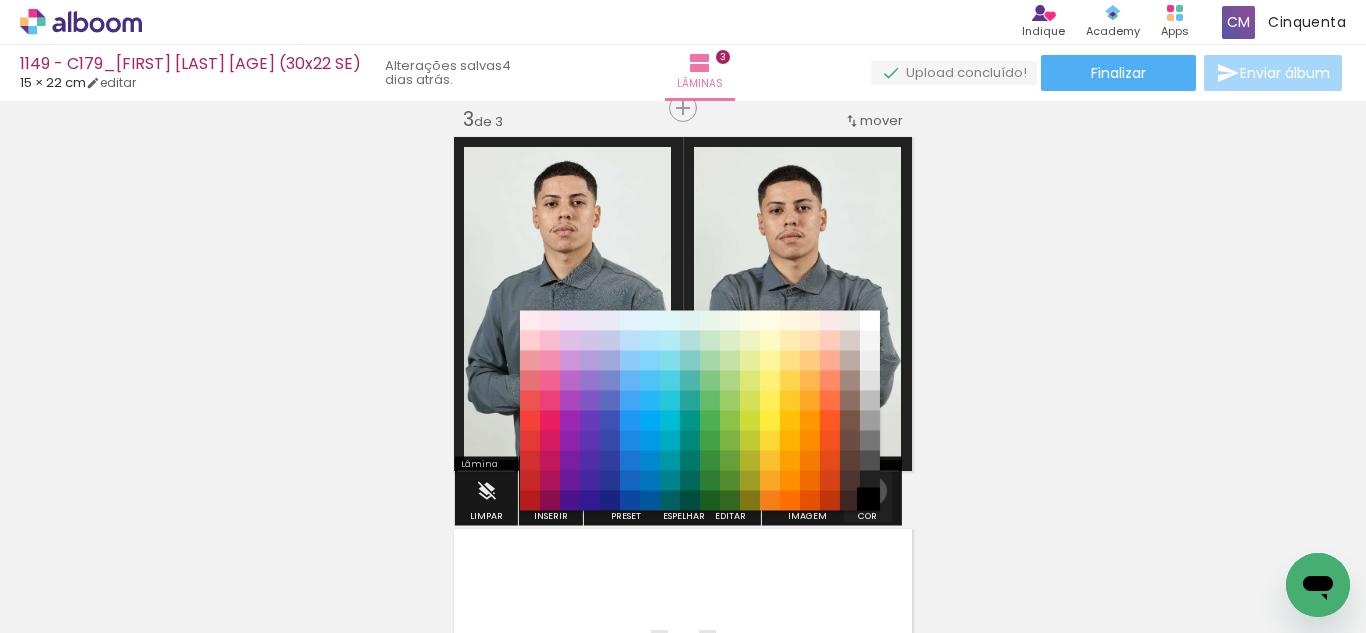 click on "#000000" at bounding box center (870, 501) 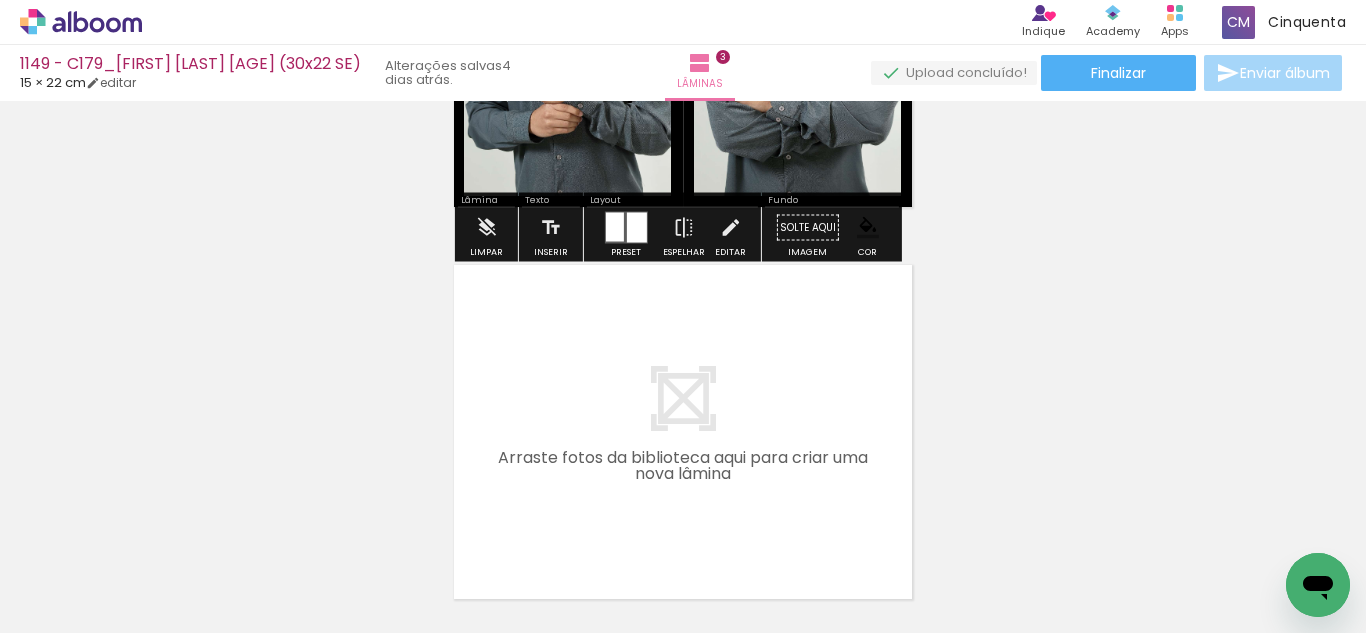 scroll, scrollTop: 1110, scrollLeft: 0, axis: vertical 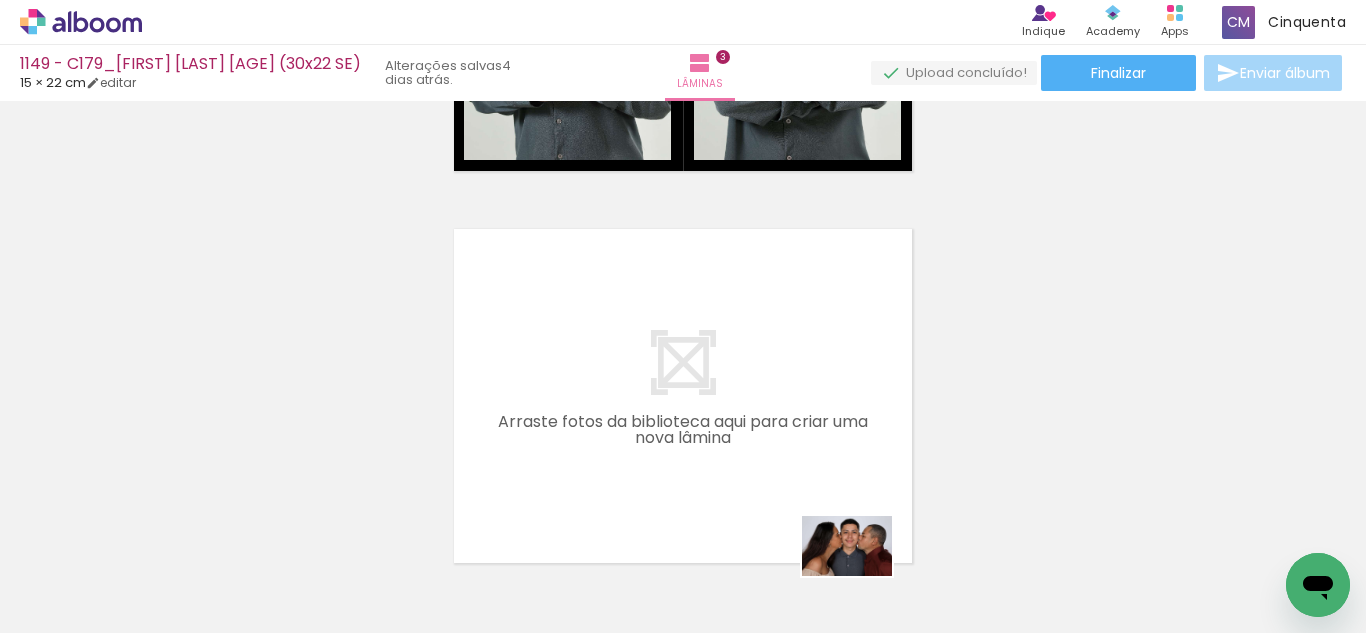 drag, startPoint x: 824, startPoint y: 574, endPoint x: 858, endPoint y: 573, distance: 34.0147 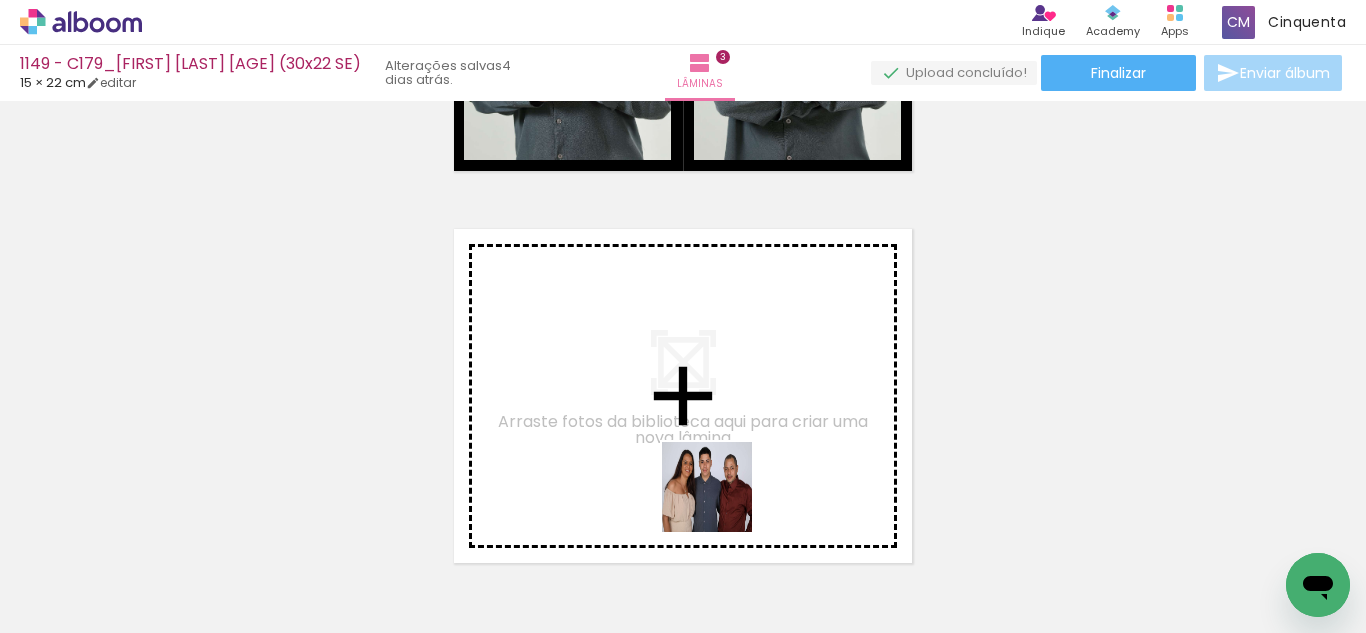 drag, startPoint x: 750, startPoint y: 573, endPoint x: 711, endPoint y: 467, distance: 112.94689 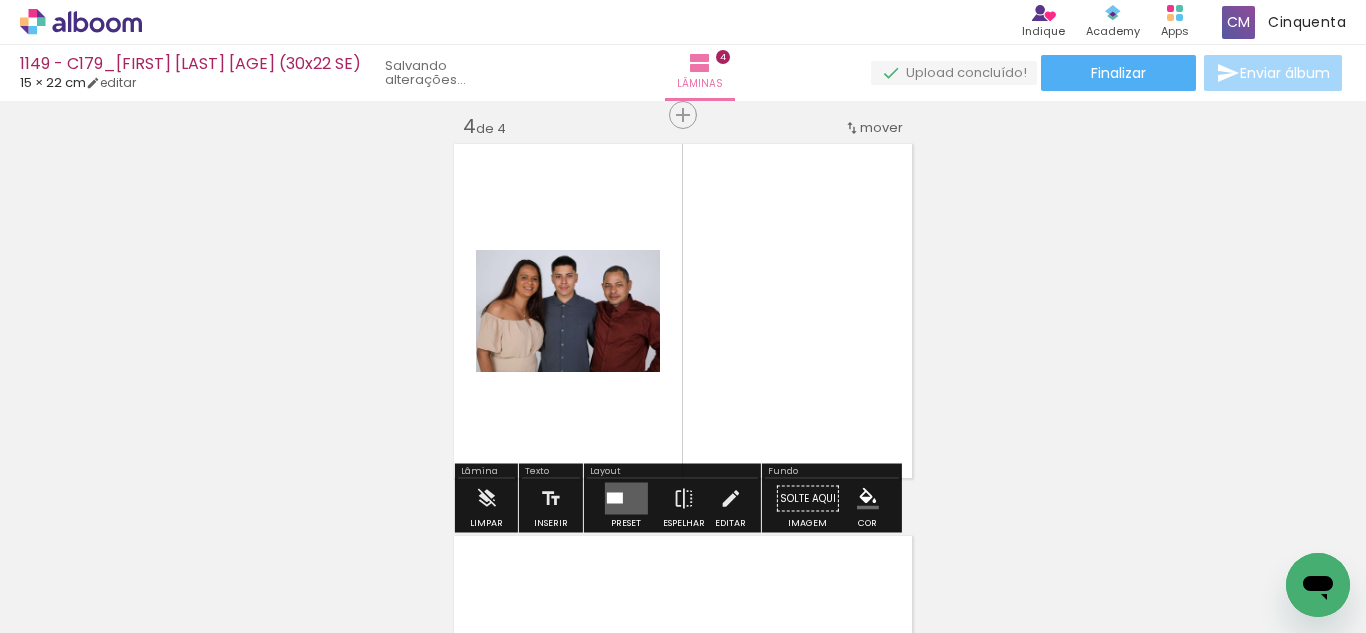 scroll, scrollTop: 1202, scrollLeft: 0, axis: vertical 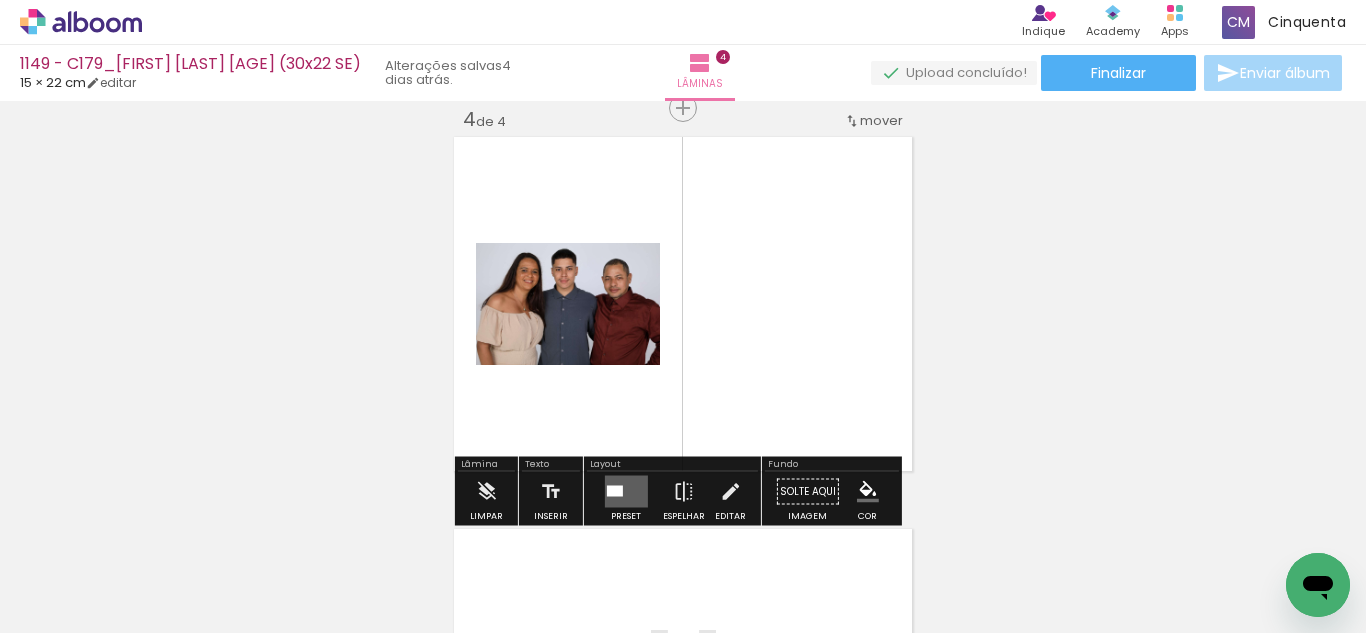 click at bounding box center [625, 492] 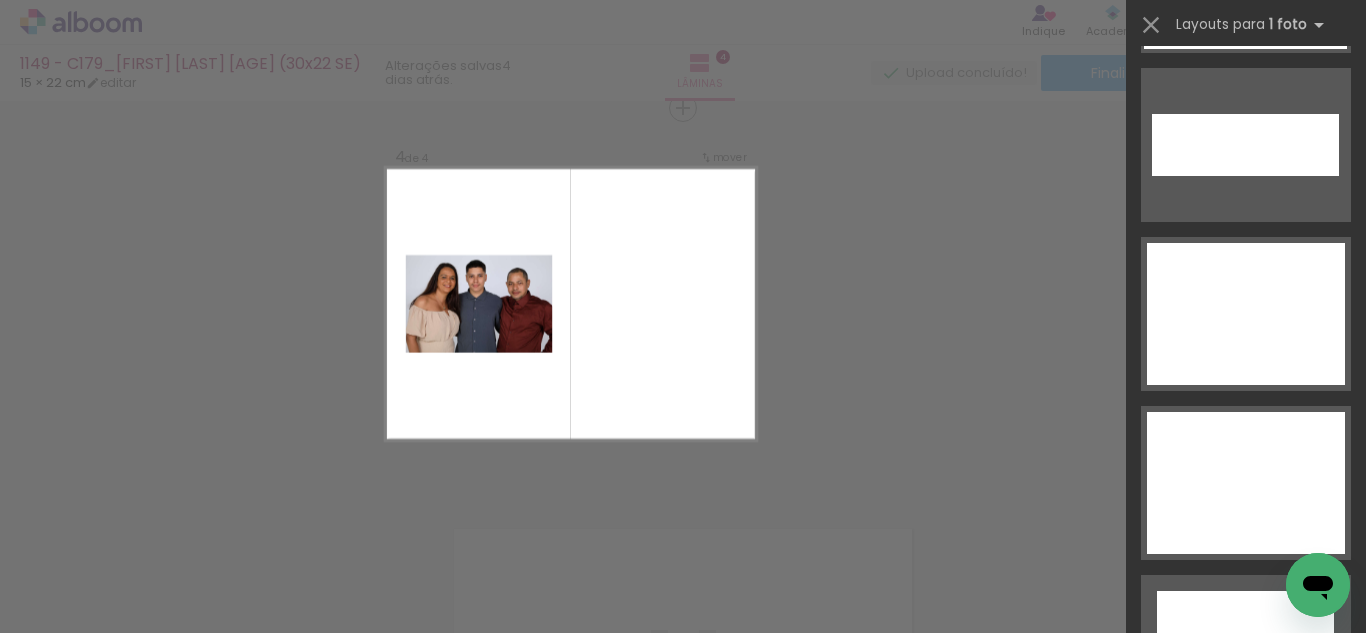scroll, scrollTop: 8987, scrollLeft: 0, axis: vertical 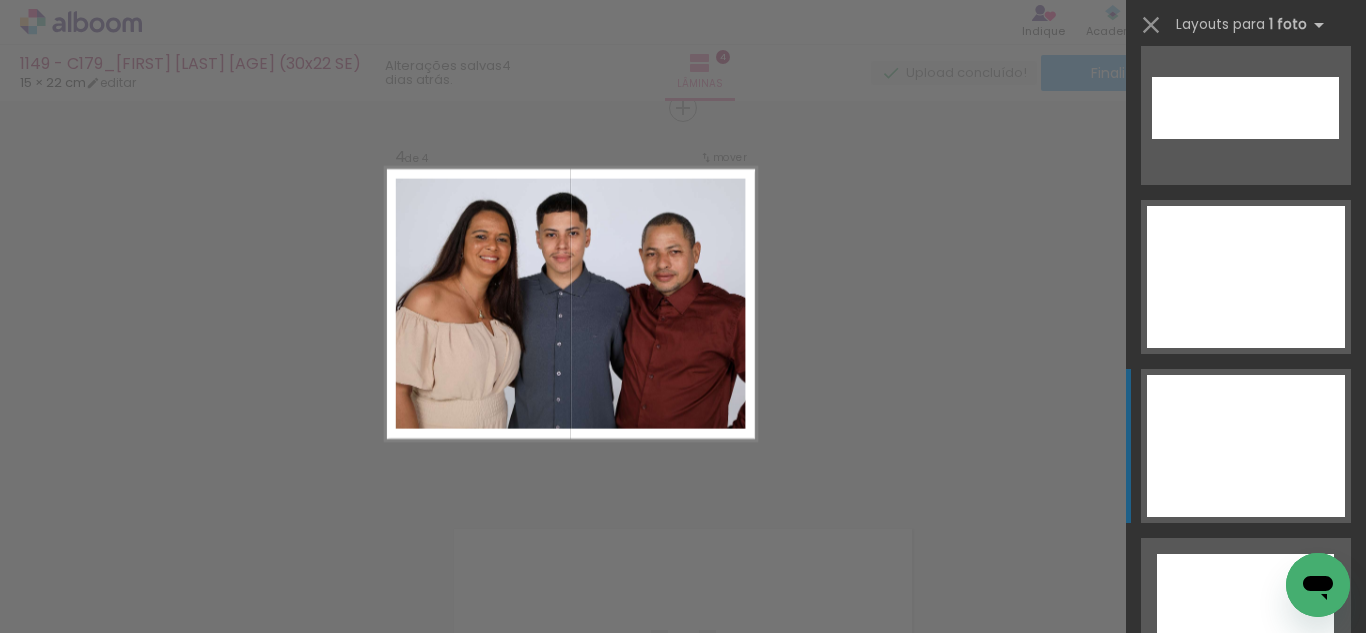 click at bounding box center (1246, -399) 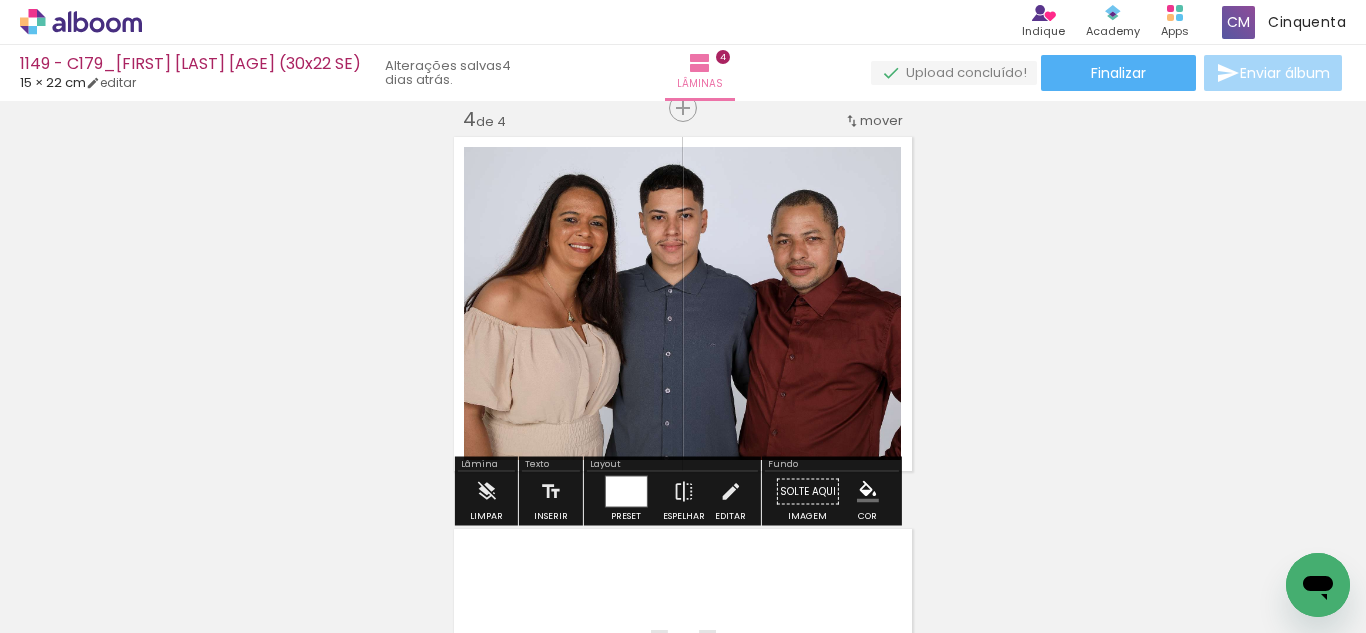 click at bounding box center [868, 492] 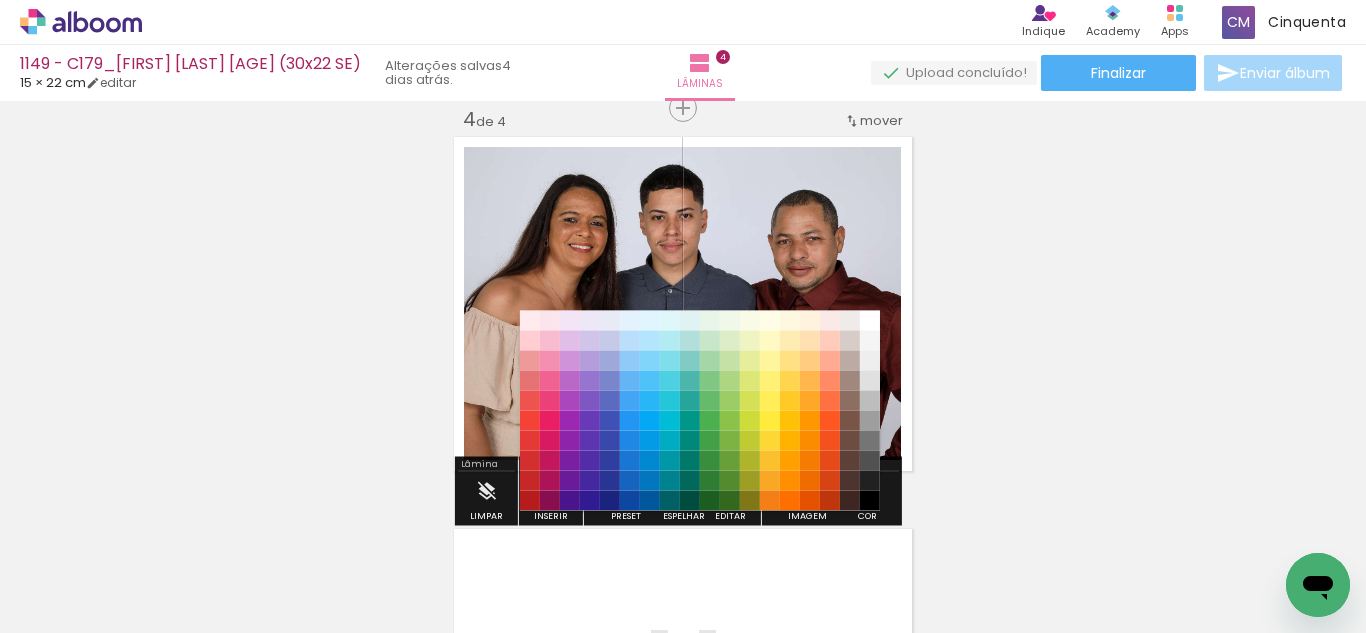click on "#212121" at bounding box center [870, 481] 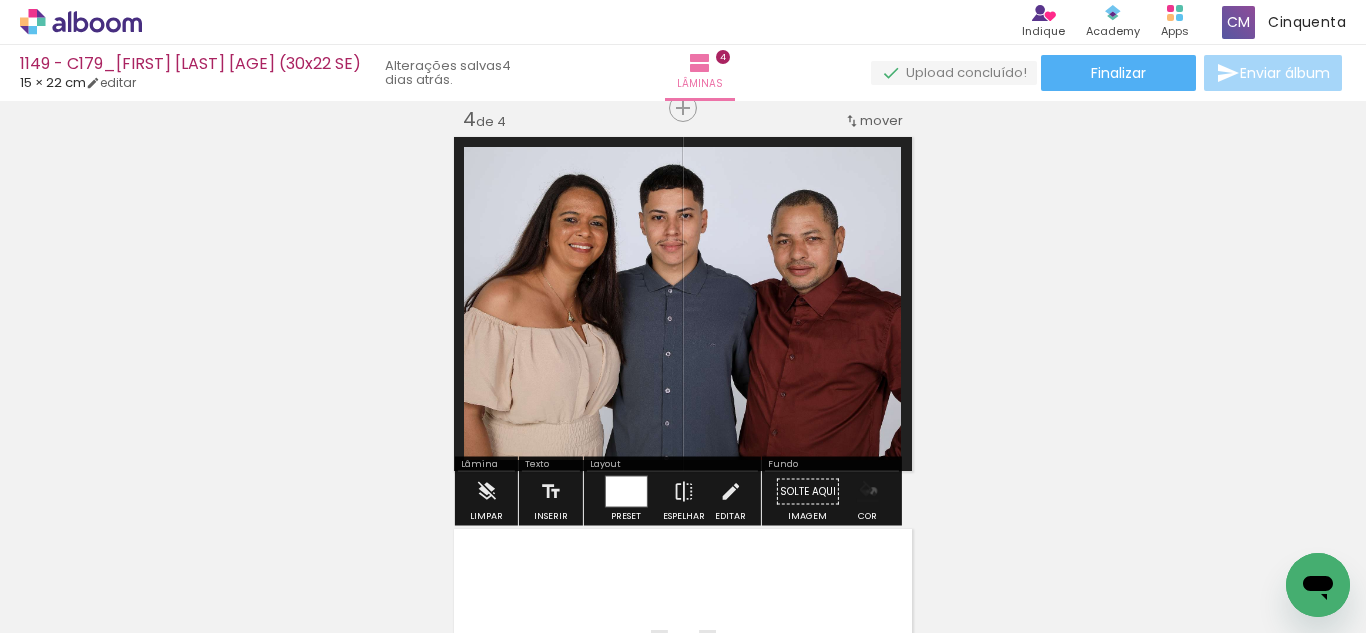 click at bounding box center [868, 492] 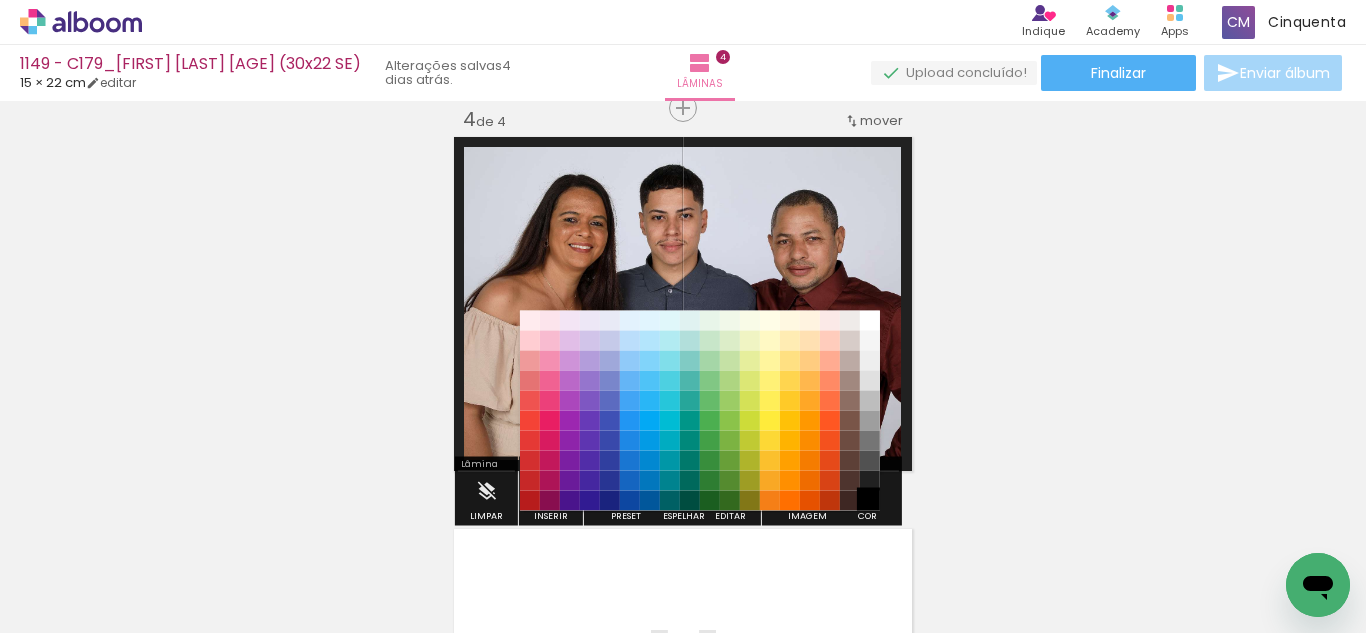 click on "#000000" at bounding box center [870, 501] 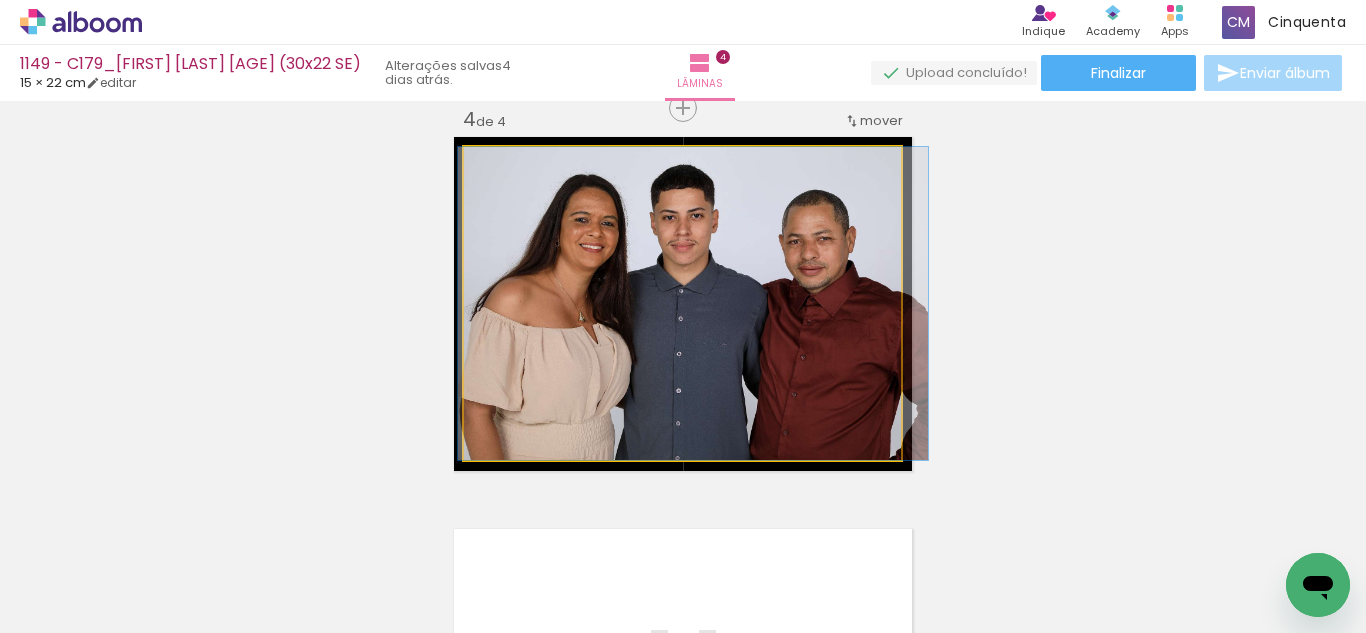 drag, startPoint x: 727, startPoint y: 388, endPoint x: 734, endPoint y: 401, distance: 14.764823 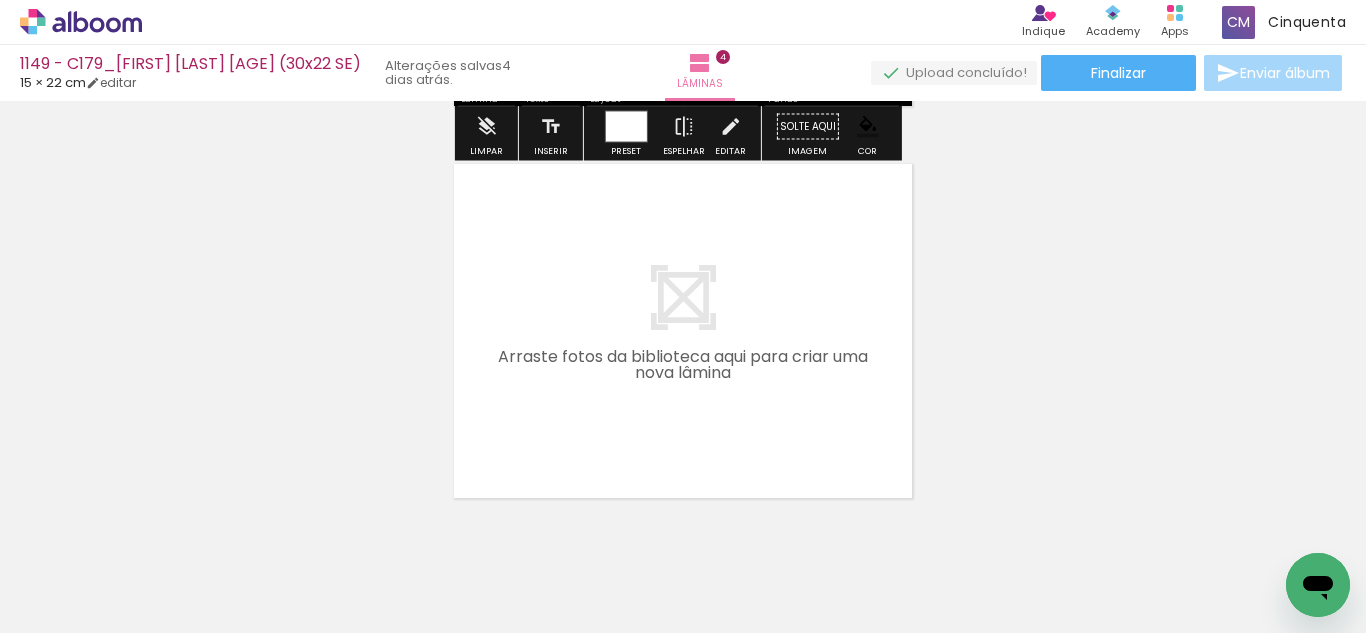 scroll, scrollTop: 1602, scrollLeft: 0, axis: vertical 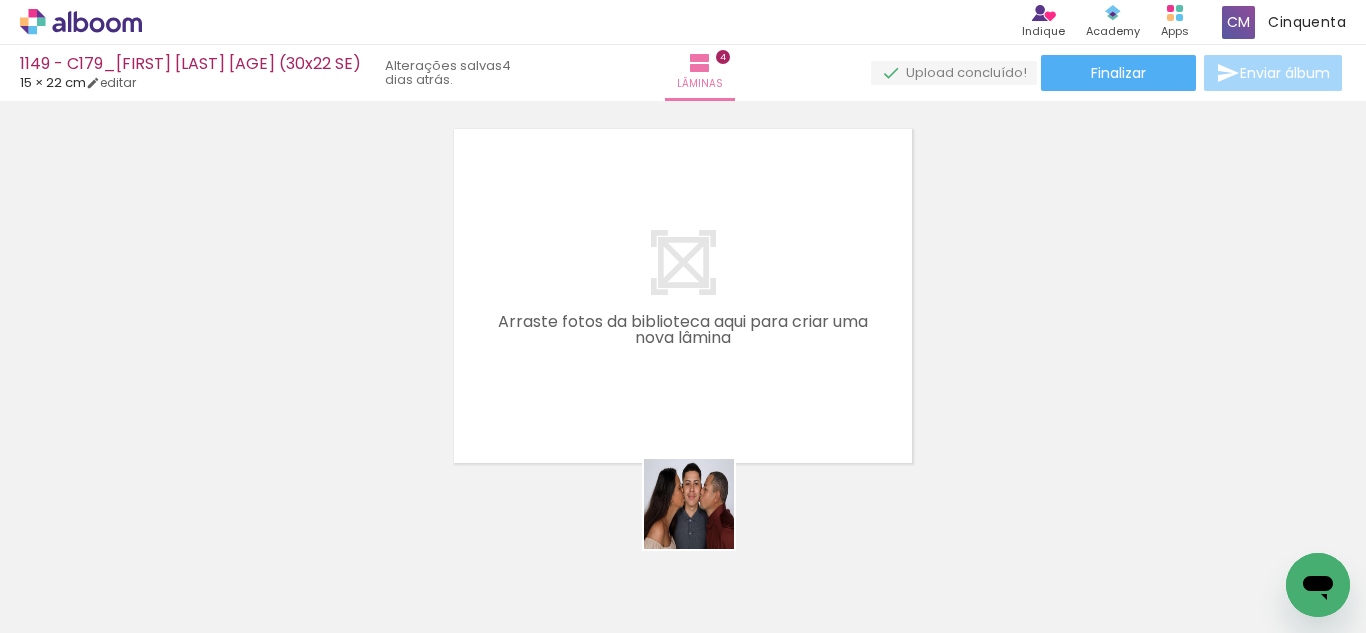 drag, startPoint x: 717, startPoint y: 586, endPoint x: 659, endPoint y: 444, distance: 153.3884 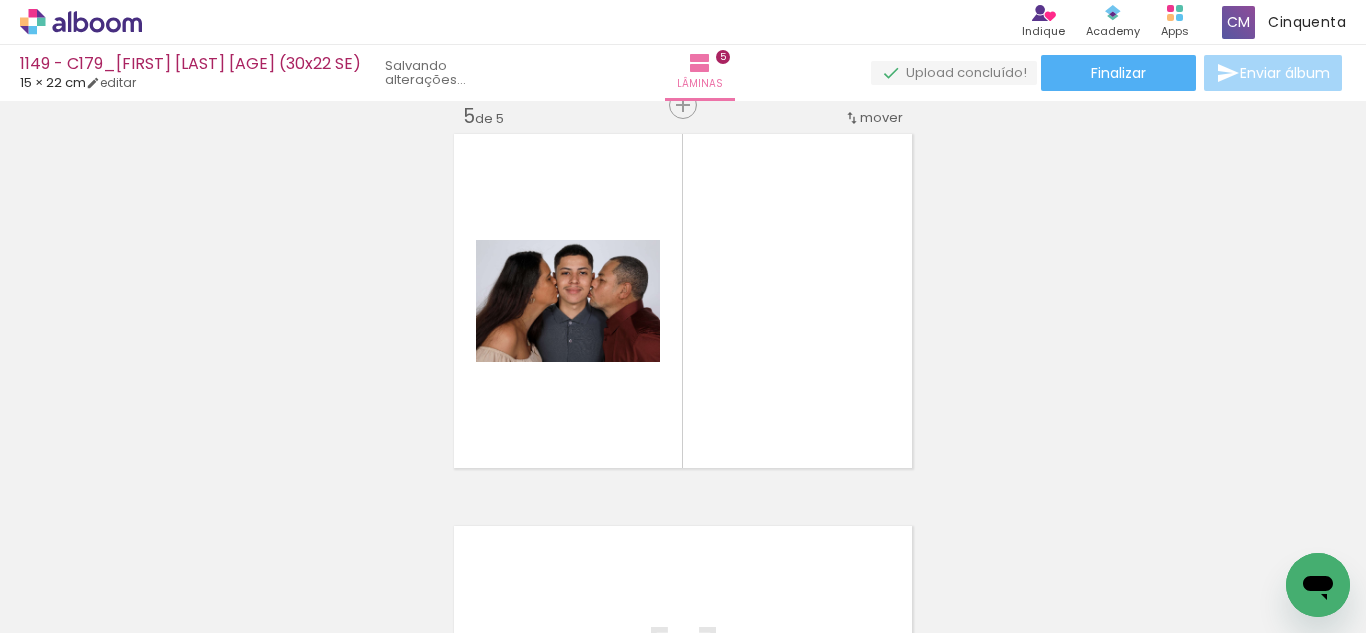 scroll, scrollTop: 1594, scrollLeft: 0, axis: vertical 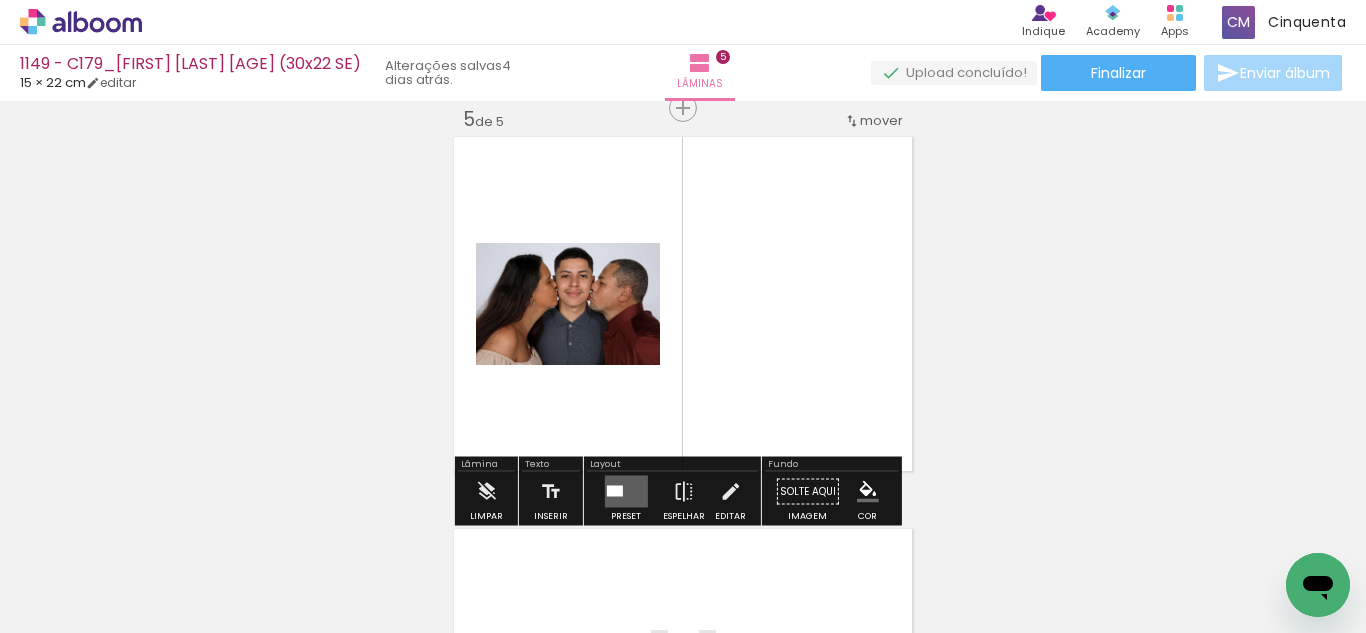 click at bounding box center [625, 492] 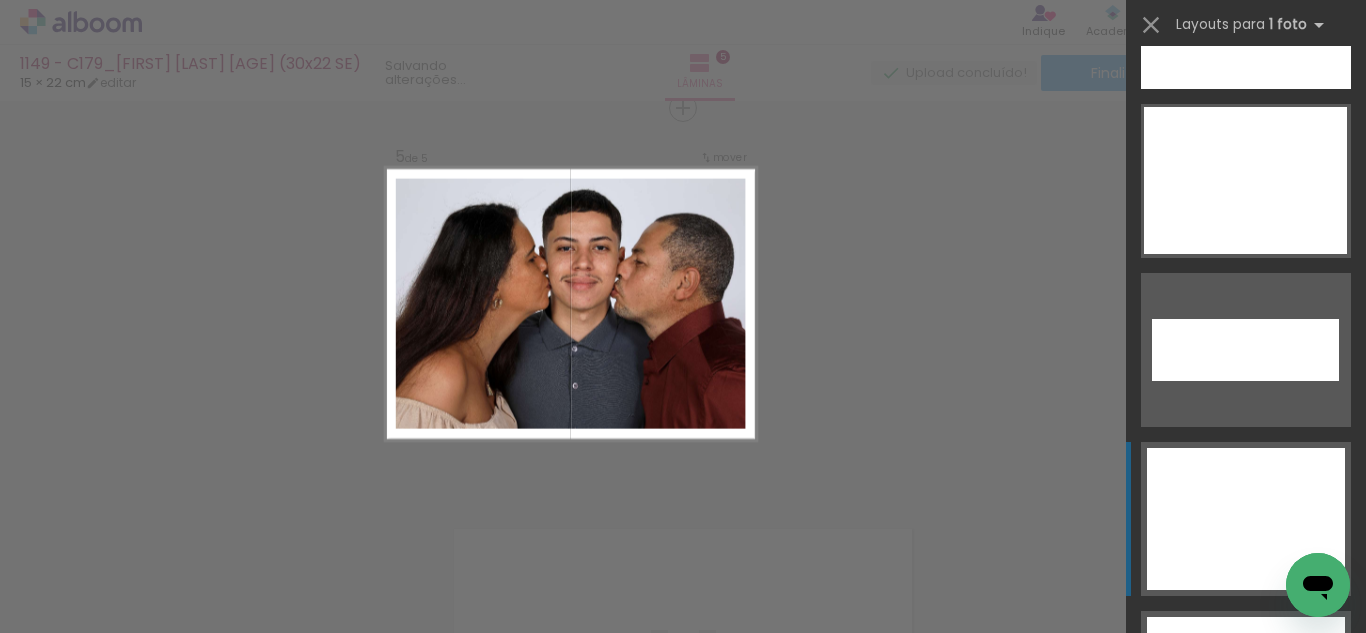scroll, scrollTop: 8761, scrollLeft: 0, axis: vertical 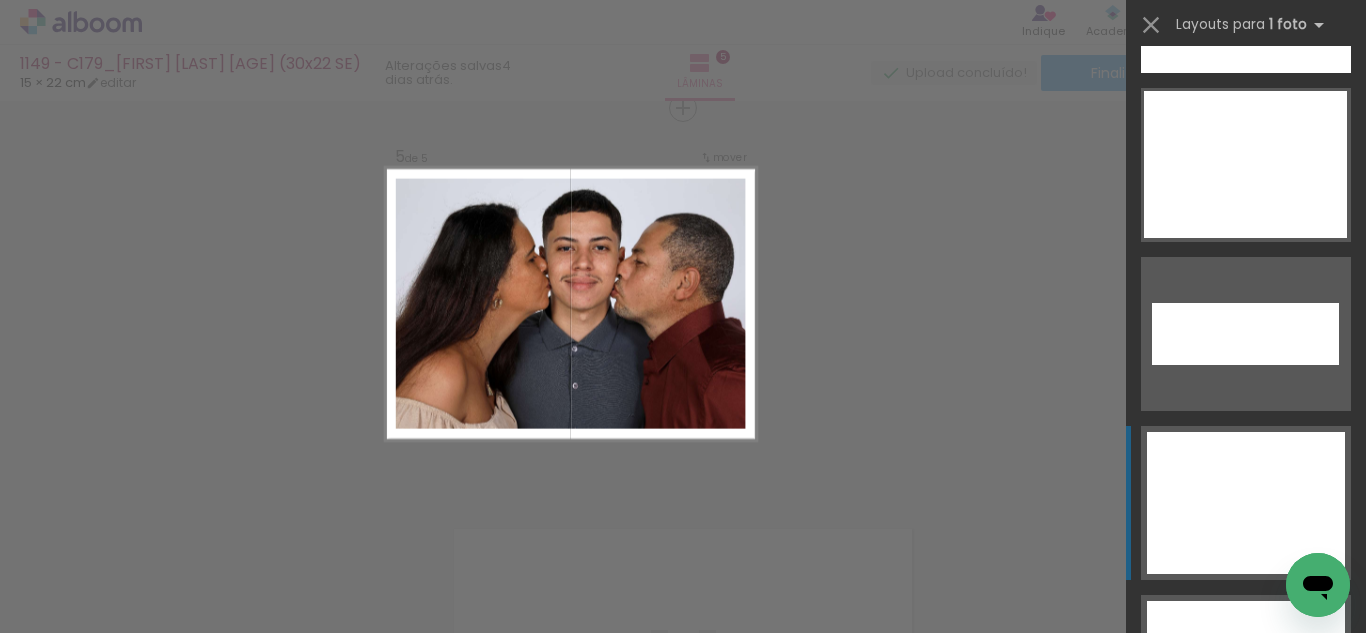 click at bounding box center [1246, -342] 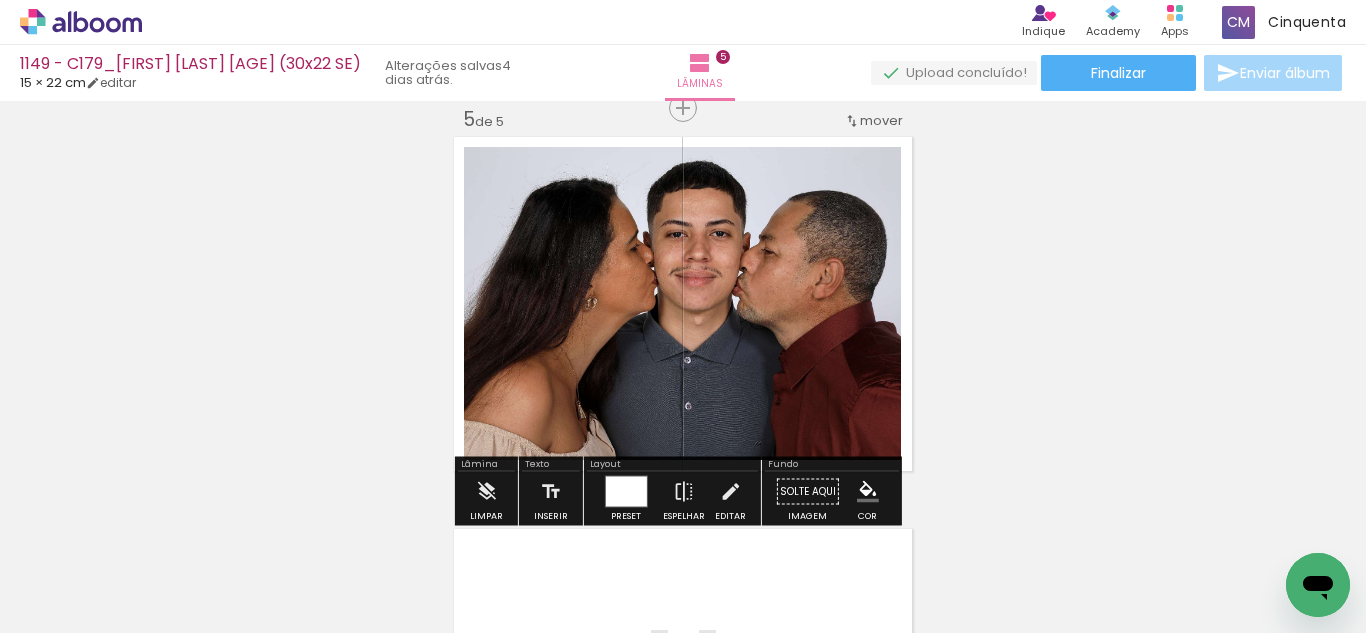 click at bounding box center [815, 565] 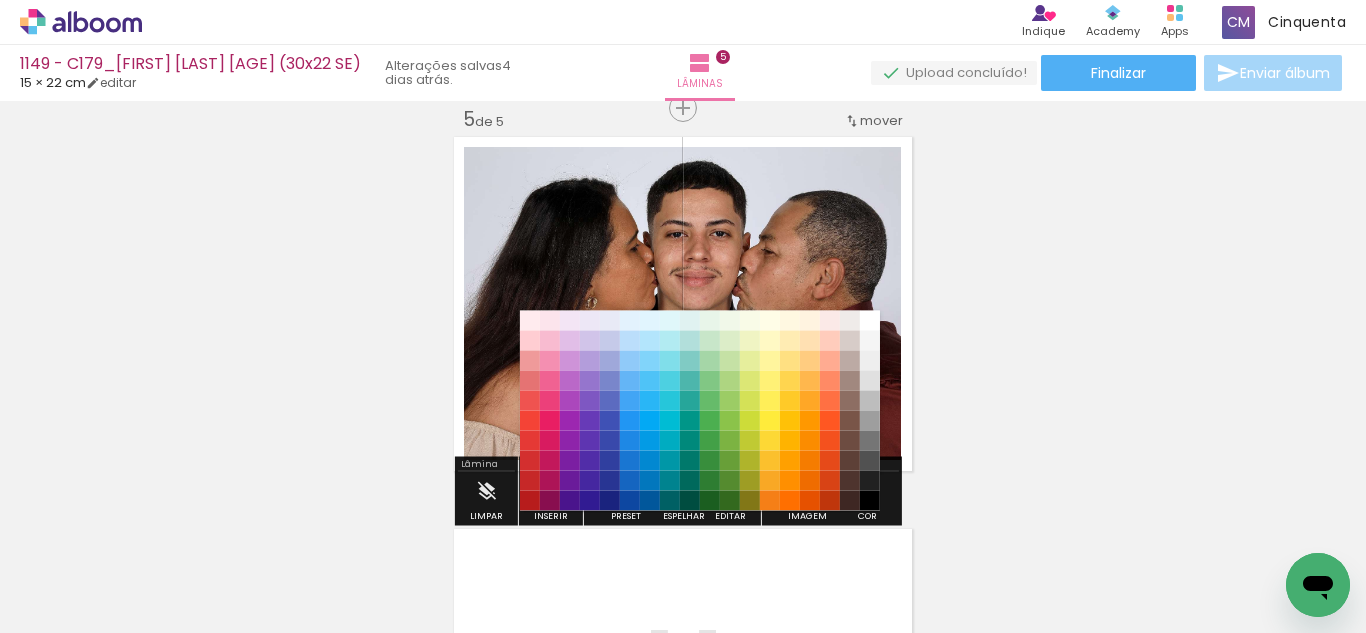 click on "#212121" at bounding box center (870, 481) 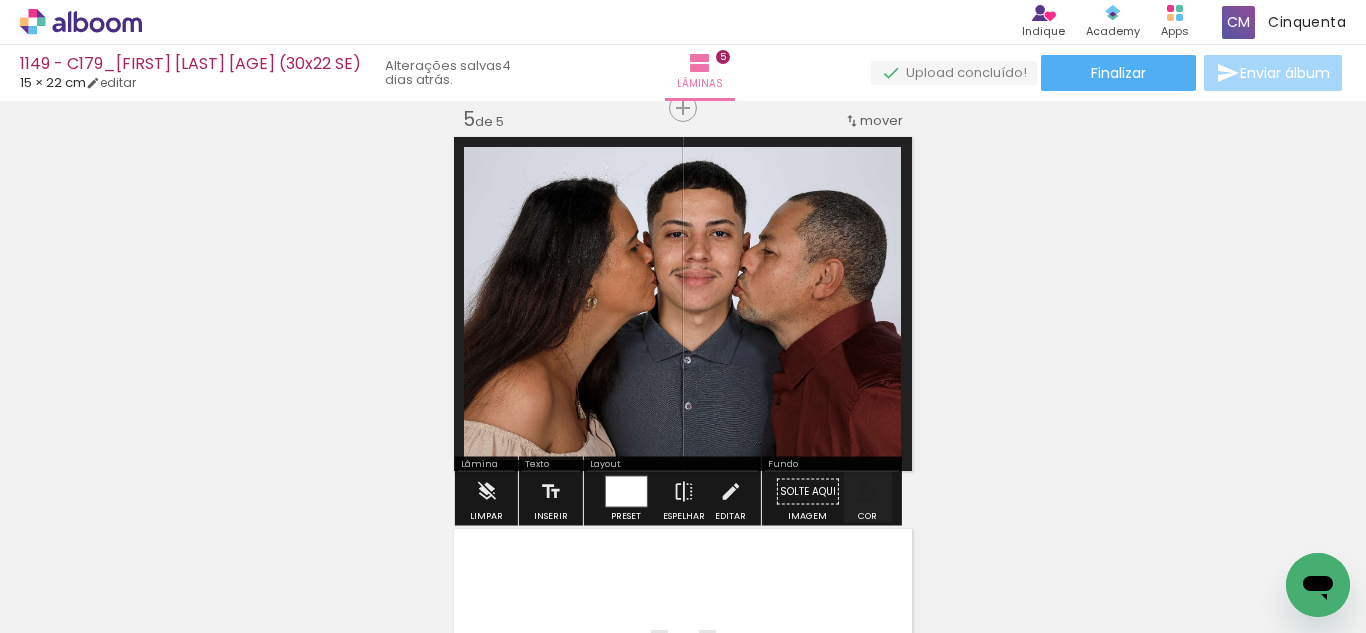 click at bounding box center [868, 492] 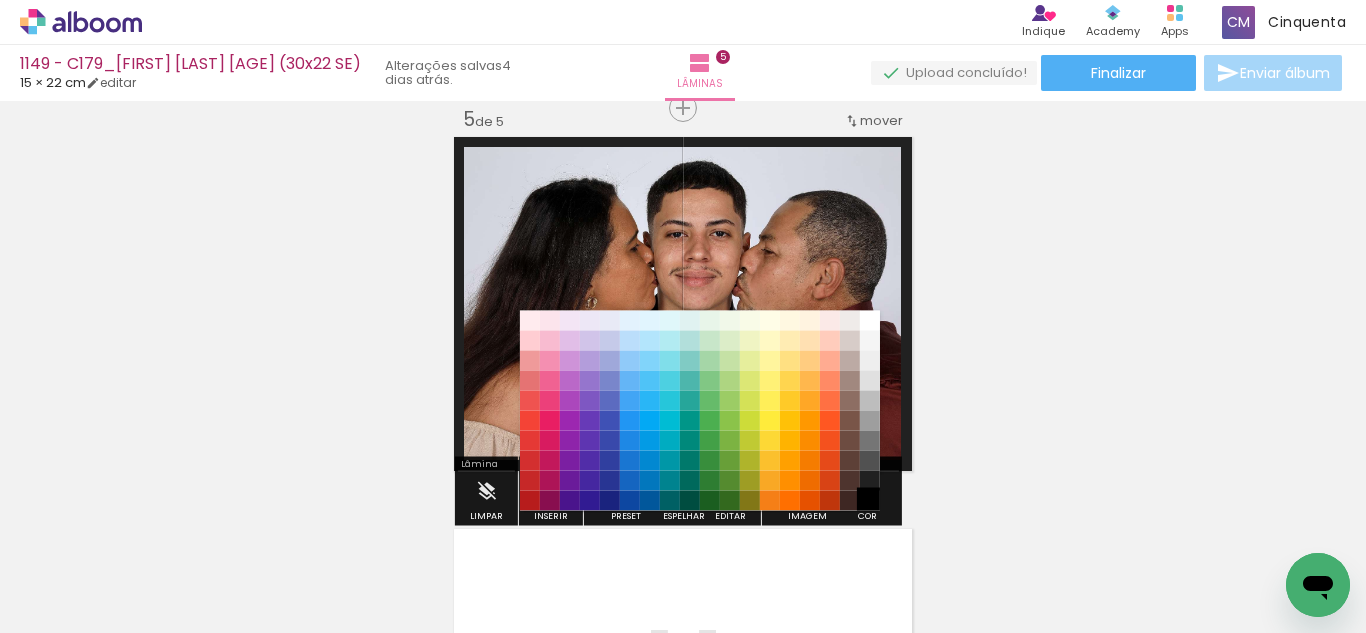 click on "#000000" at bounding box center (870, 501) 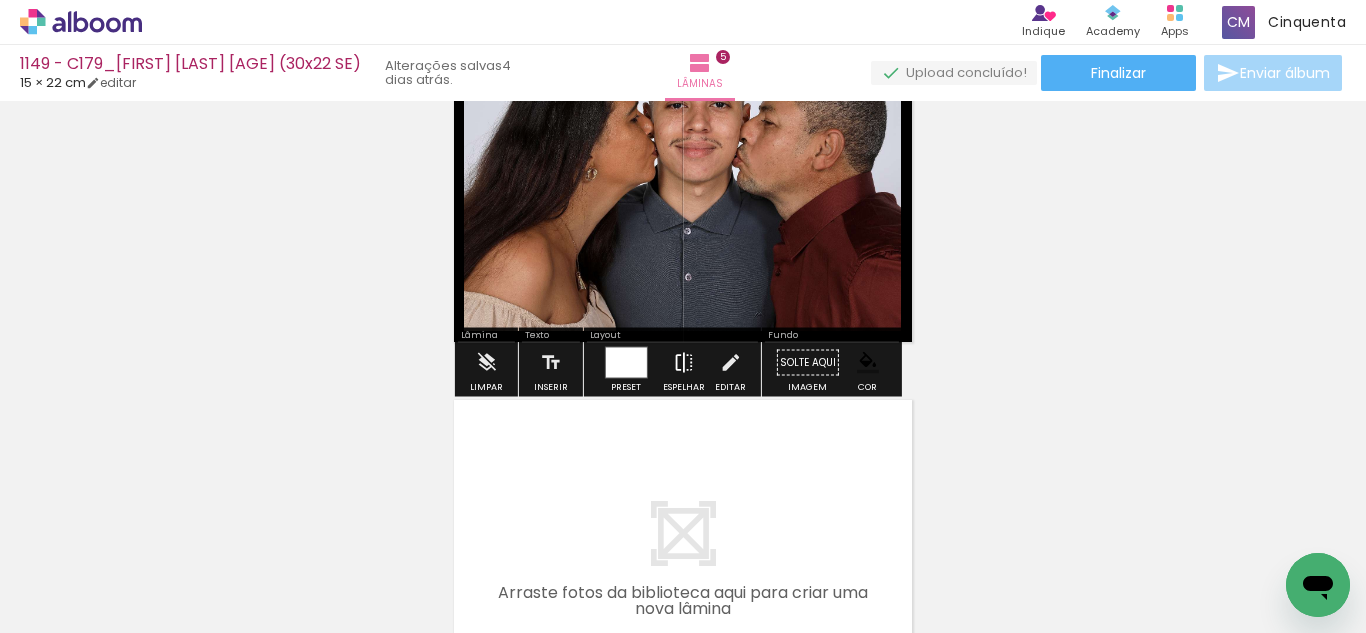 scroll, scrollTop: 1894, scrollLeft: 0, axis: vertical 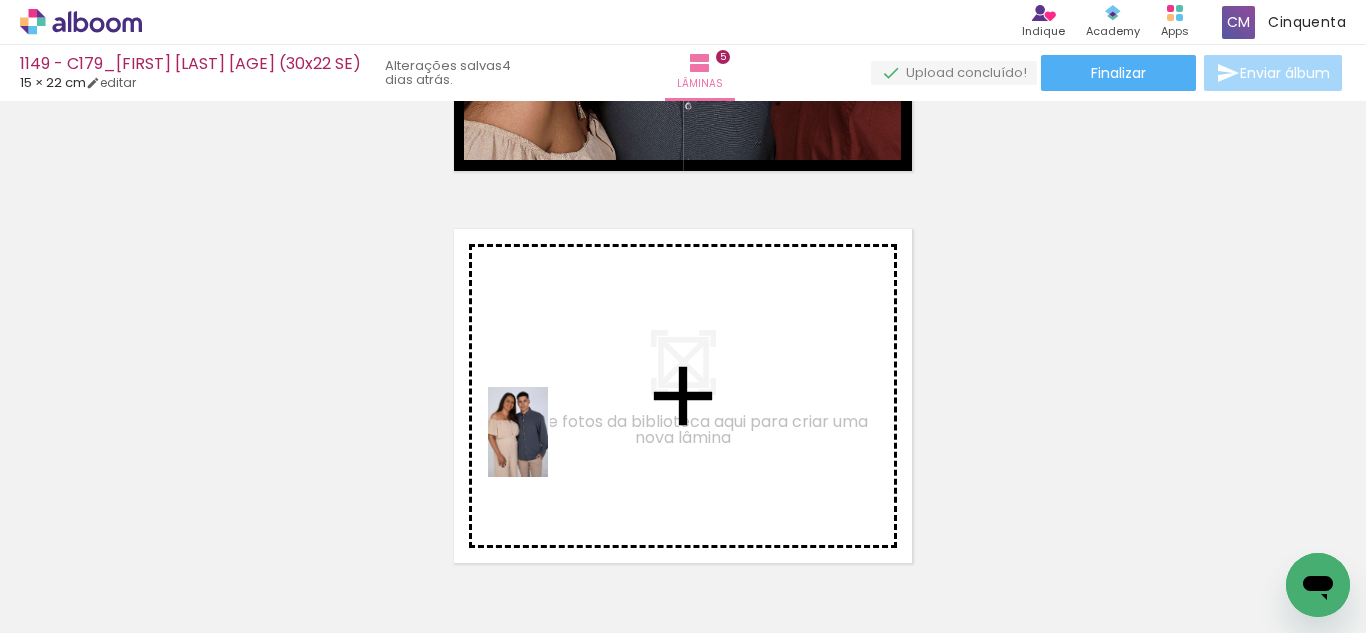 drag, startPoint x: 528, startPoint y: 537, endPoint x: 547, endPoint y: 445, distance: 93.941475 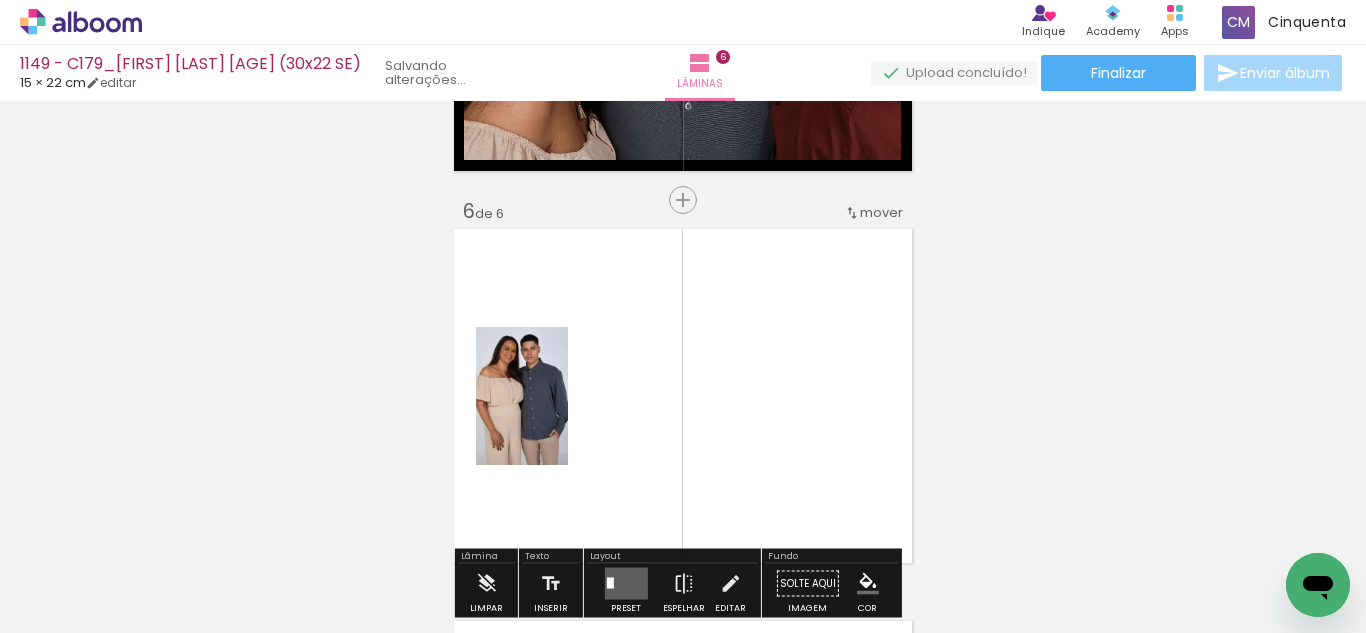 scroll, scrollTop: 0, scrollLeft: 4516, axis: horizontal 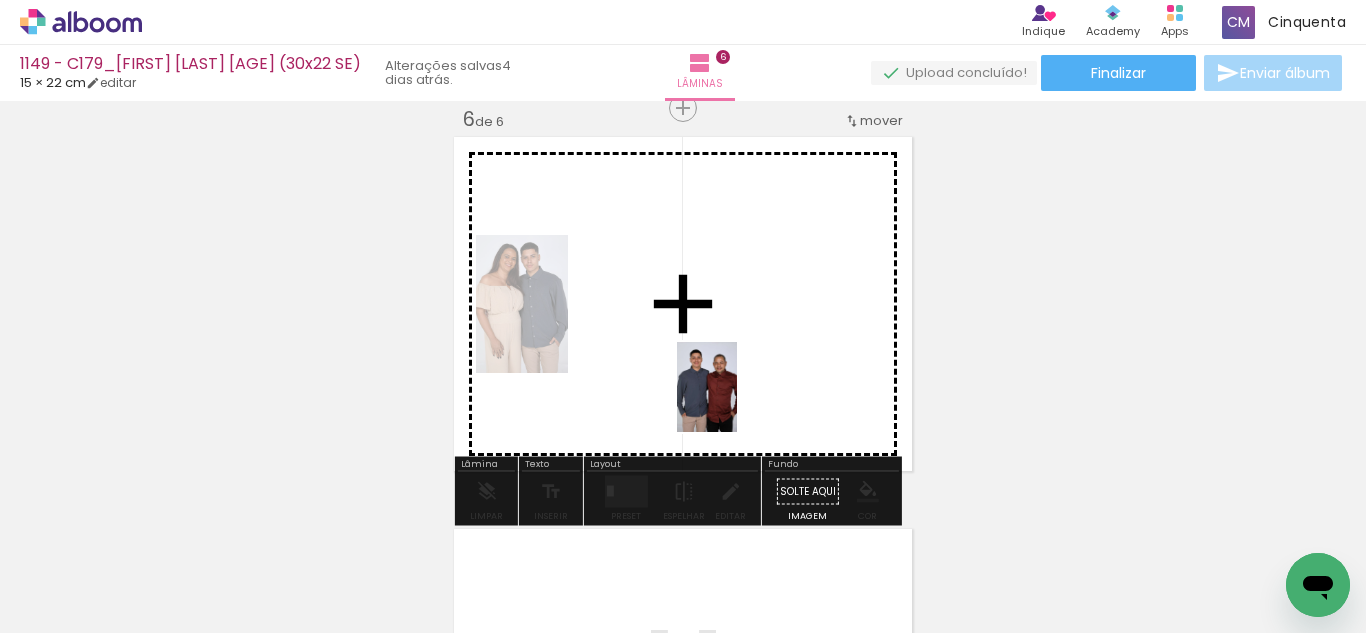 drag, startPoint x: 738, startPoint y: 603, endPoint x: 737, endPoint y: 401, distance: 202.00247 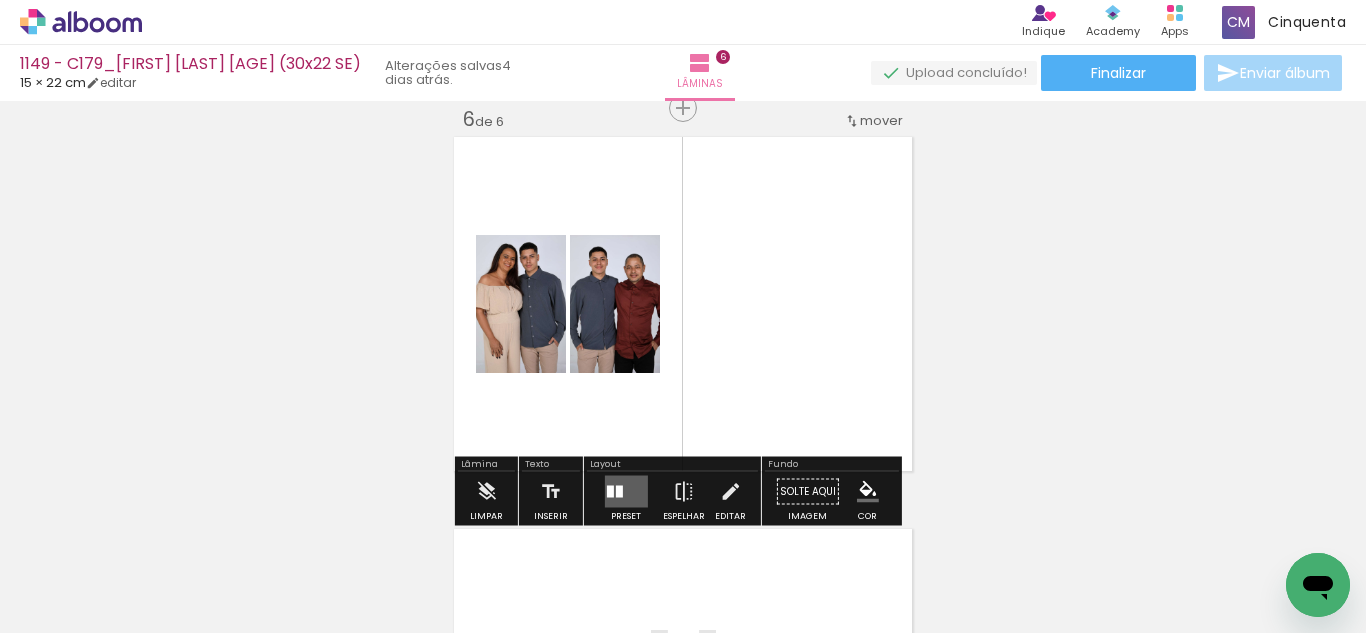 scroll, scrollTop: 0, scrollLeft: 4404, axis: horizontal 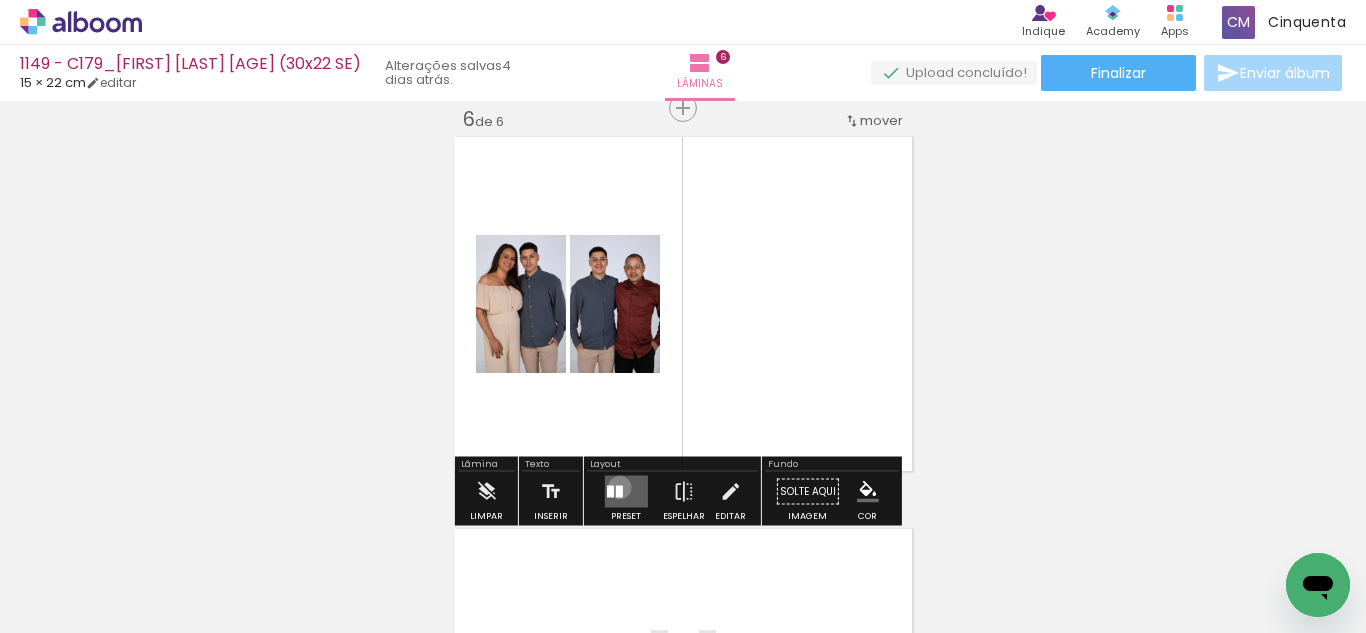 click at bounding box center (618, 492) 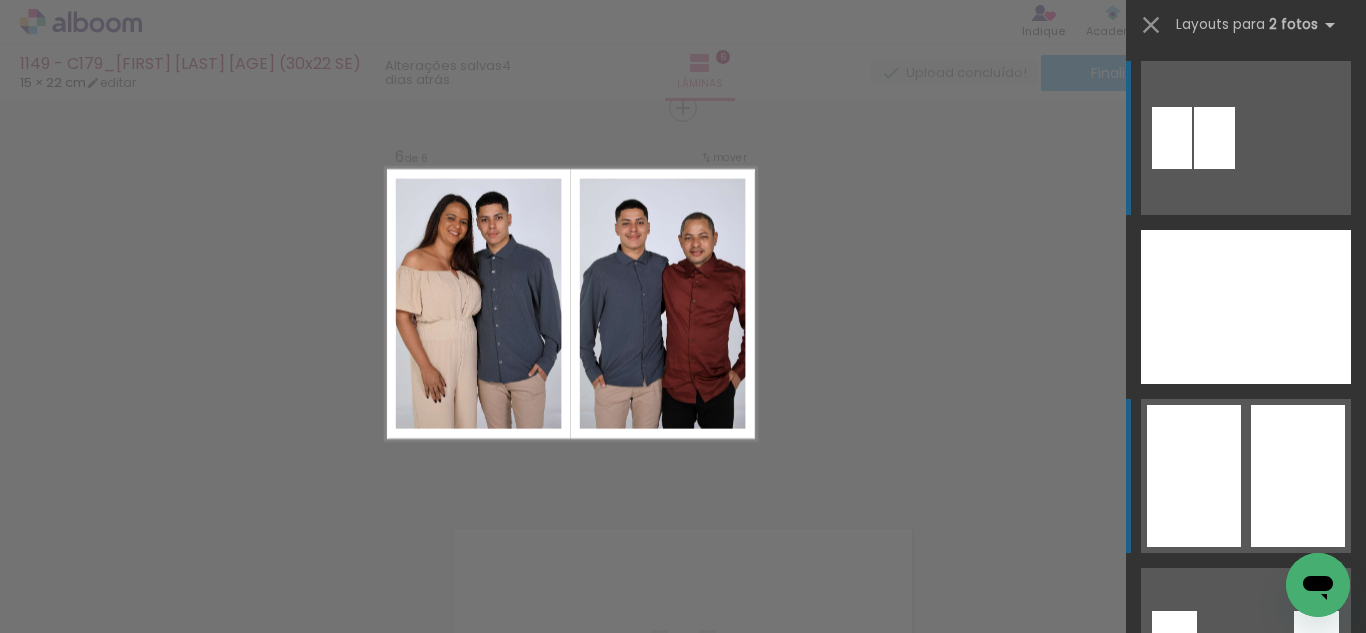 click at bounding box center (1316, 644) 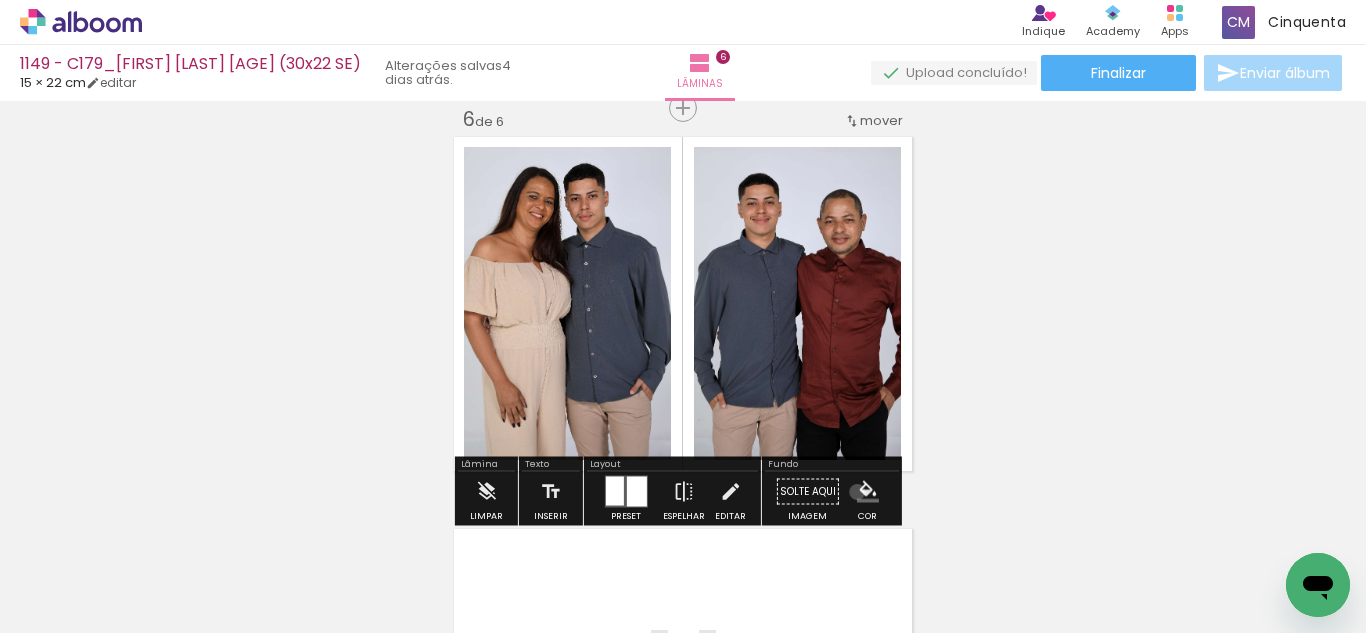 click at bounding box center (868, 492) 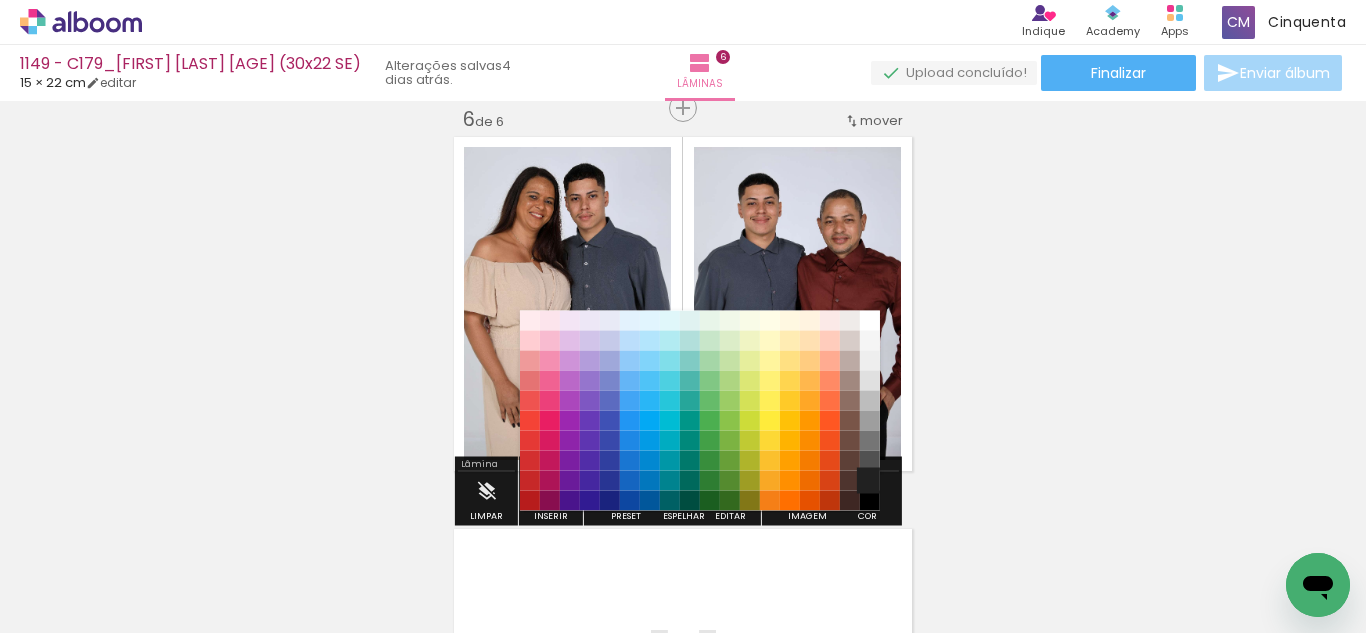 click on "#212121" at bounding box center [870, 481] 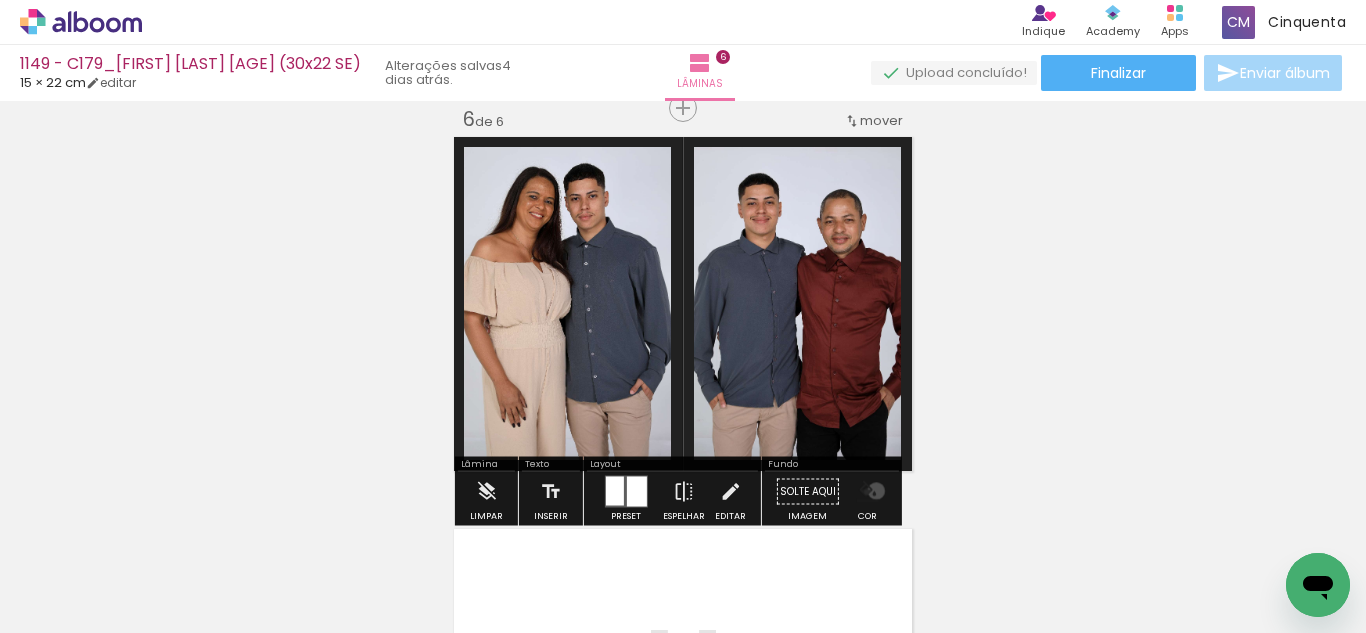 click at bounding box center [868, 492] 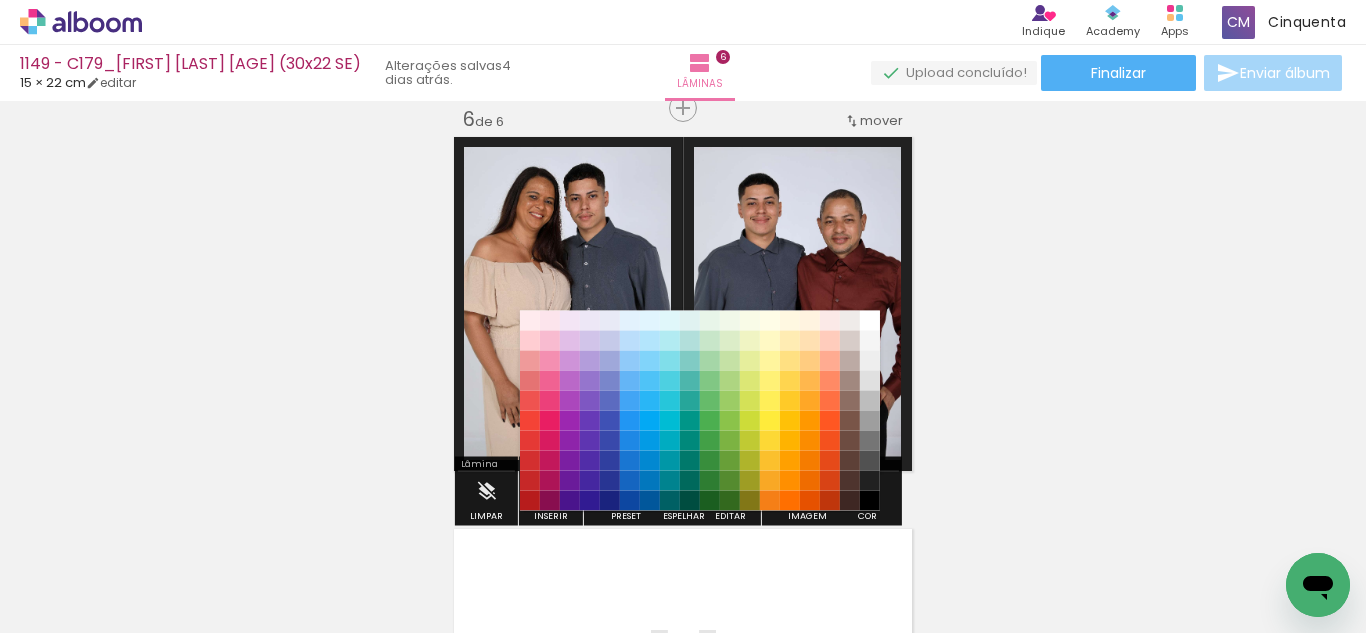 click on "#000000" at bounding box center (870, 501) 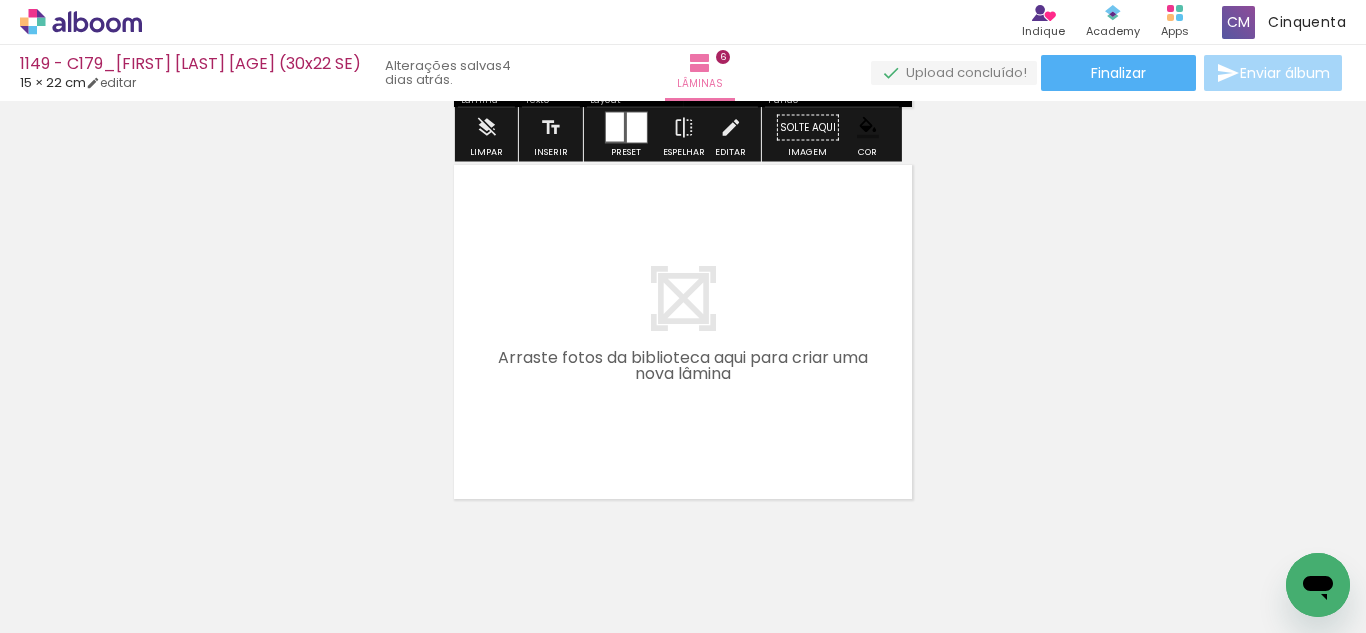 scroll, scrollTop: 2386, scrollLeft: 0, axis: vertical 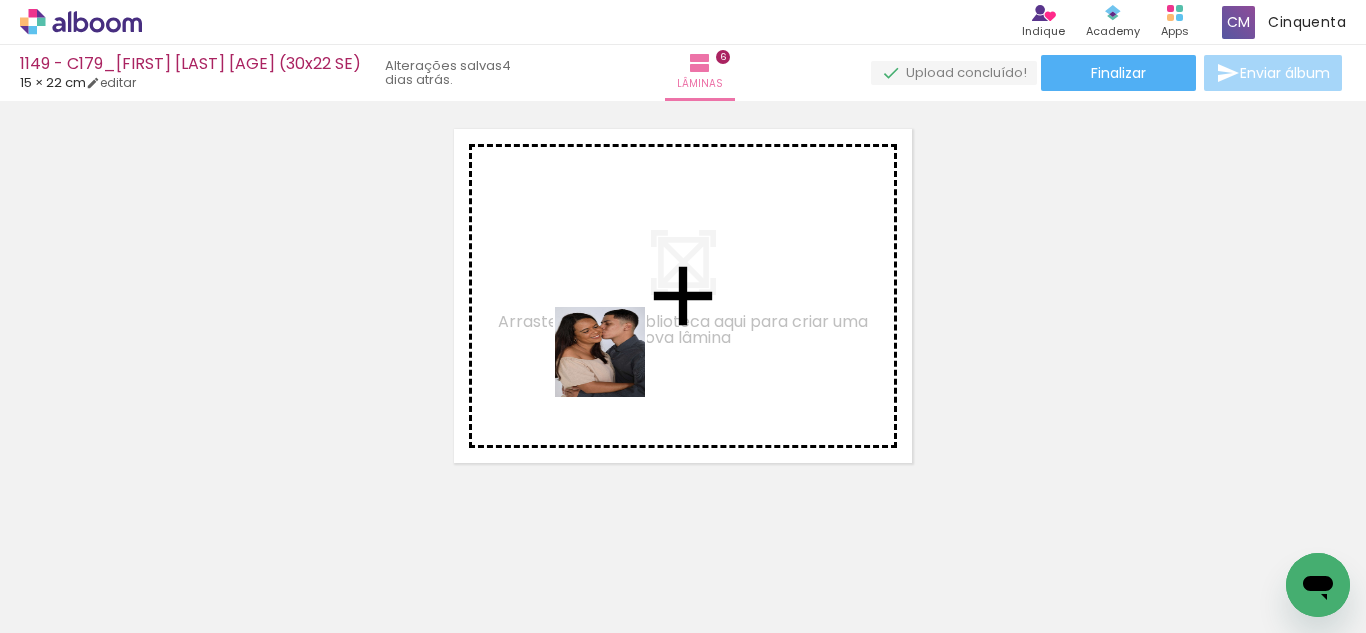 drag, startPoint x: 624, startPoint y: 563, endPoint x: 724, endPoint y: 499, distance: 118.72658 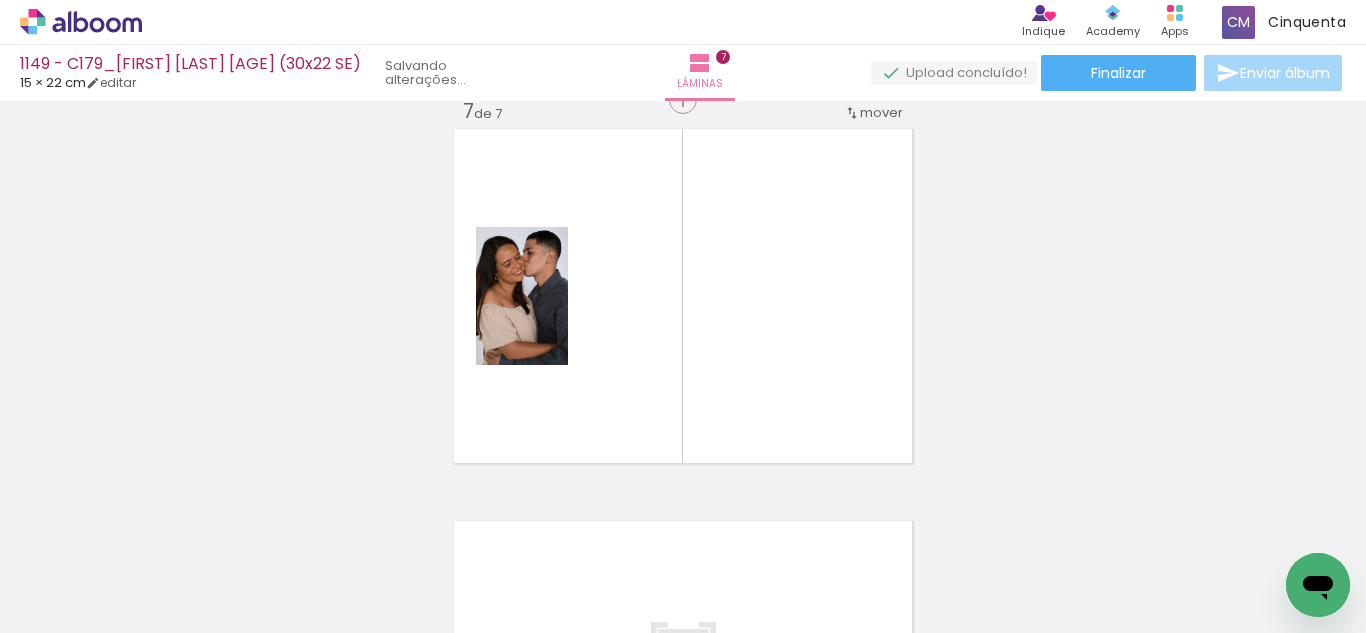 scroll, scrollTop: 0, scrollLeft: 4292, axis: horizontal 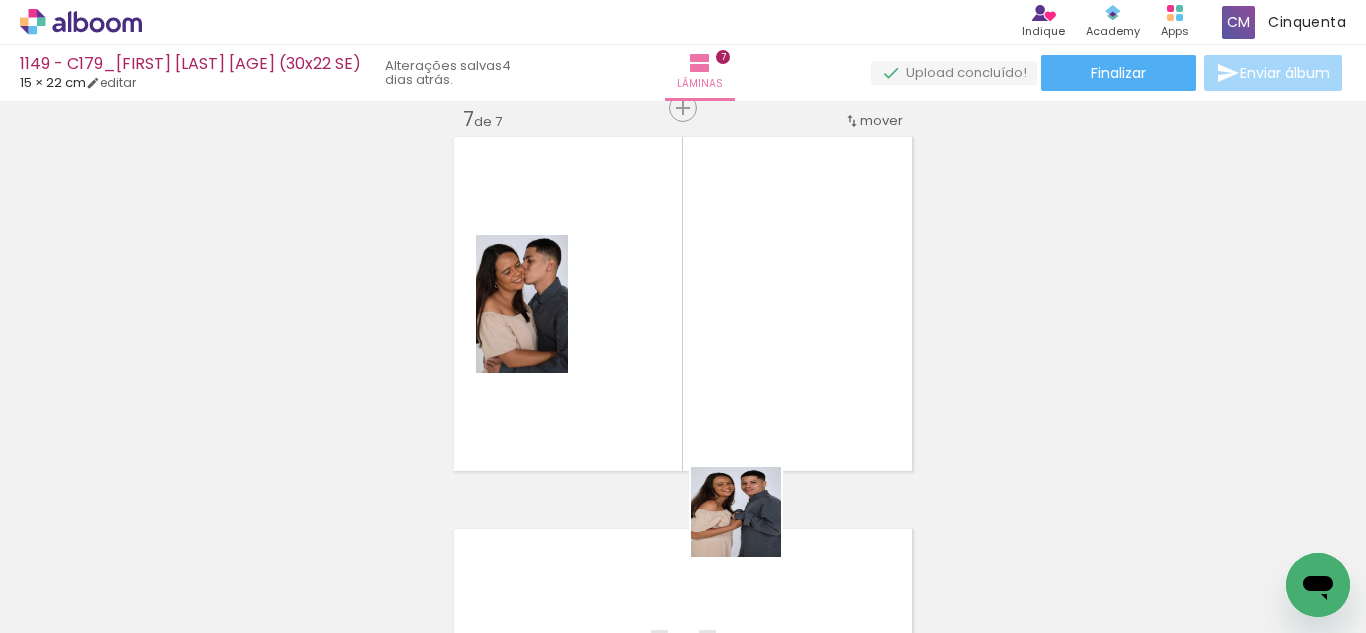 drag, startPoint x: 741, startPoint y: 571, endPoint x: 684, endPoint y: 454, distance: 130.14607 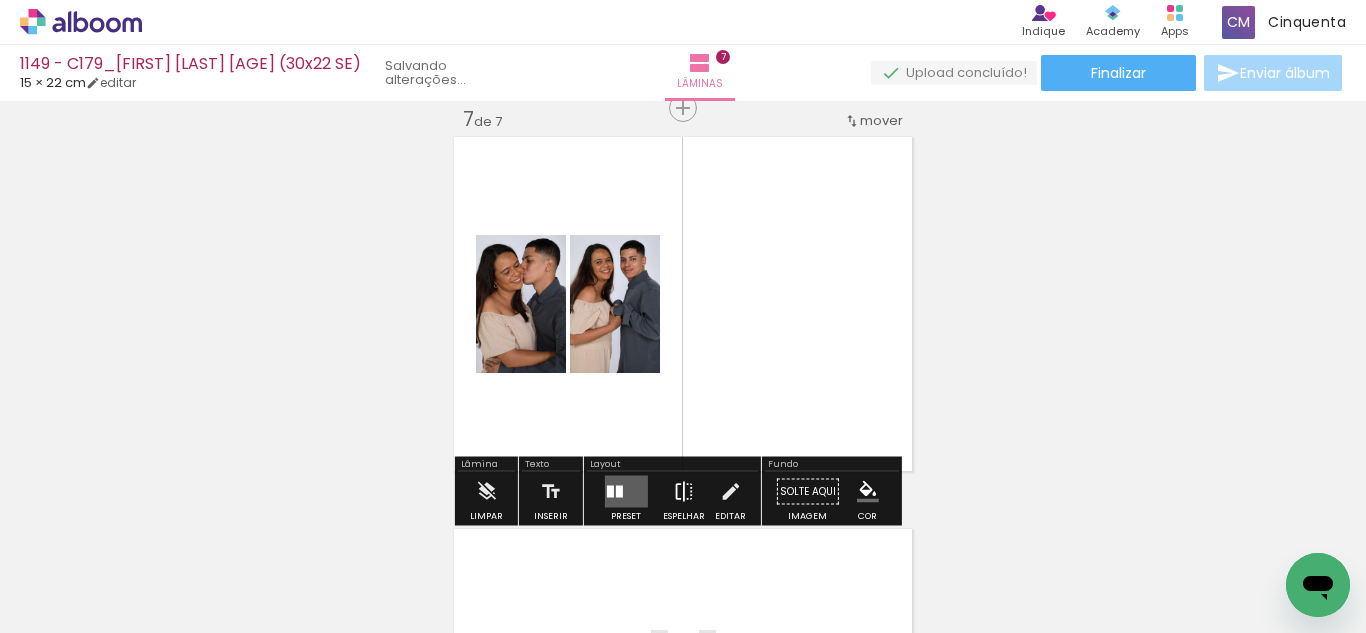 scroll, scrollTop: 0, scrollLeft: 4180, axis: horizontal 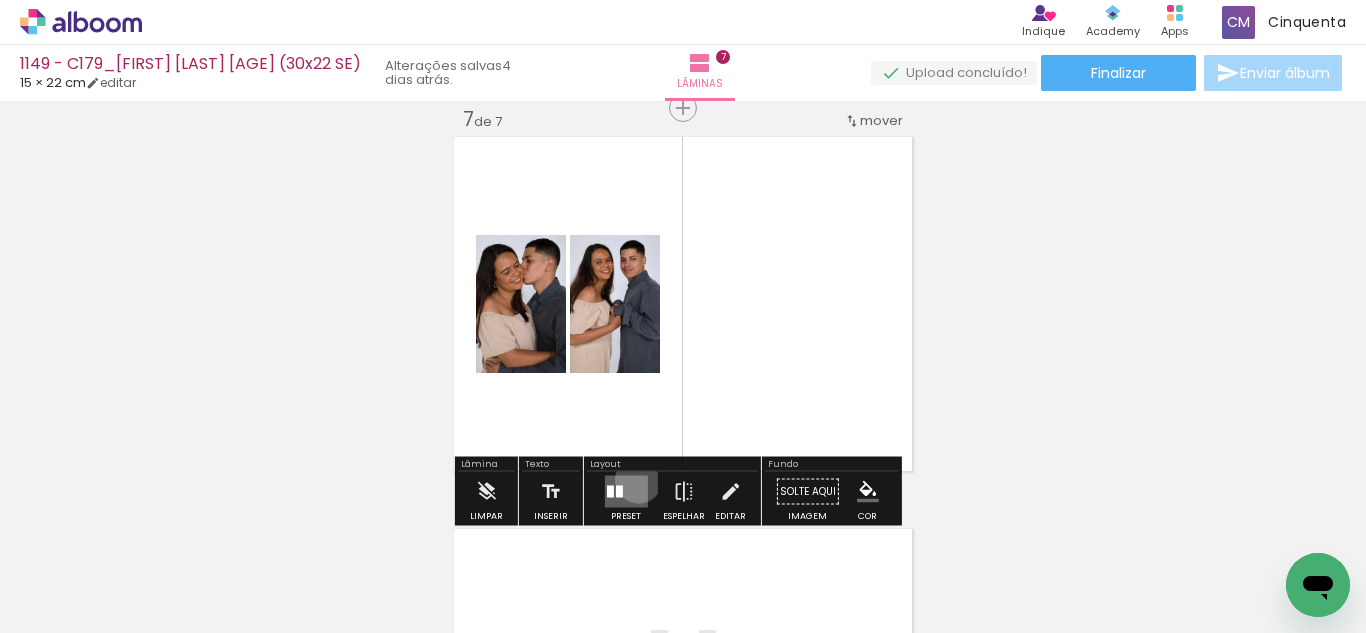 click at bounding box center (625, 492) 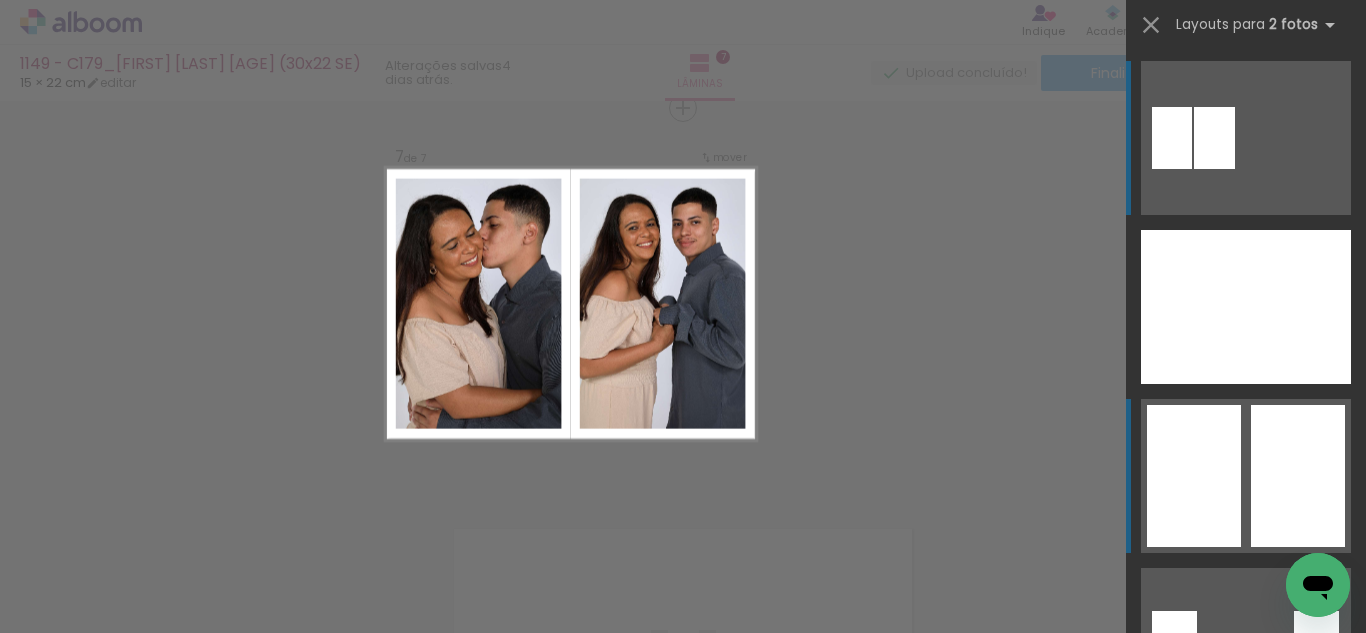 click at bounding box center [1174, 644] 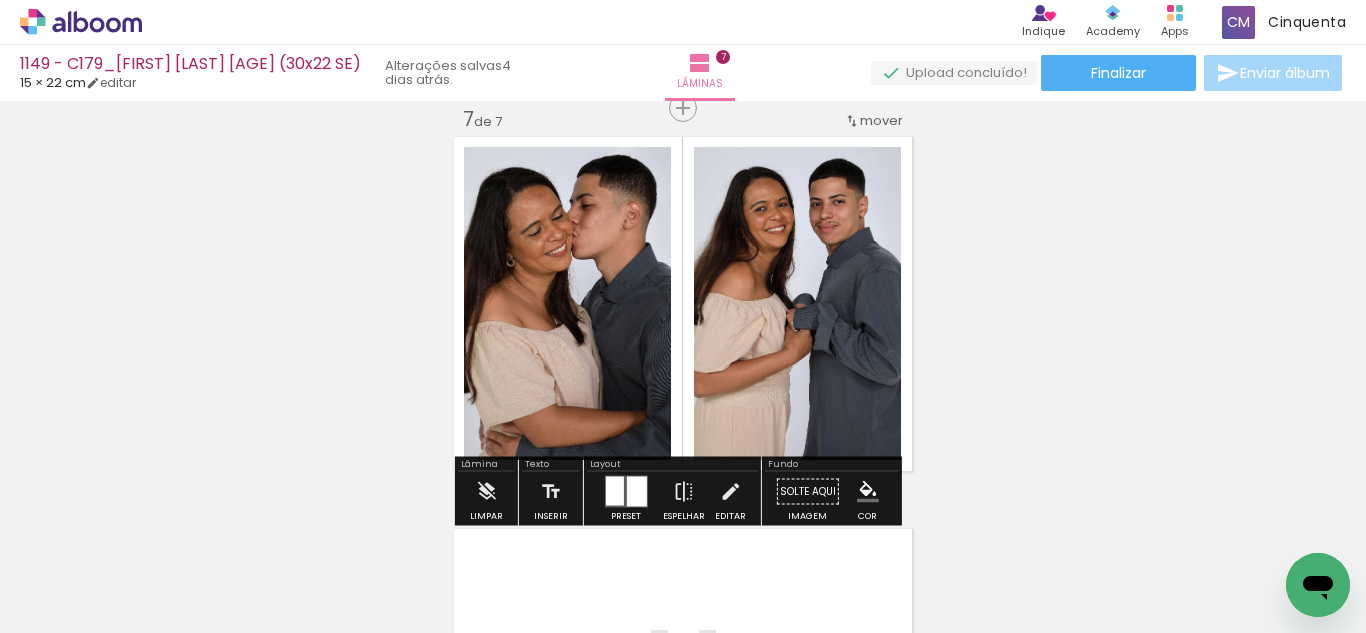 click at bounding box center (626, 492) 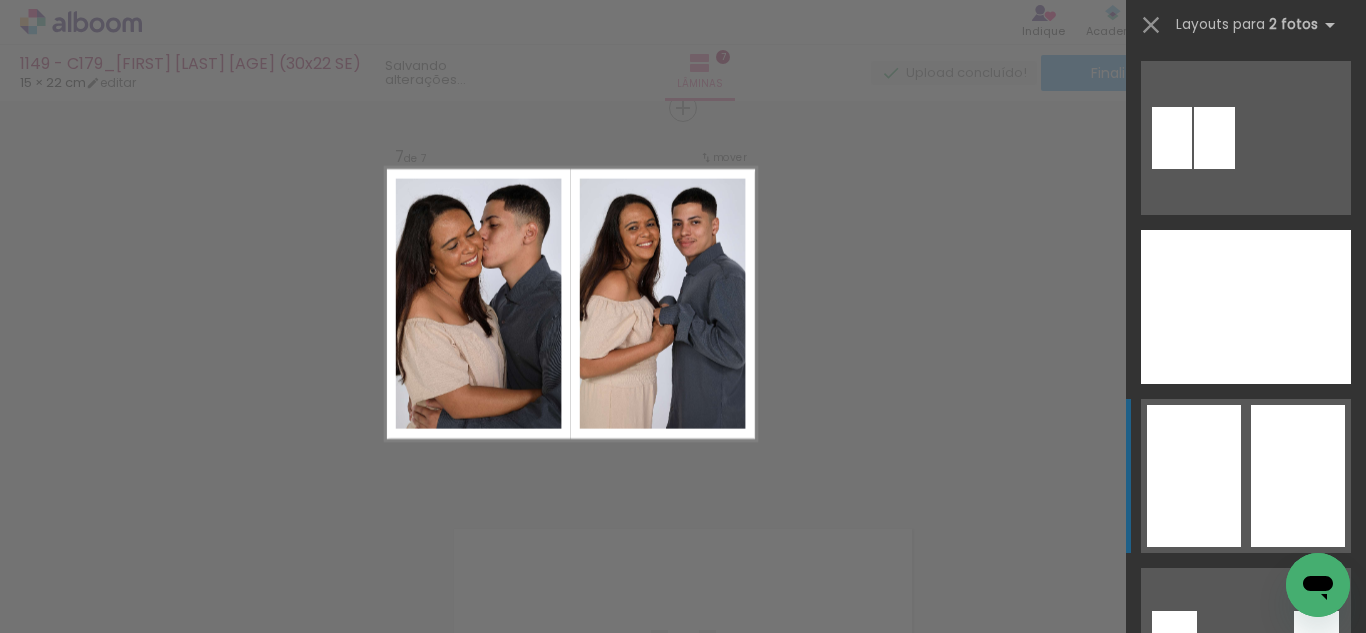 scroll, scrollTop: 338, scrollLeft: 0, axis: vertical 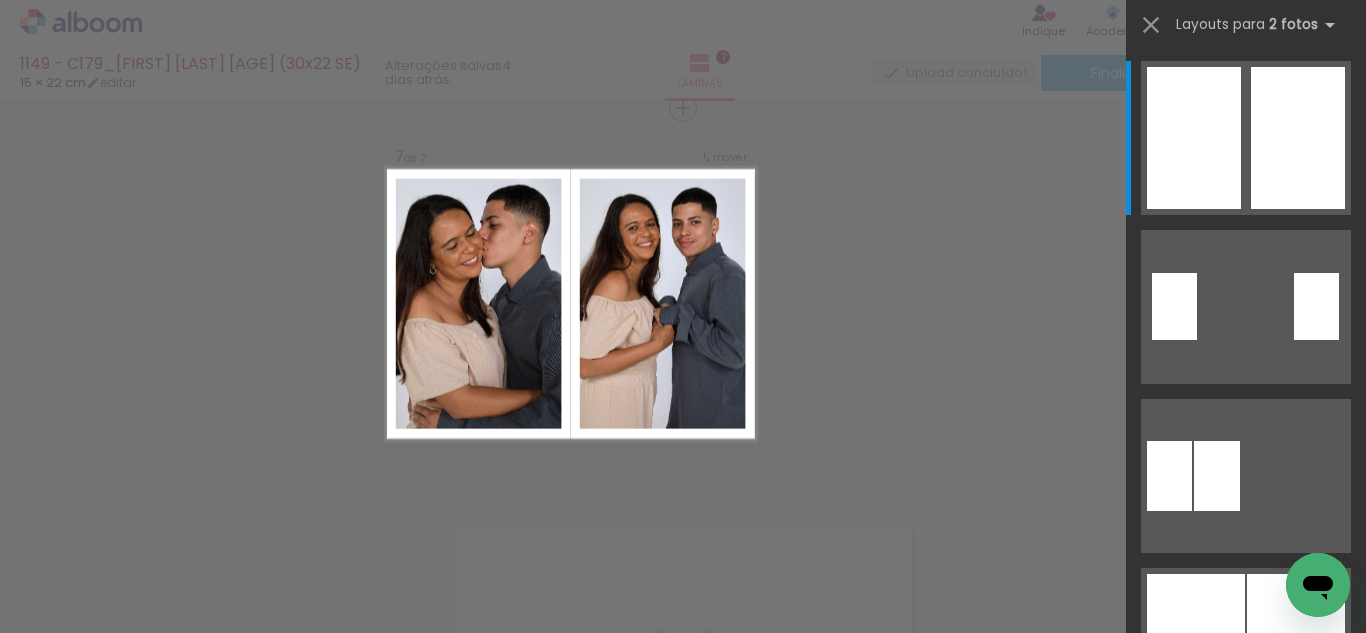 click on "Layouts para   2 fotos Procurando layouts para mais de 2 fotos? É só colocar mais fotos na lâmina primeiro.
Os layouts que estão aqui são para 2 fotos, porque a lâmina que você escolheu tem 2 fotos. Se você colocar 10 fotos na lâmina, irão aparecer aqui somente os layouts pra 10 fotos." at bounding box center [1246, 25] 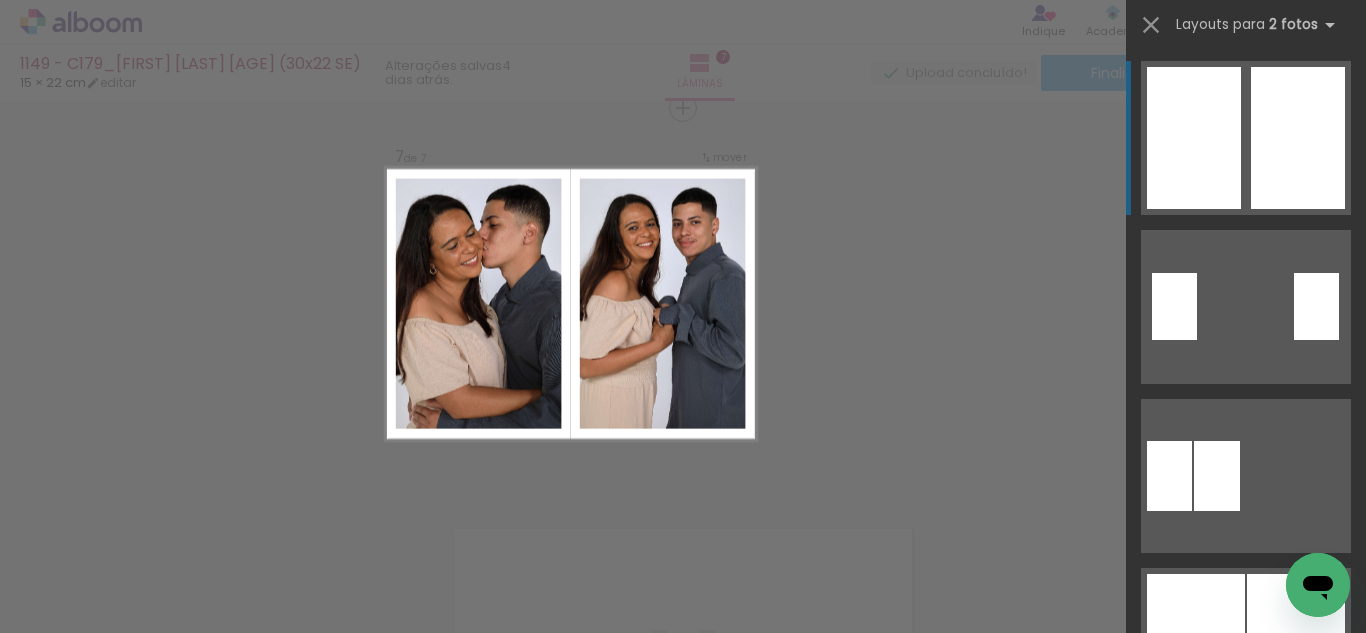 drag, startPoint x: 1144, startPoint y: 27, endPoint x: 1135, endPoint y: 67, distance: 41 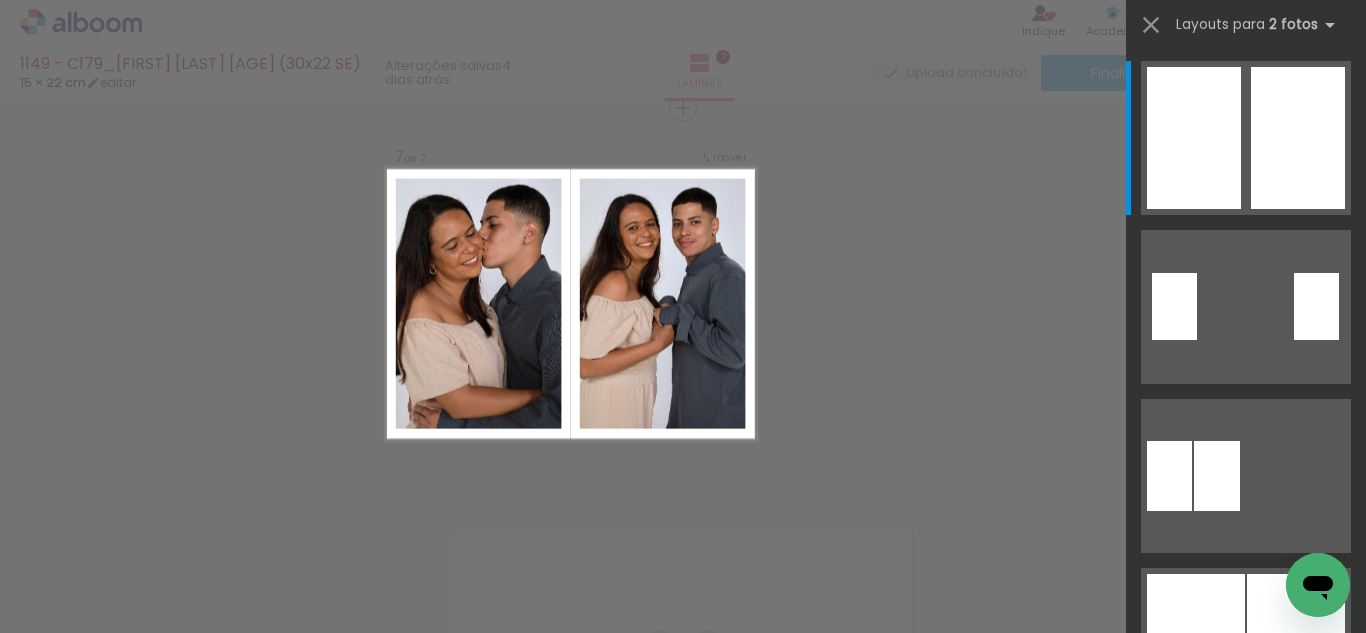 click on "Layouts para   2 fotos Procurando layouts para mais de 2 fotos? É só colocar mais fotos na lâmina primeiro.
Os layouts que estão aqui são para 2 fotos, porque a lâmina que você escolheu tem 2 fotos. Se você colocar 10 fotos na lâmina, irão aparecer aqui somente os layouts pra 10 fotos." at bounding box center [1246, 25] 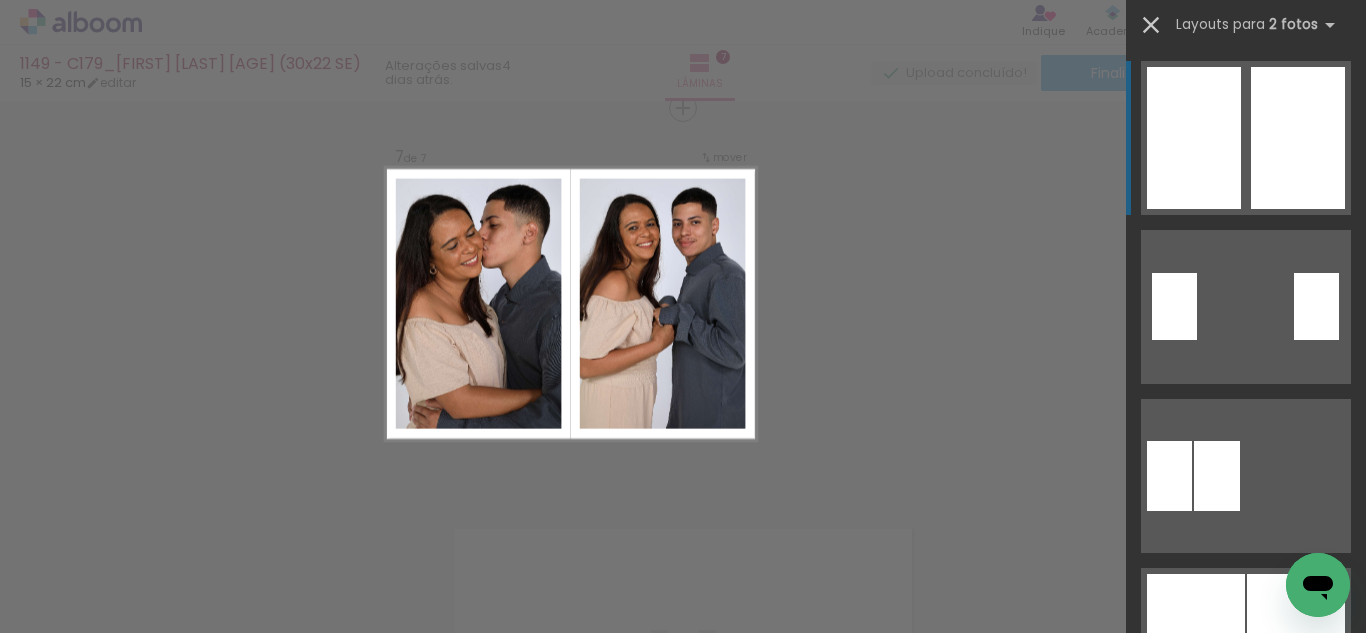 click at bounding box center [1151, 25] 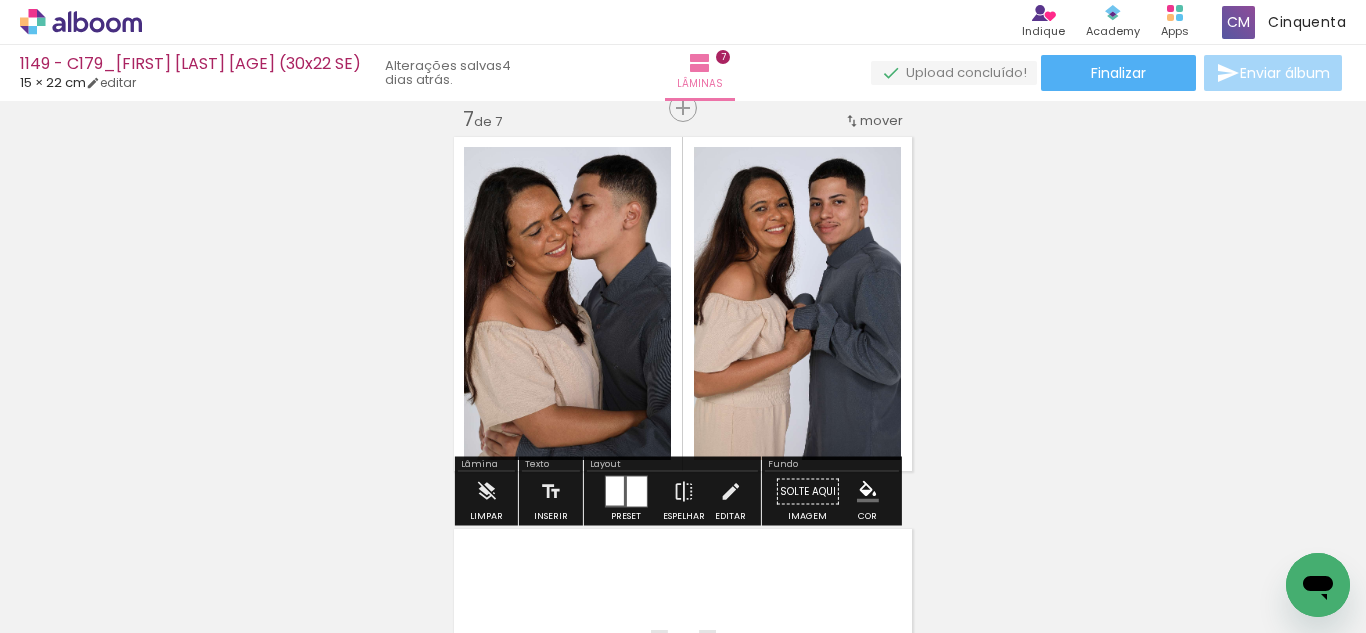 click at bounding box center (868, 492) 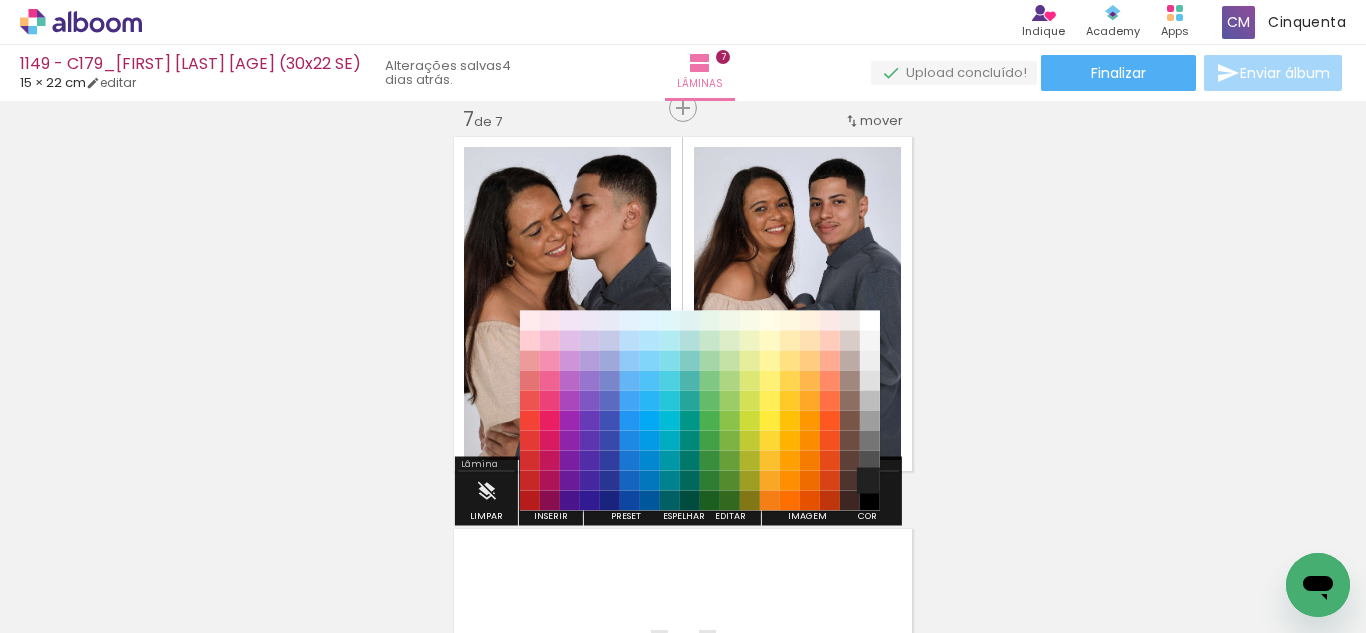 click on "#212121" at bounding box center [870, 481] 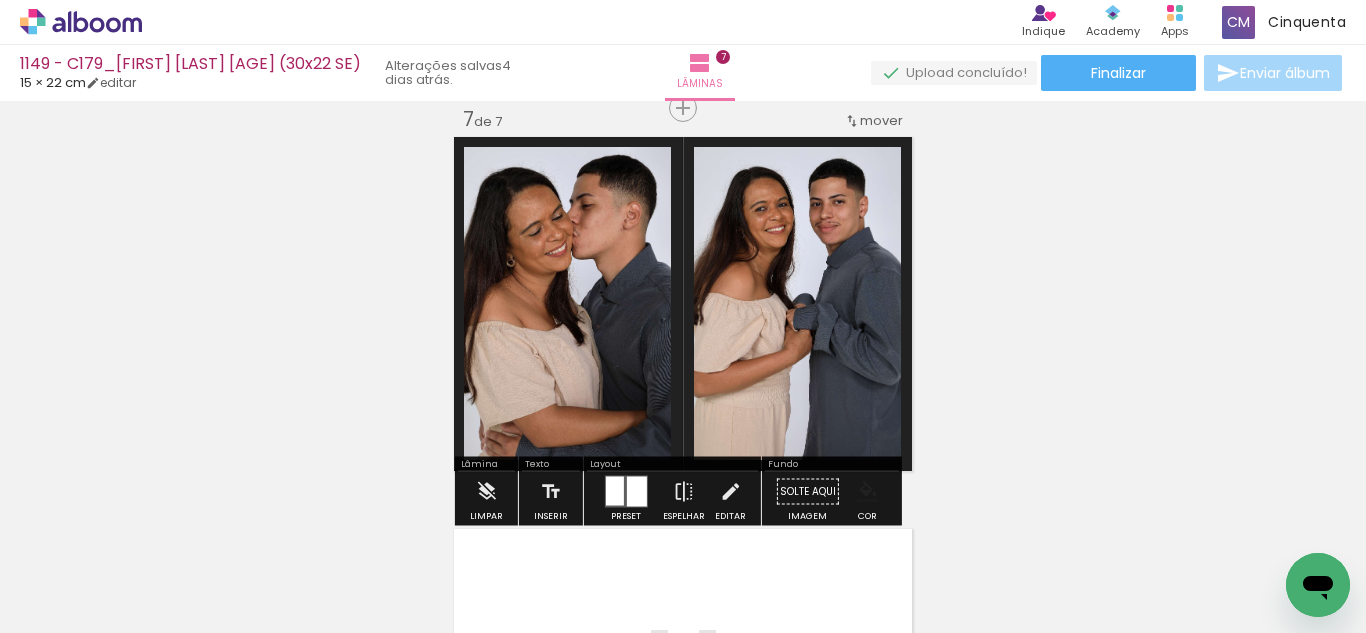 click at bounding box center (868, 492) 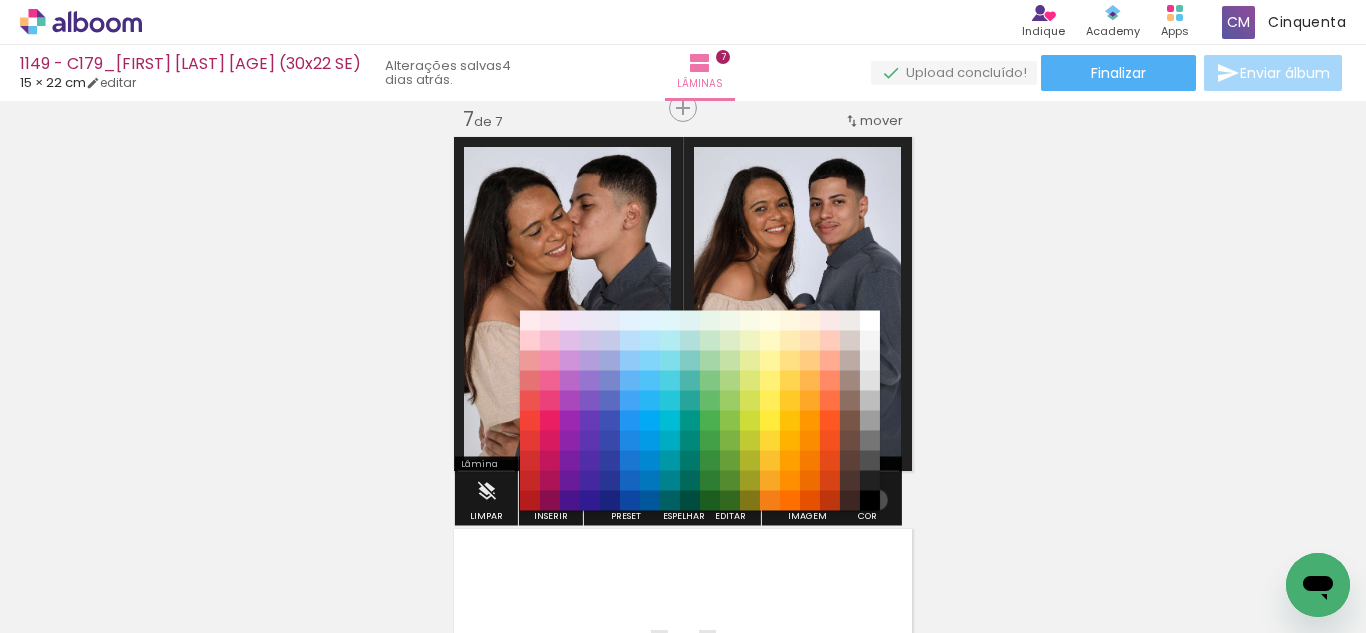 click on "#000000" at bounding box center [870, 501] 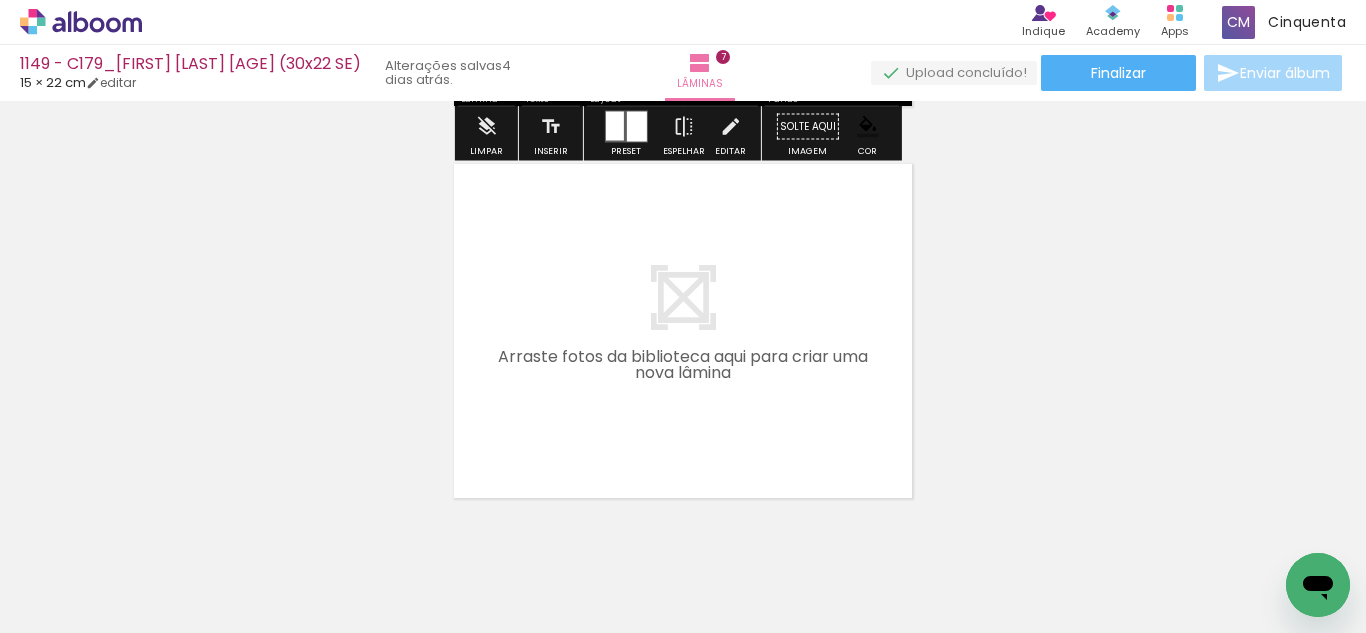scroll, scrollTop: 2778, scrollLeft: 0, axis: vertical 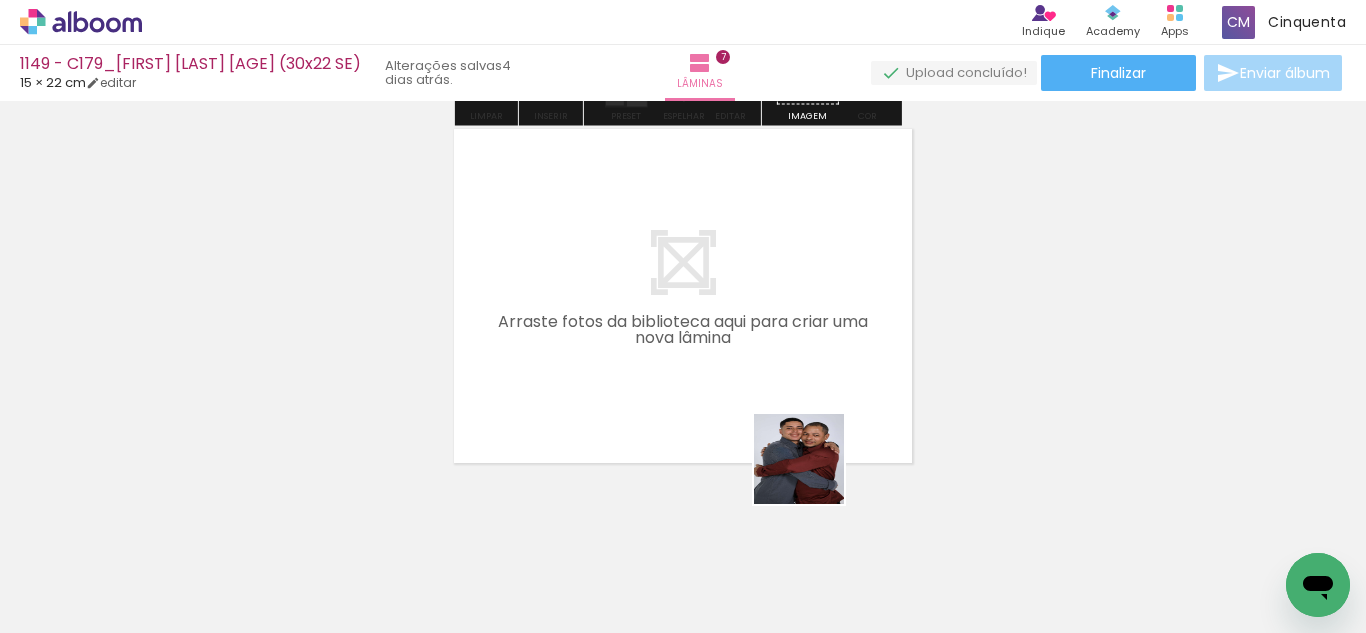 drag, startPoint x: 814, startPoint y: 474, endPoint x: 637, endPoint y: 337, distance: 223.82582 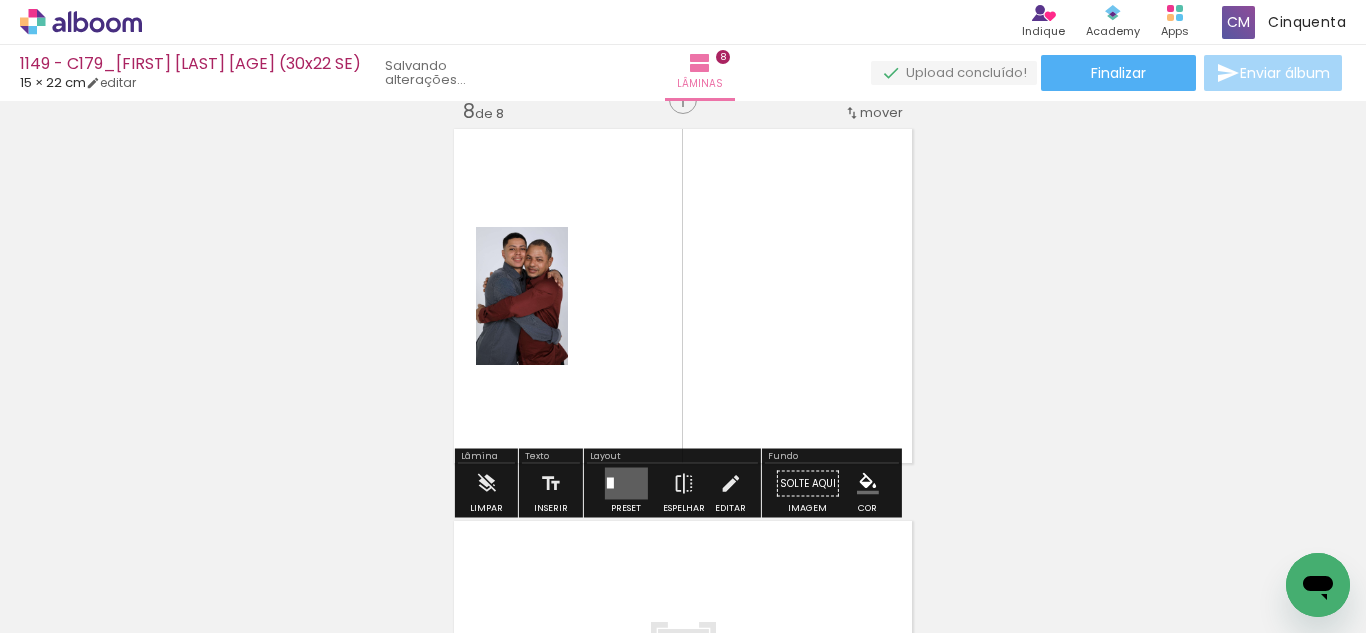 scroll, scrollTop: 0, scrollLeft: 4068, axis: horizontal 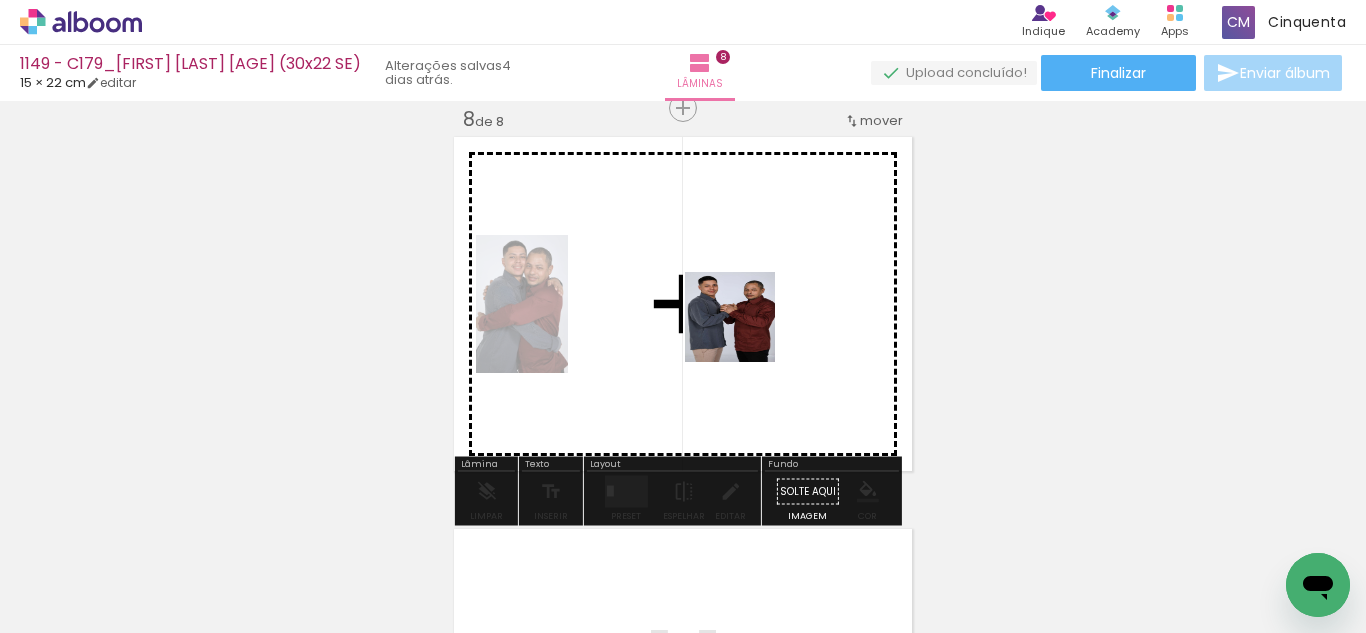 drag, startPoint x: 952, startPoint y: 538, endPoint x: 683, endPoint y: 398, distance: 303.25073 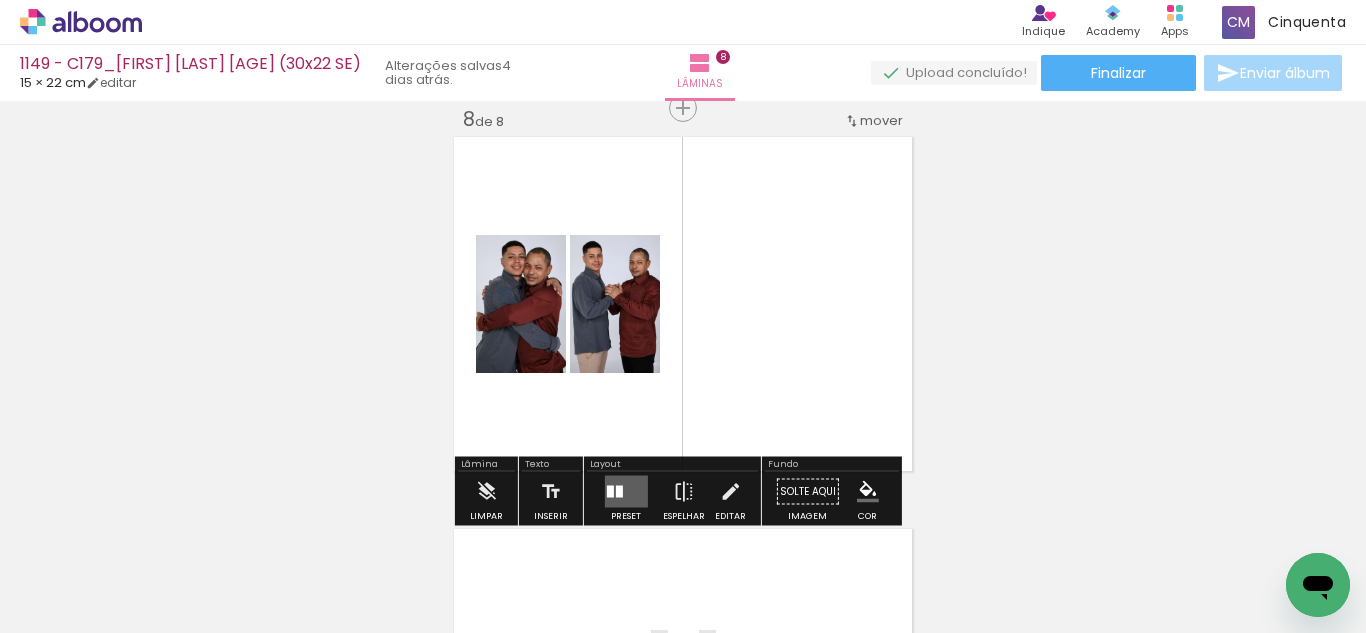scroll, scrollTop: 0, scrollLeft: 3956, axis: horizontal 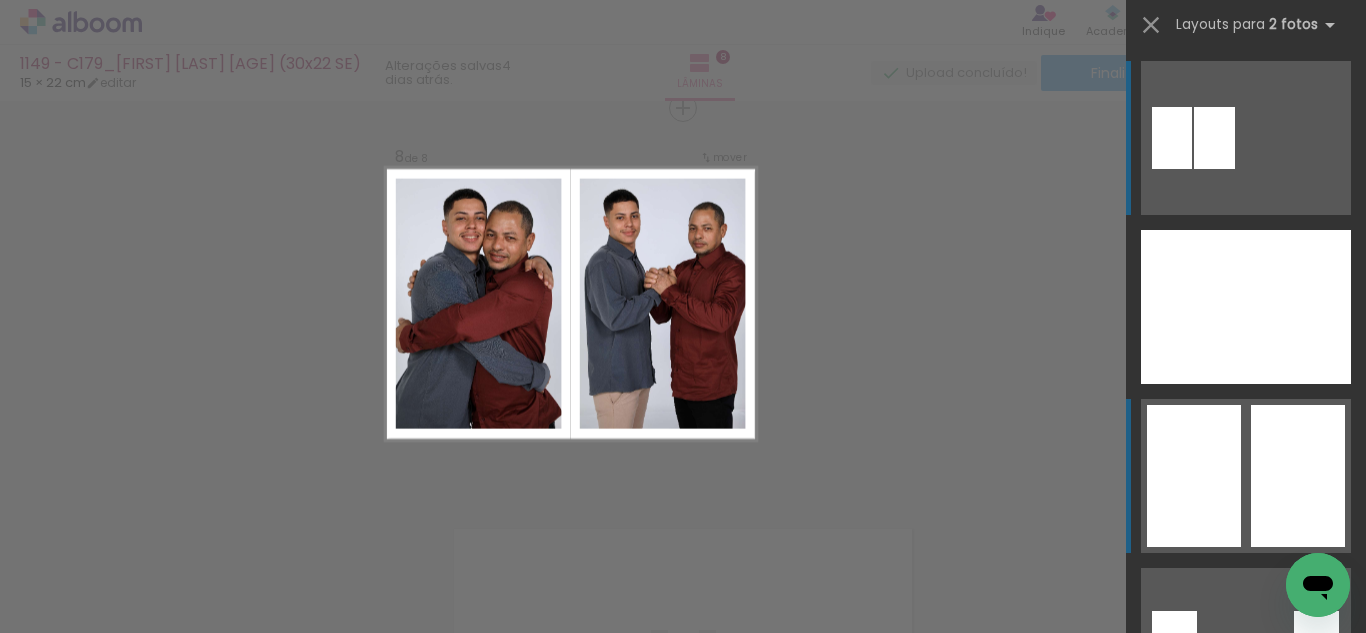 click at bounding box center [1174, 644] 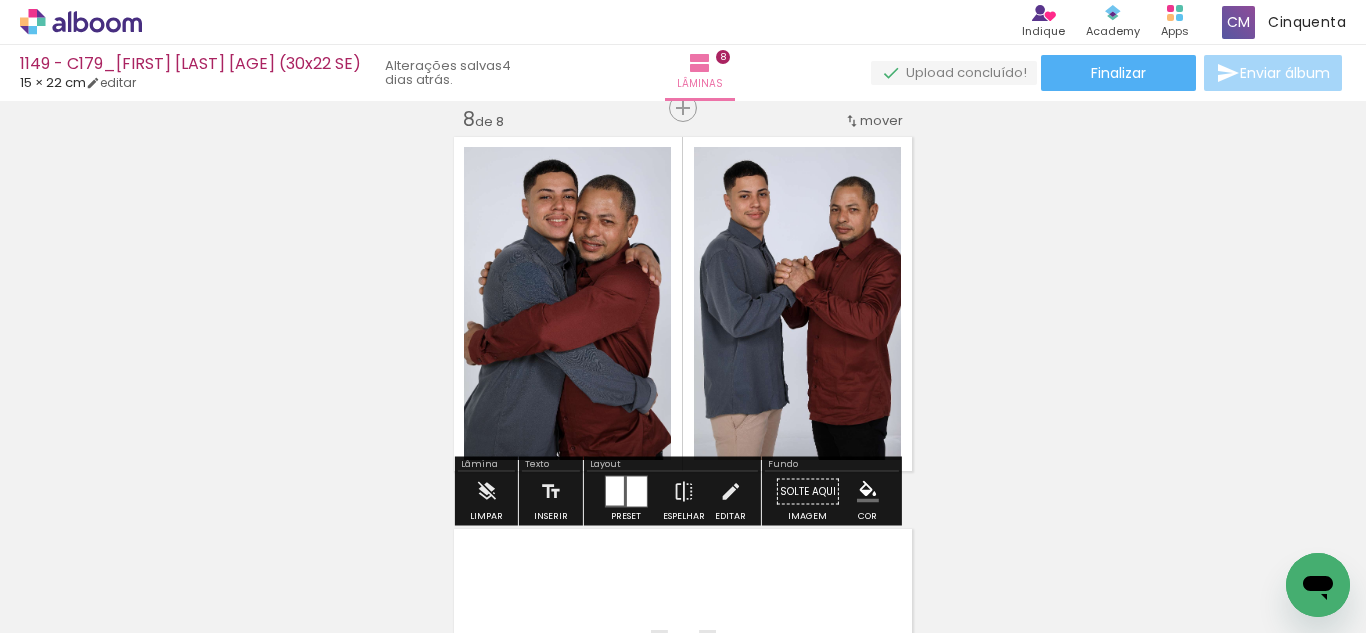 click at bounding box center [868, 492] 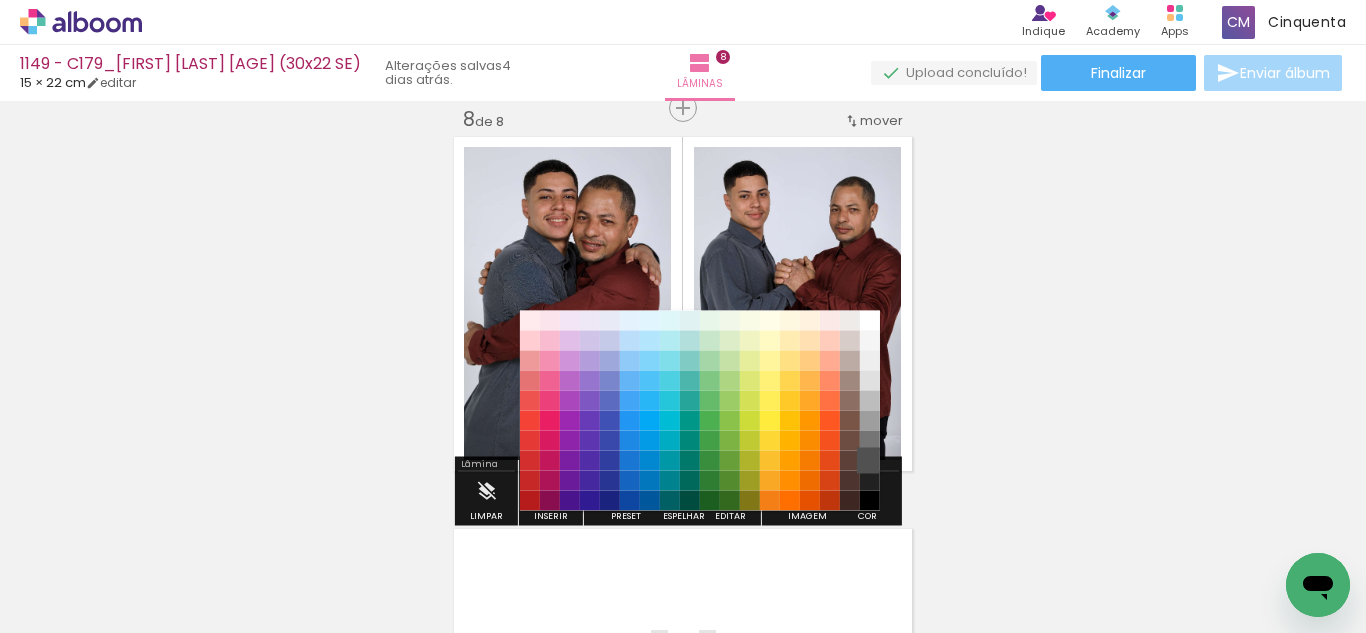 click on "#515151" at bounding box center (870, 461) 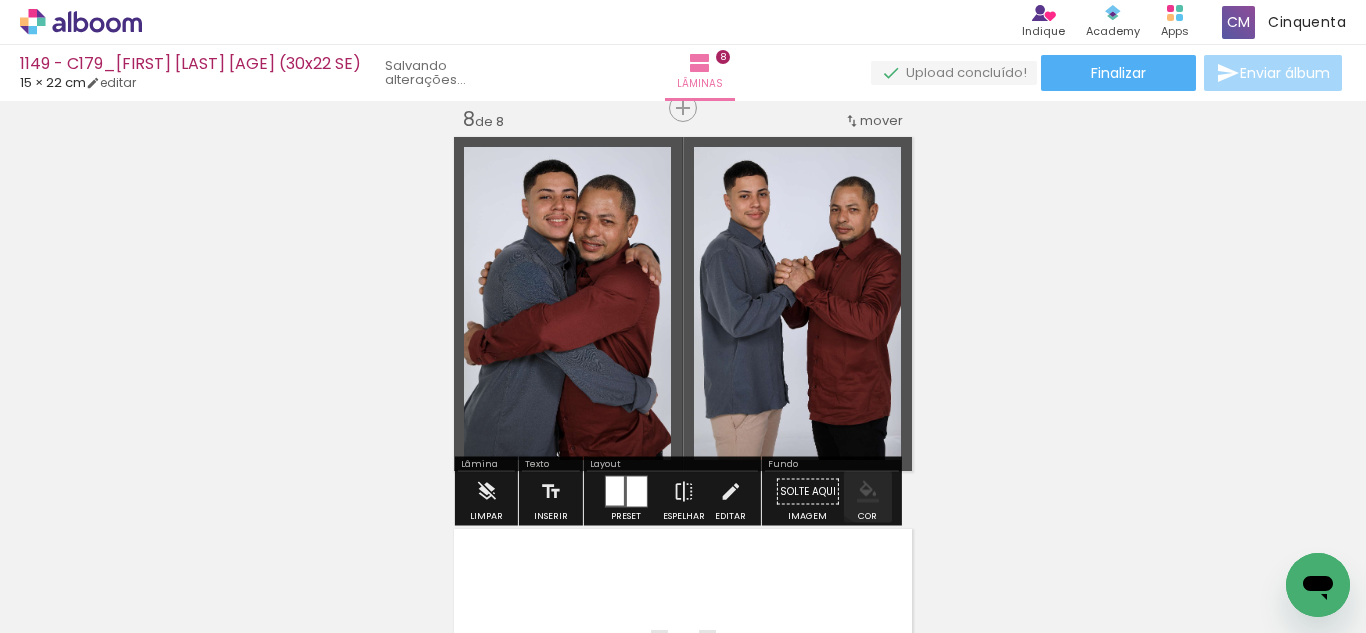click at bounding box center (868, 492) 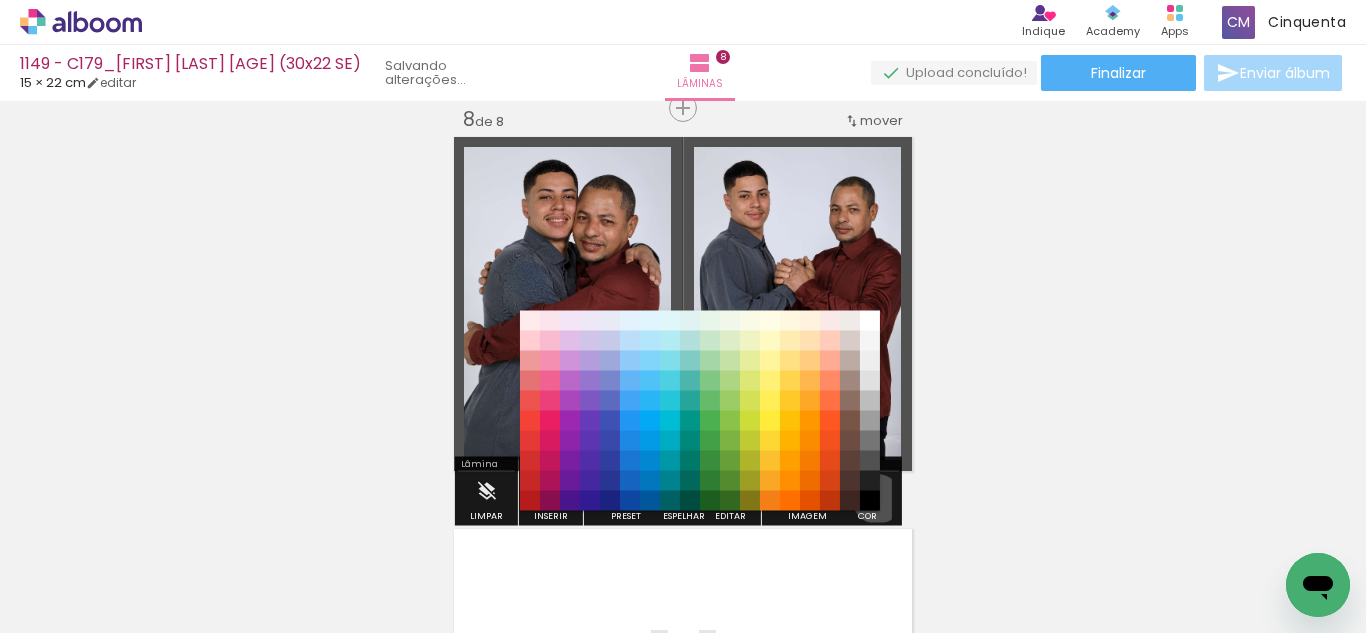 click on "#000000" at bounding box center (870, 501) 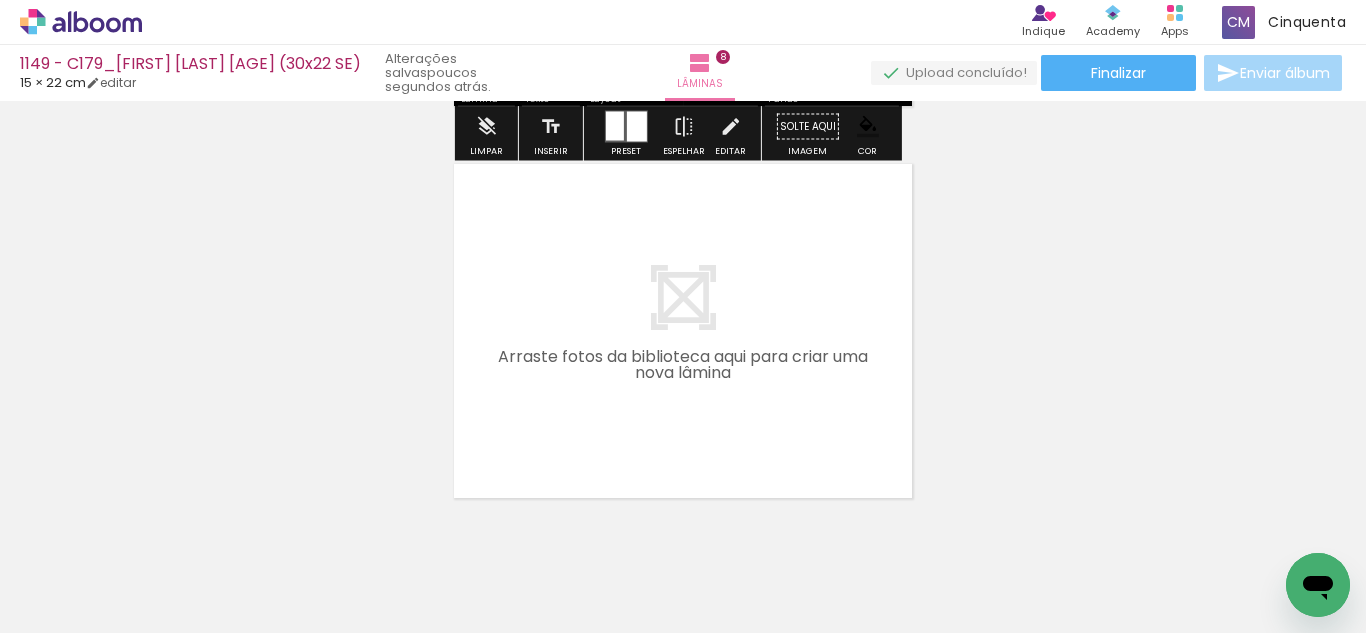 scroll, scrollTop: 3170, scrollLeft: 0, axis: vertical 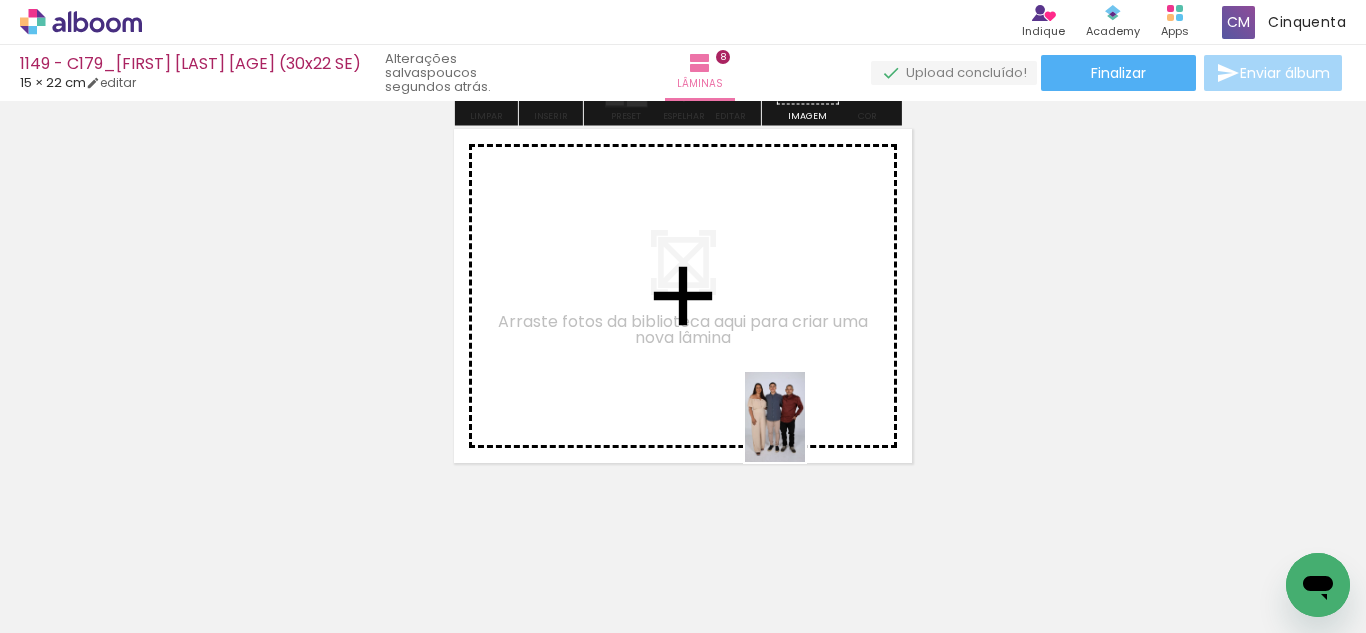 drag, startPoint x: 966, startPoint y: 597, endPoint x: 805, endPoint y: 432, distance: 230.53416 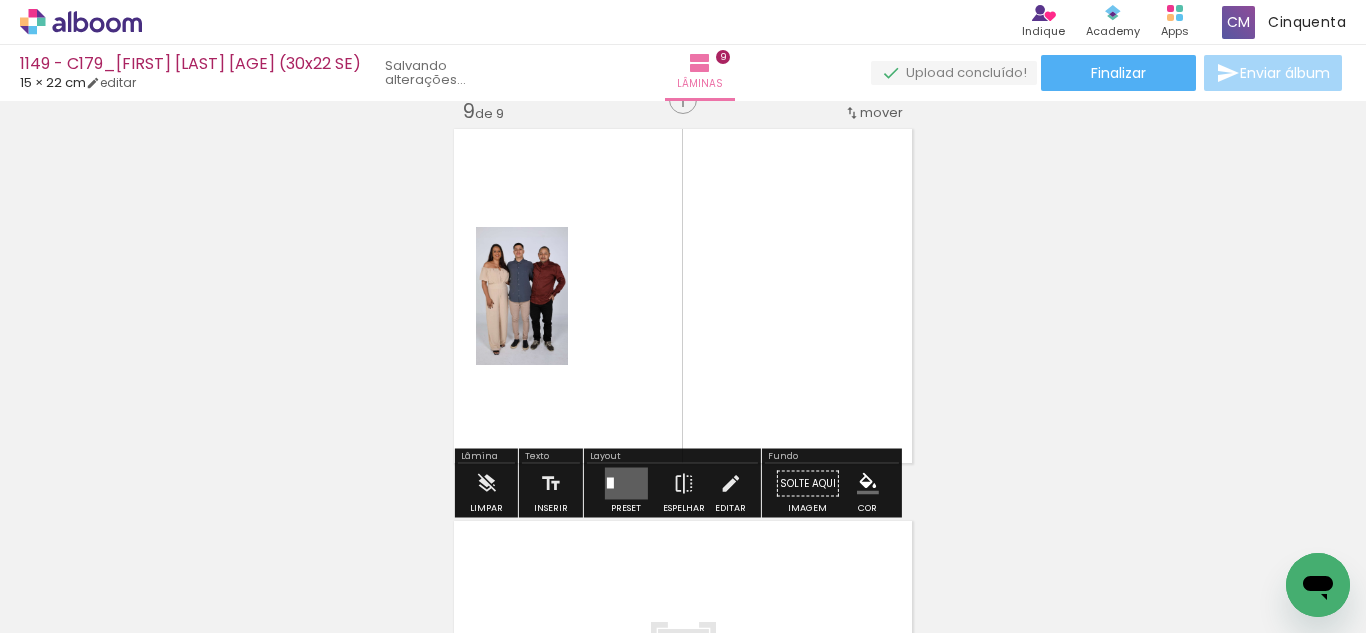 scroll, scrollTop: 0, scrollLeft: 3844, axis: horizontal 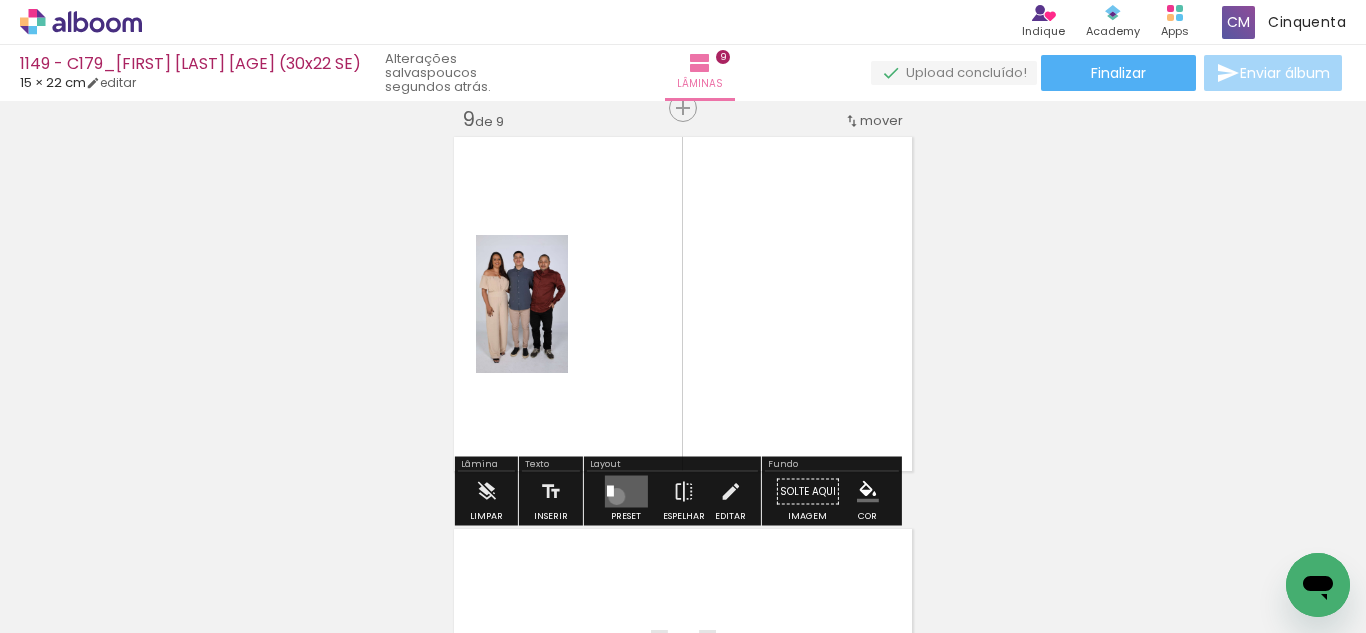click at bounding box center [625, 492] 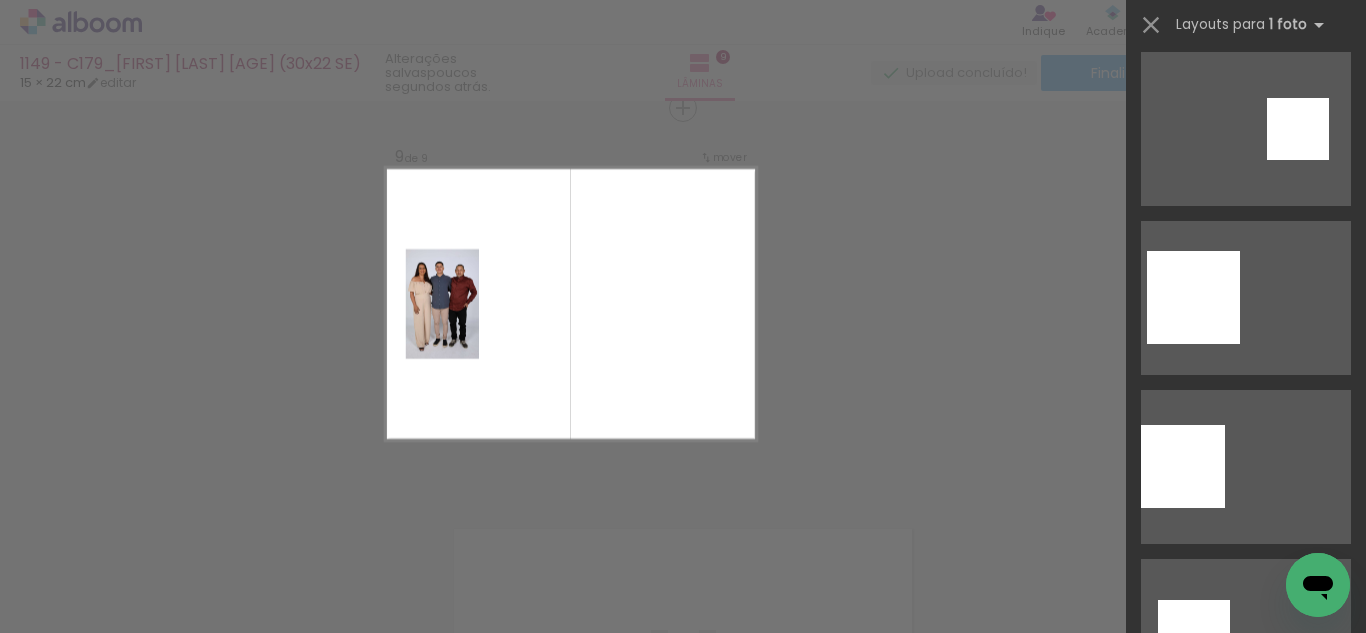 scroll, scrollTop: 2550, scrollLeft: 0, axis: vertical 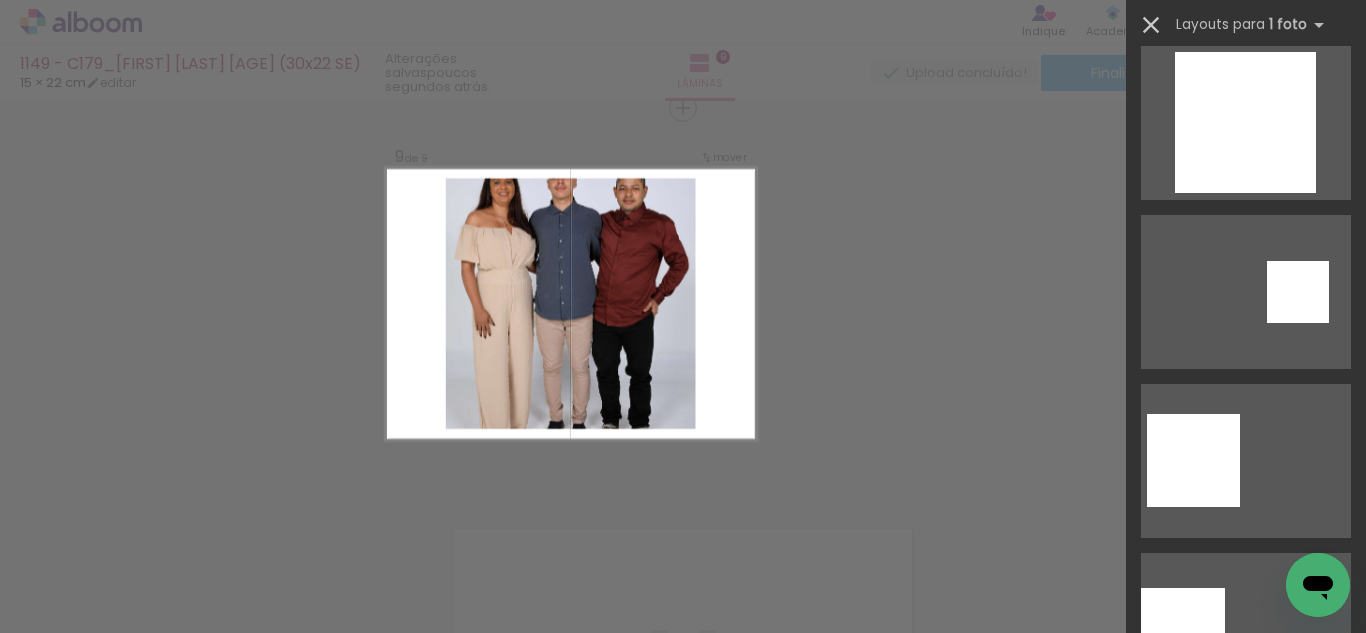 click at bounding box center [1151, 25] 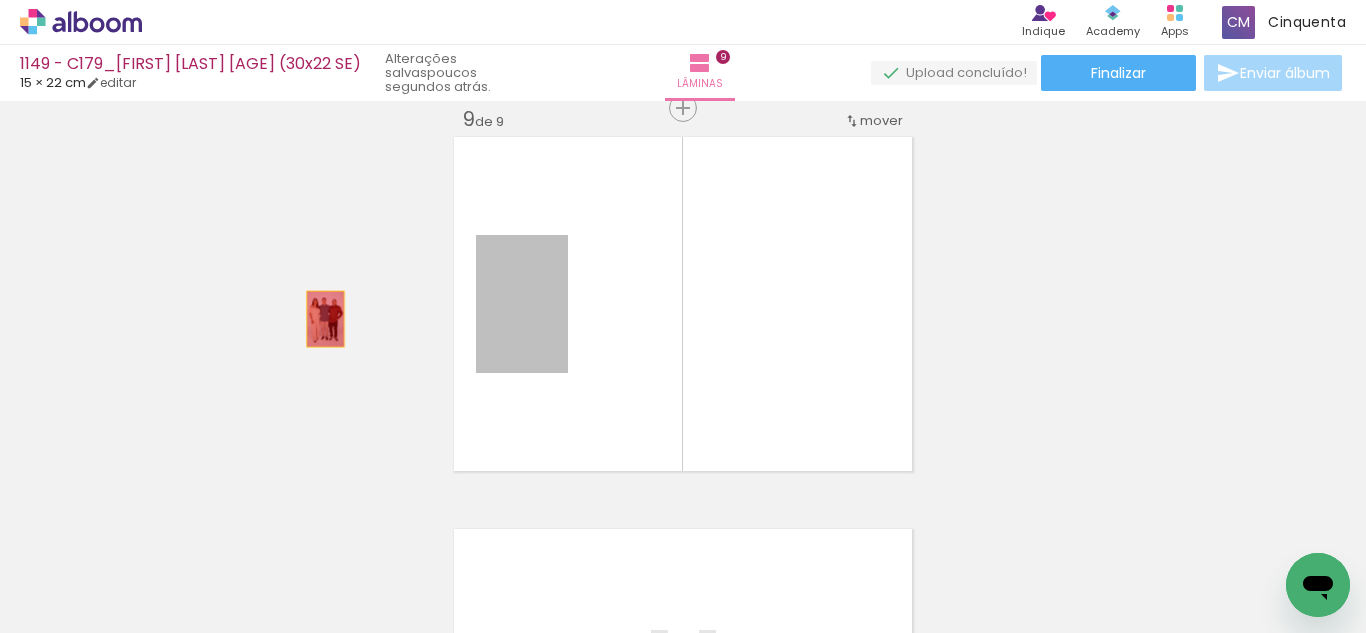 drag, startPoint x: 529, startPoint y: 355, endPoint x: 318, endPoint y: 319, distance: 214.04906 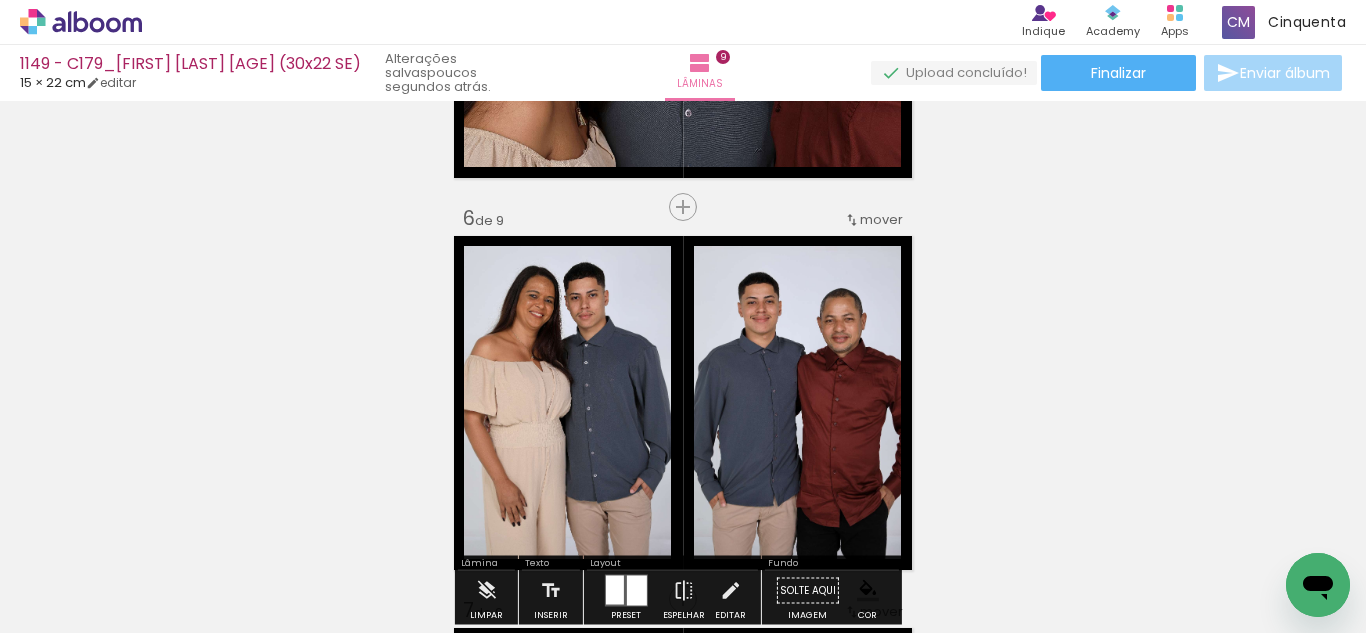 scroll, scrollTop: 1862, scrollLeft: 0, axis: vertical 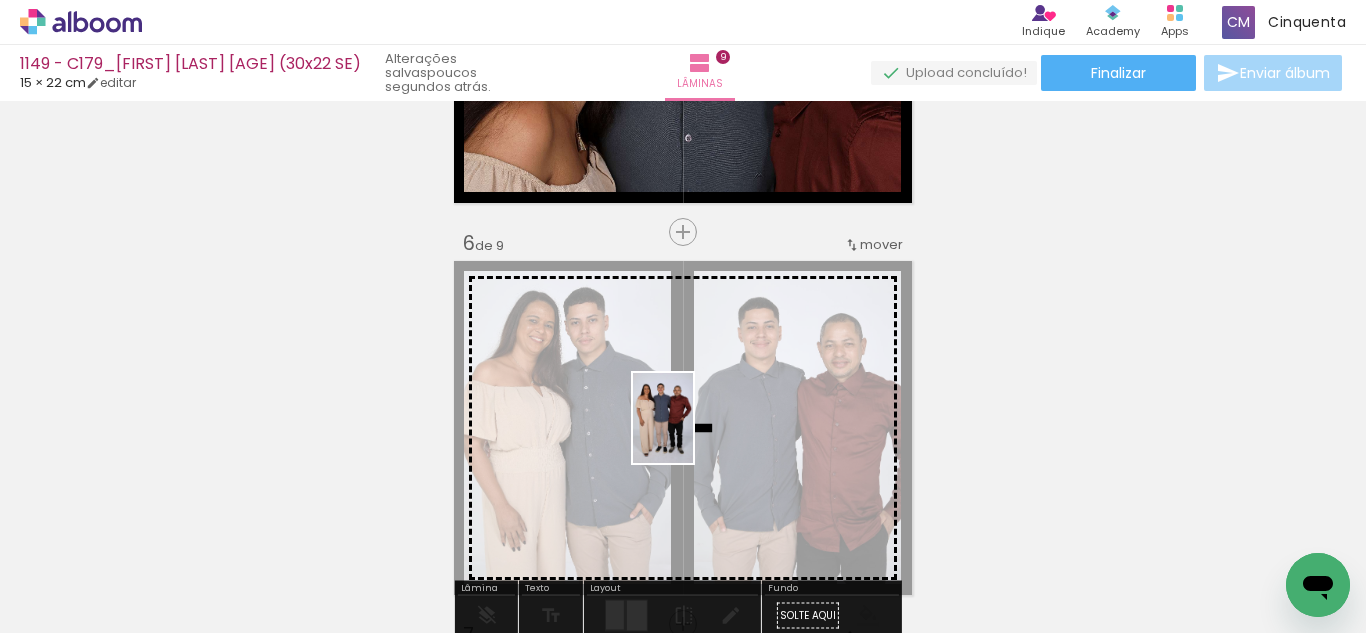 drag, startPoint x: 1060, startPoint y: 575, endPoint x: 693, endPoint y: 433, distance: 393.51367 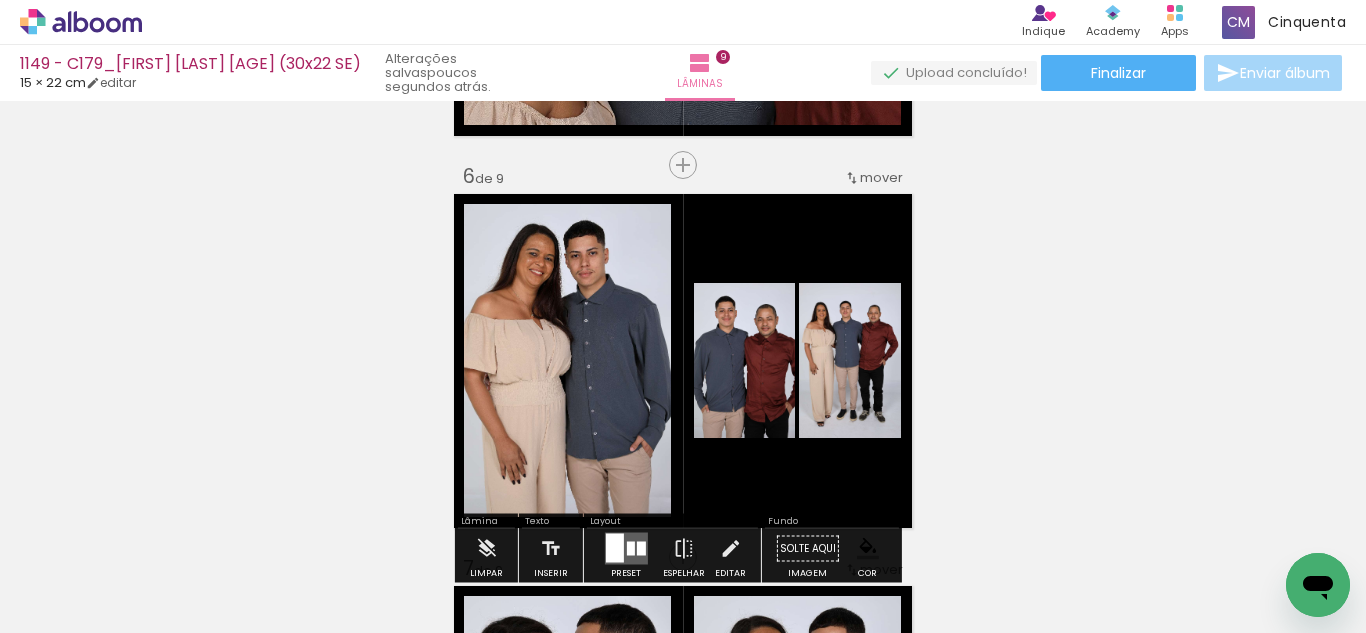 scroll, scrollTop: 1962, scrollLeft: 0, axis: vertical 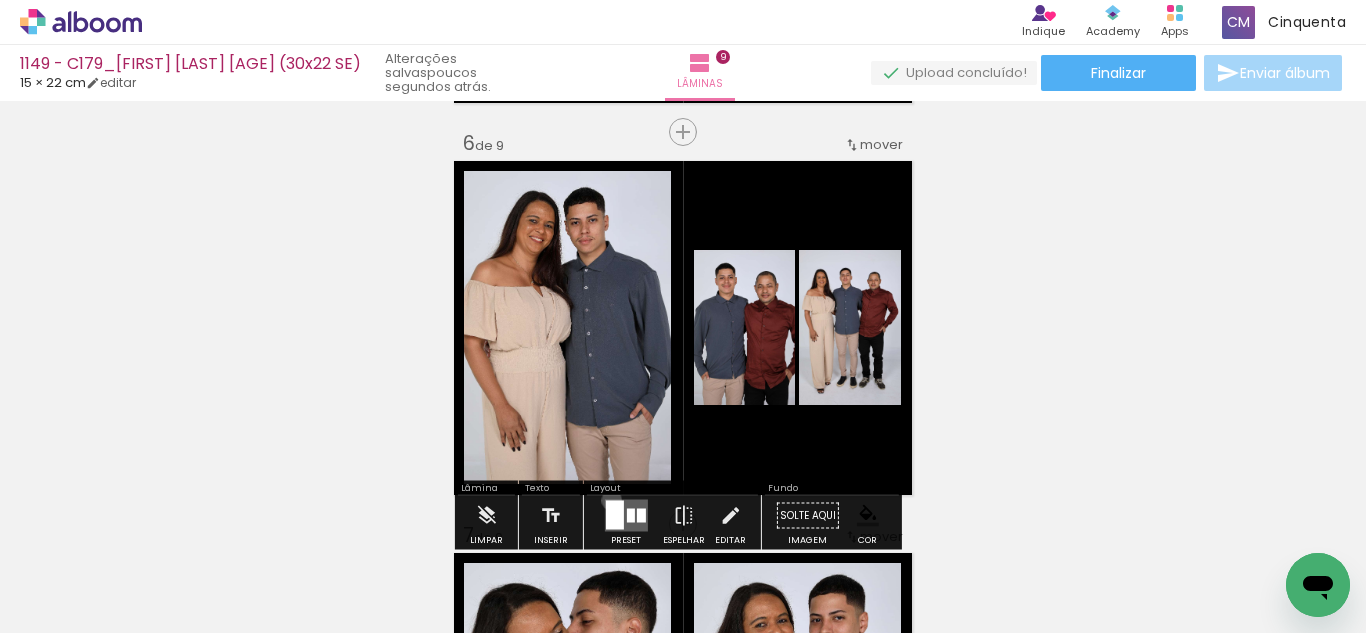 click at bounding box center (614, 515) 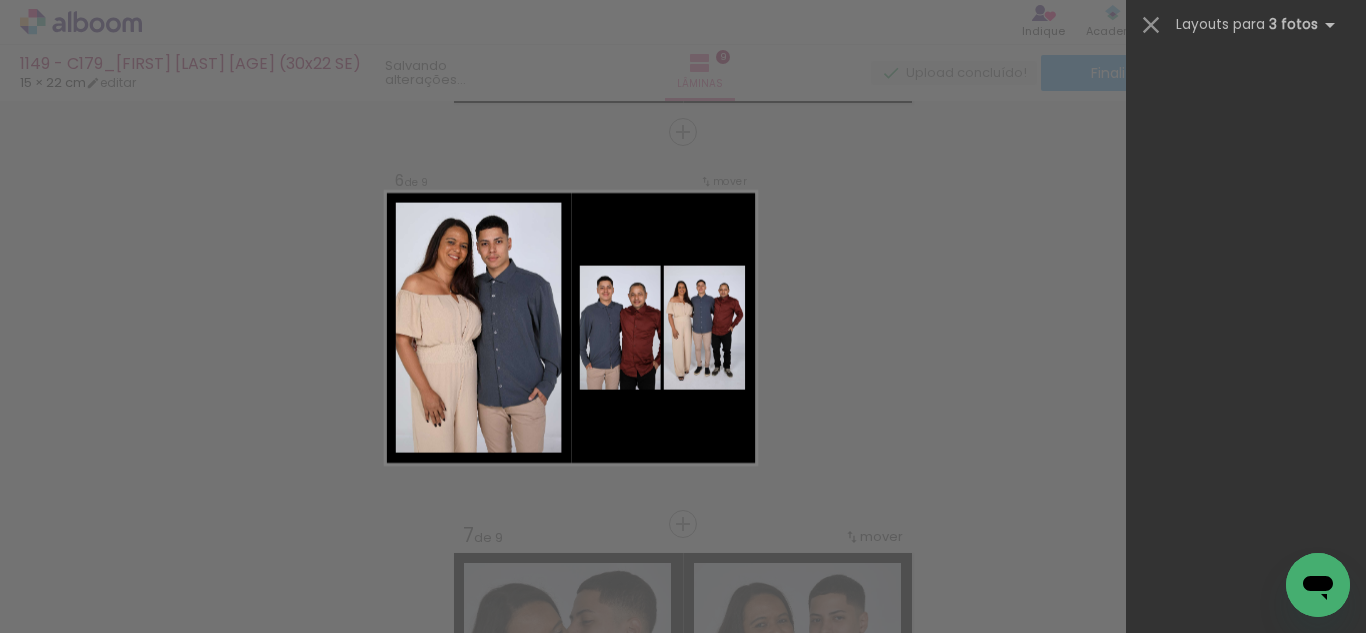 scroll, scrollTop: 0, scrollLeft: 0, axis: both 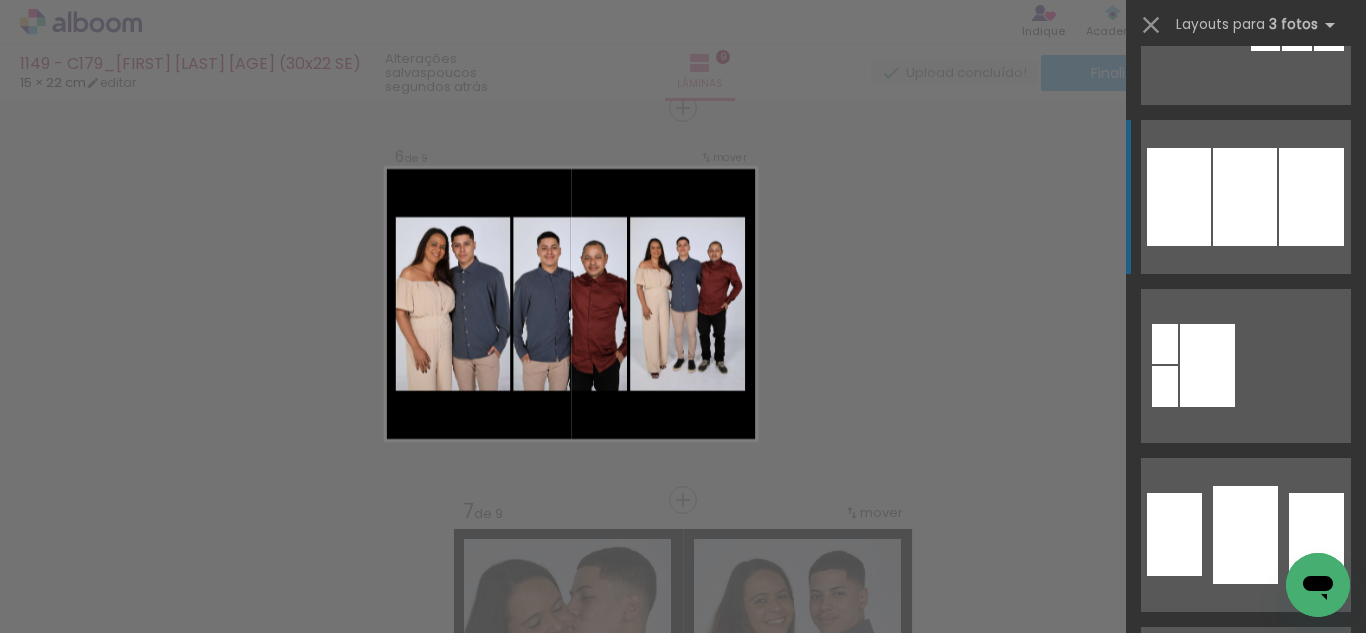 click at bounding box center [1245, 197] 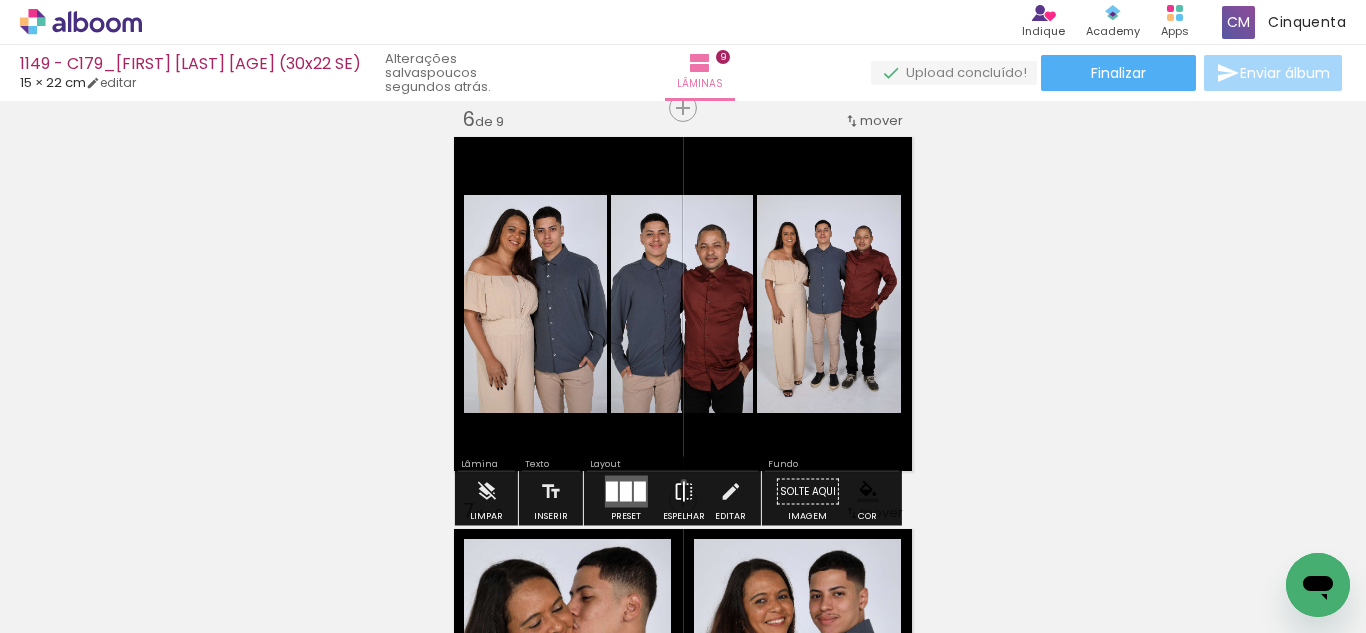 click at bounding box center (684, 492) 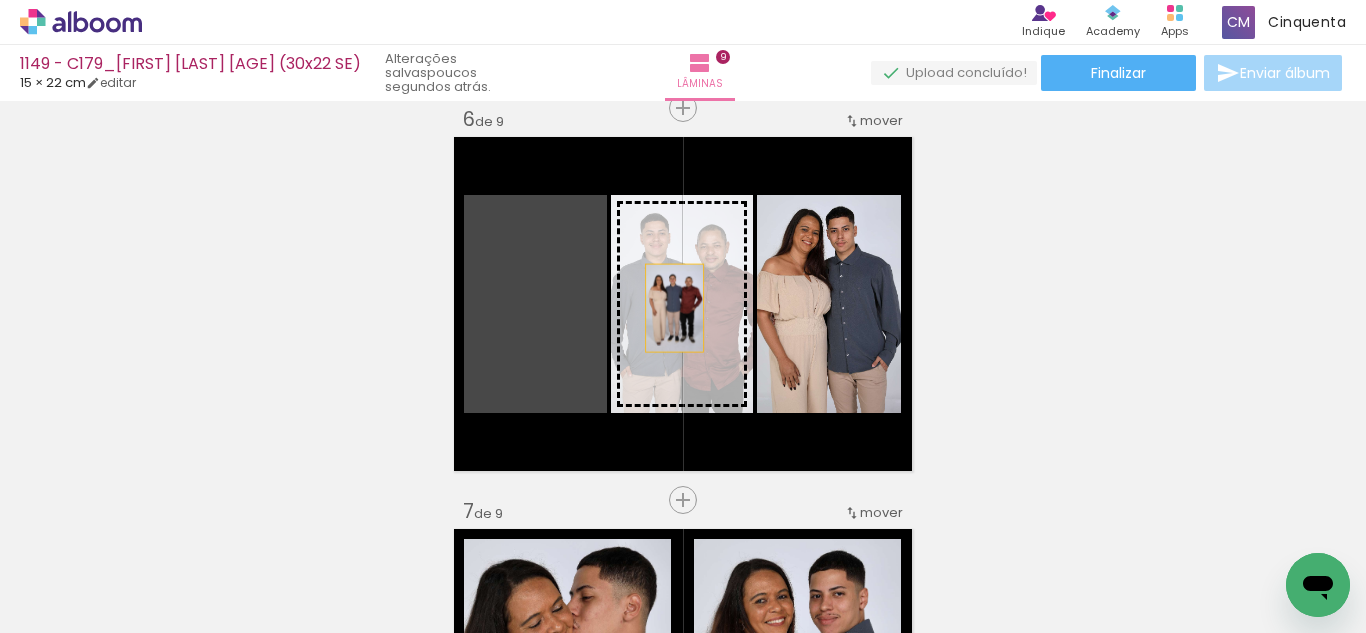 drag, startPoint x: 536, startPoint y: 334, endPoint x: 667, endPoint y: 308, distance: 133.55524 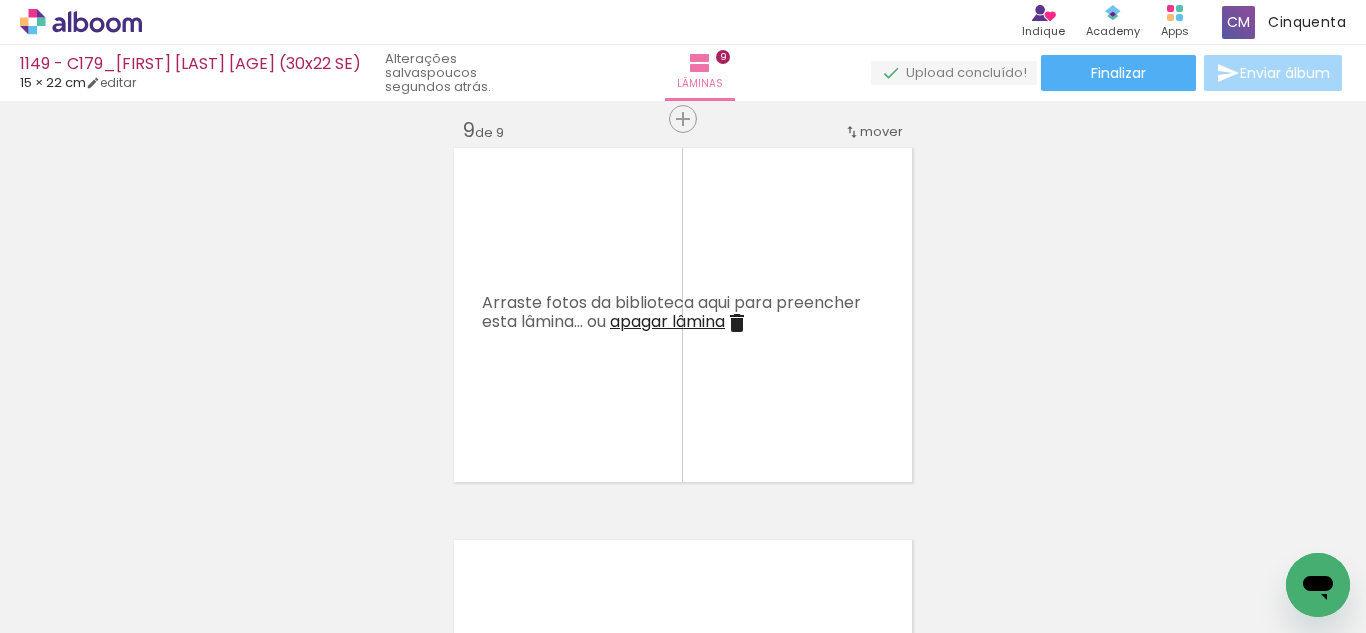 scroll, scrollTop: 3186, scrollLeft: 0, axis: vertical 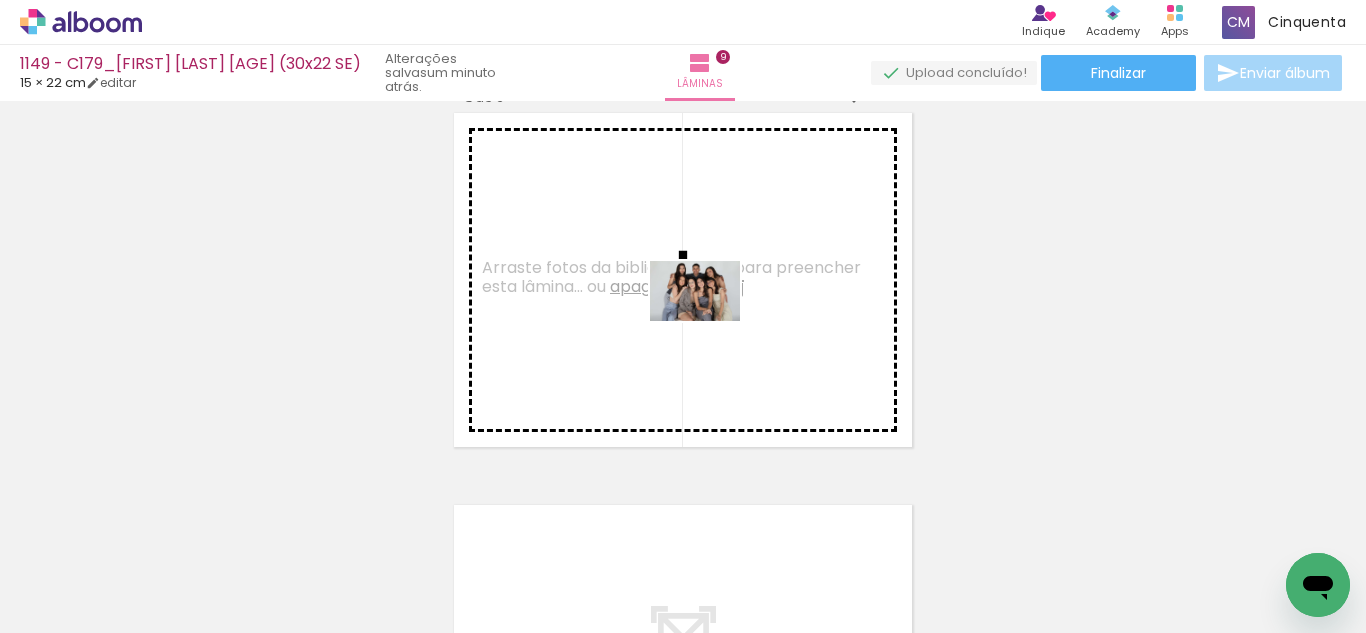 drag, startPoint x: 1178, startPoint y: 594, endPoint x: 690, endPoint y: 304, distance: 567.6654 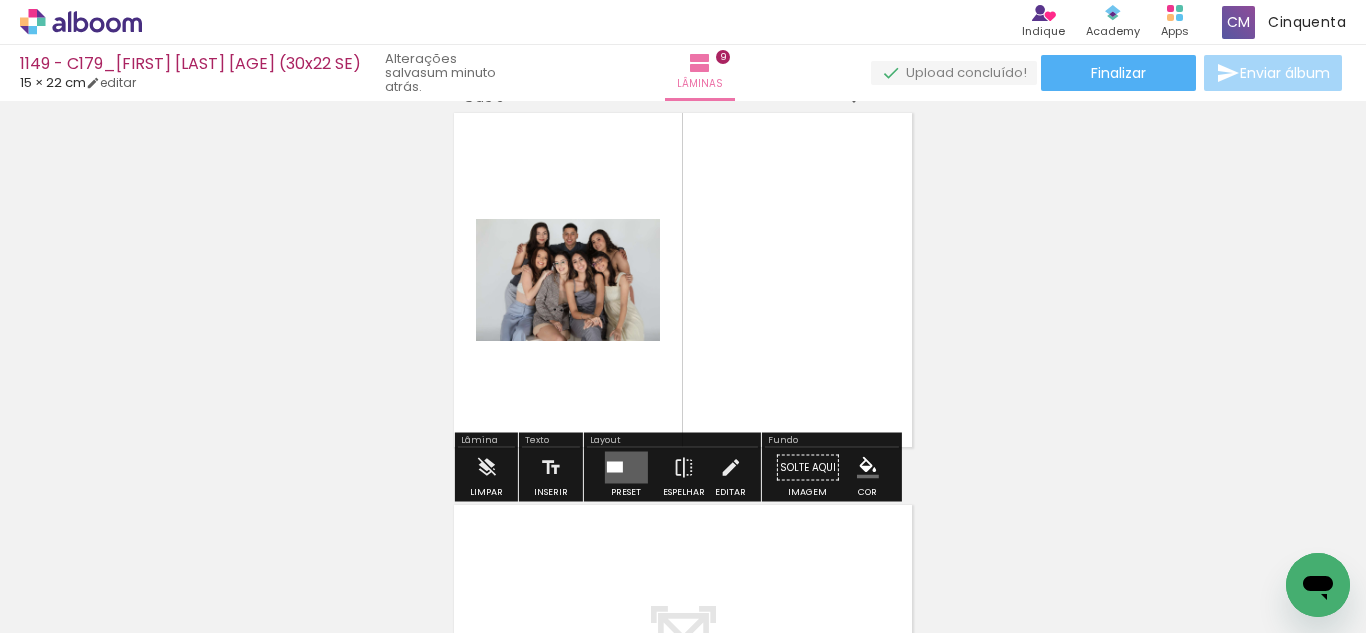 scroll, scrollTop: 0, scrollLeft: 3732, axis: horizontal 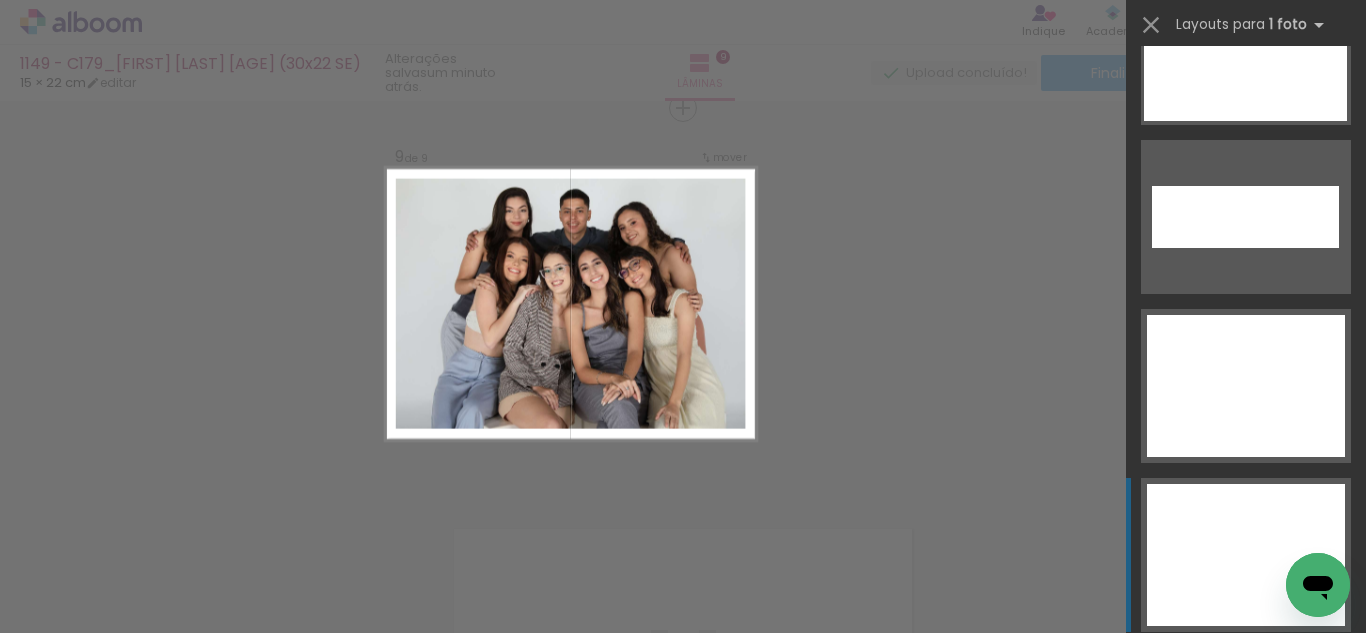 click at bounding box center (1246, -121) 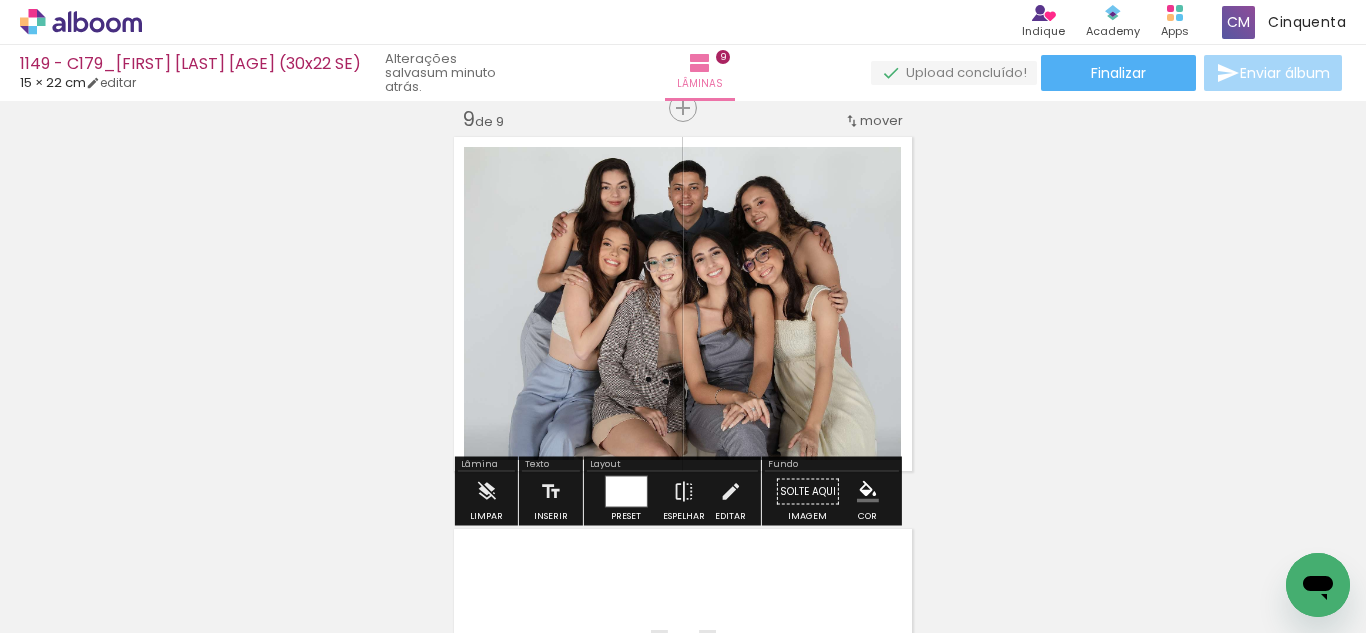 click at bounding box center (868, 492) 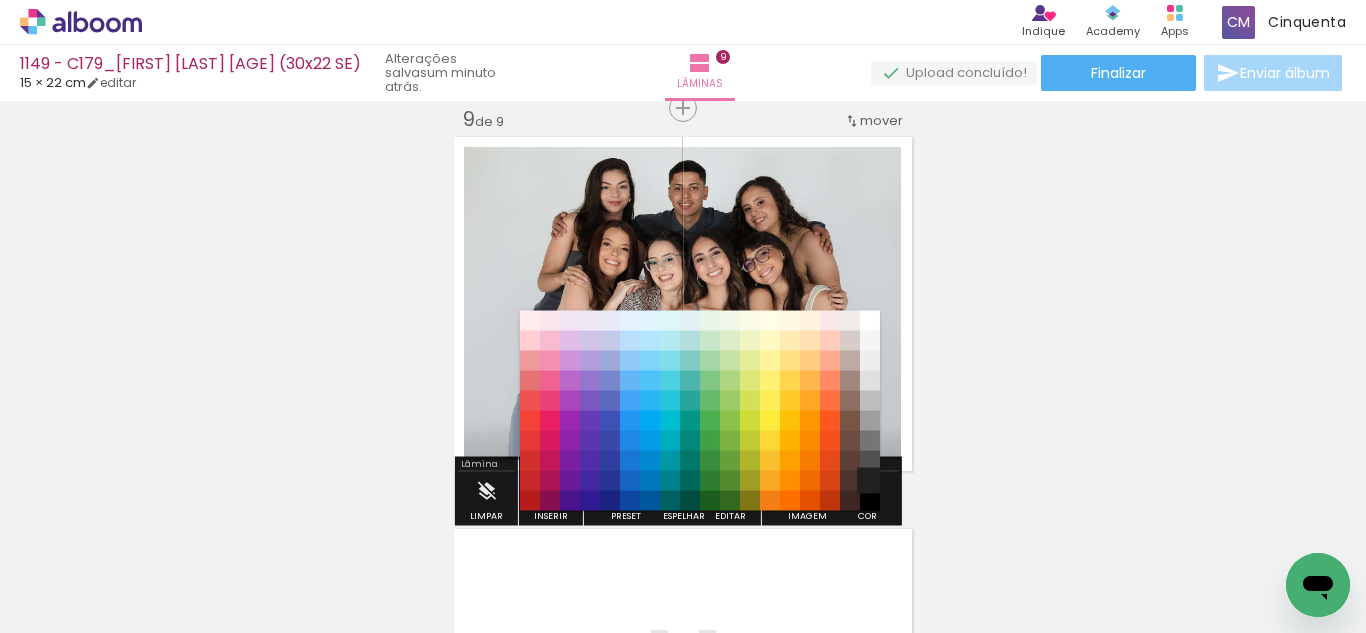 click on "#212121" at bounding box center [870, 481] 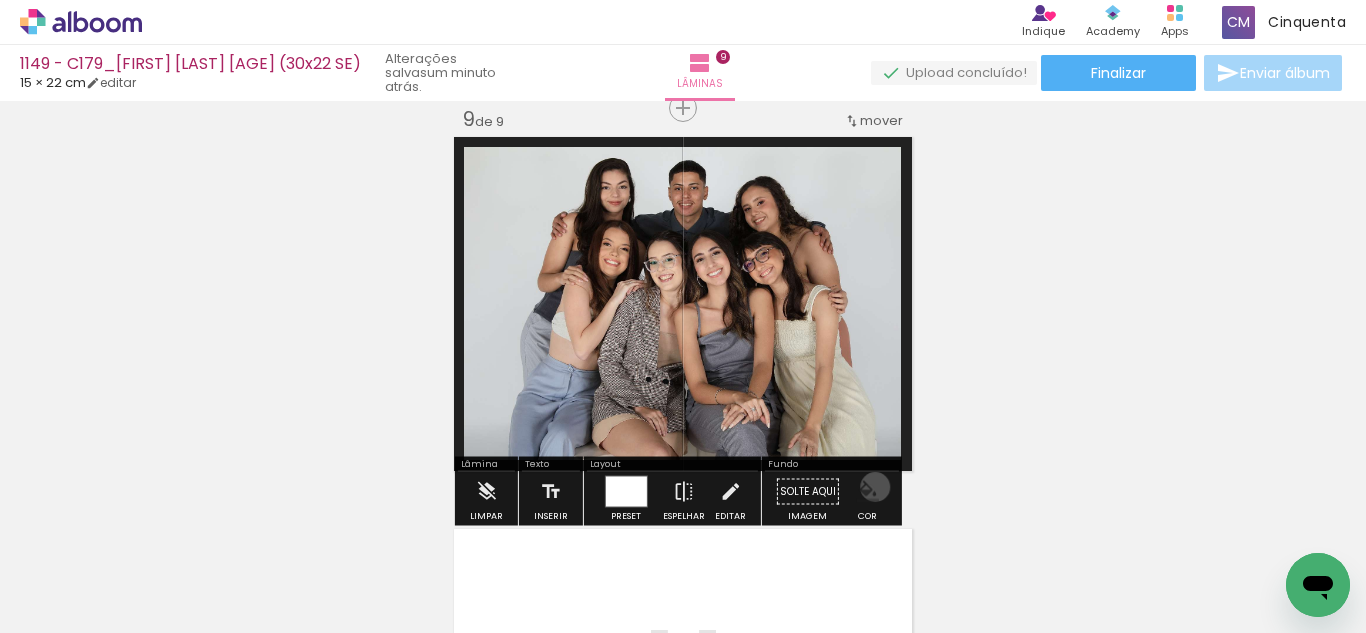 click at bounding box center [868, 492] 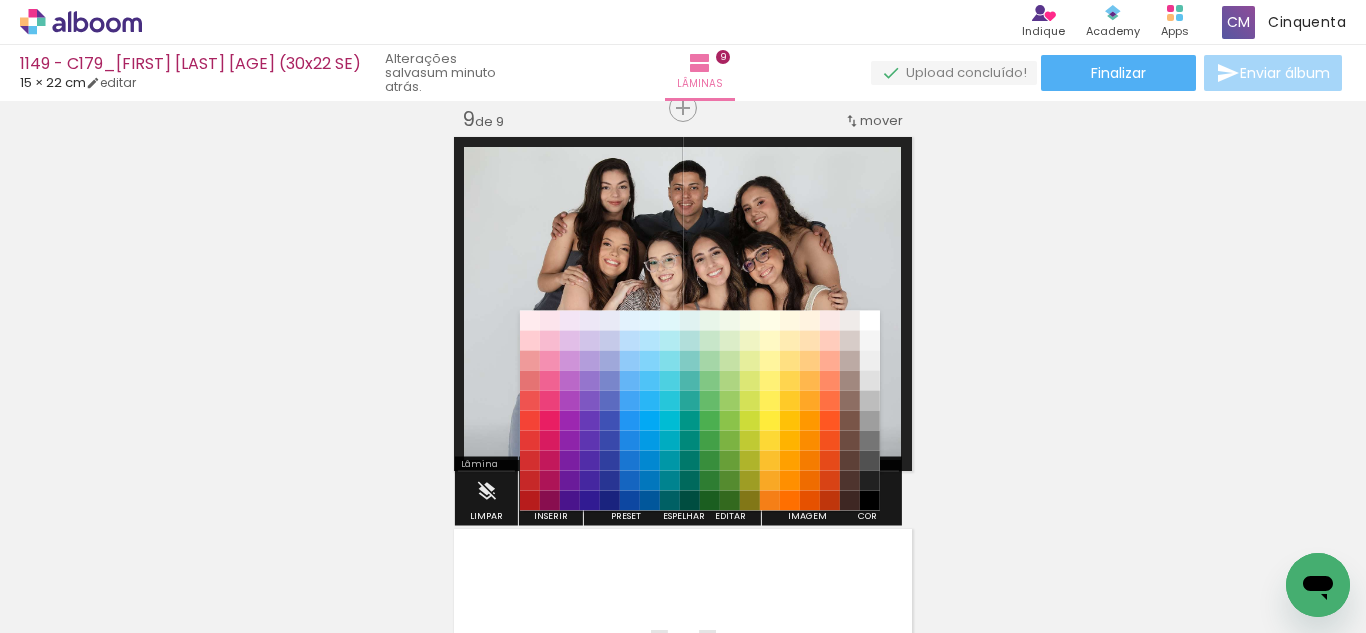 click on "#000000" at bounding box center [870, 501] 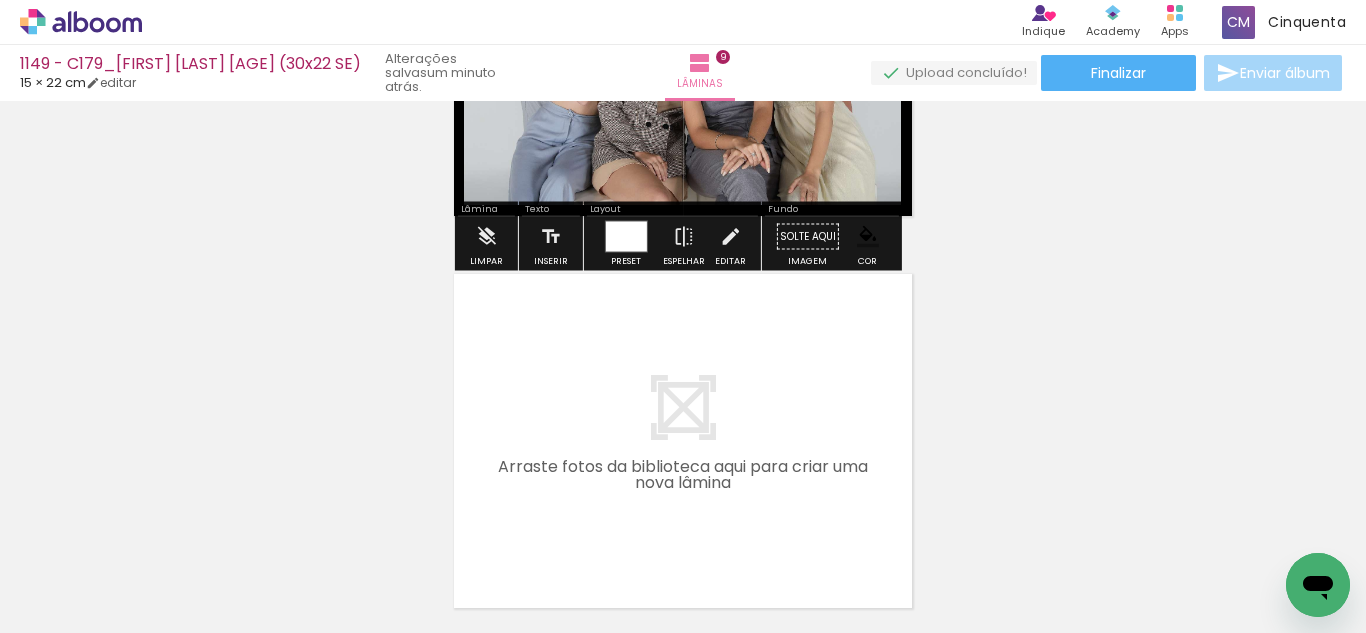 scroll, scrollTop: 3462, scrollLeft: 0, axis: vertical 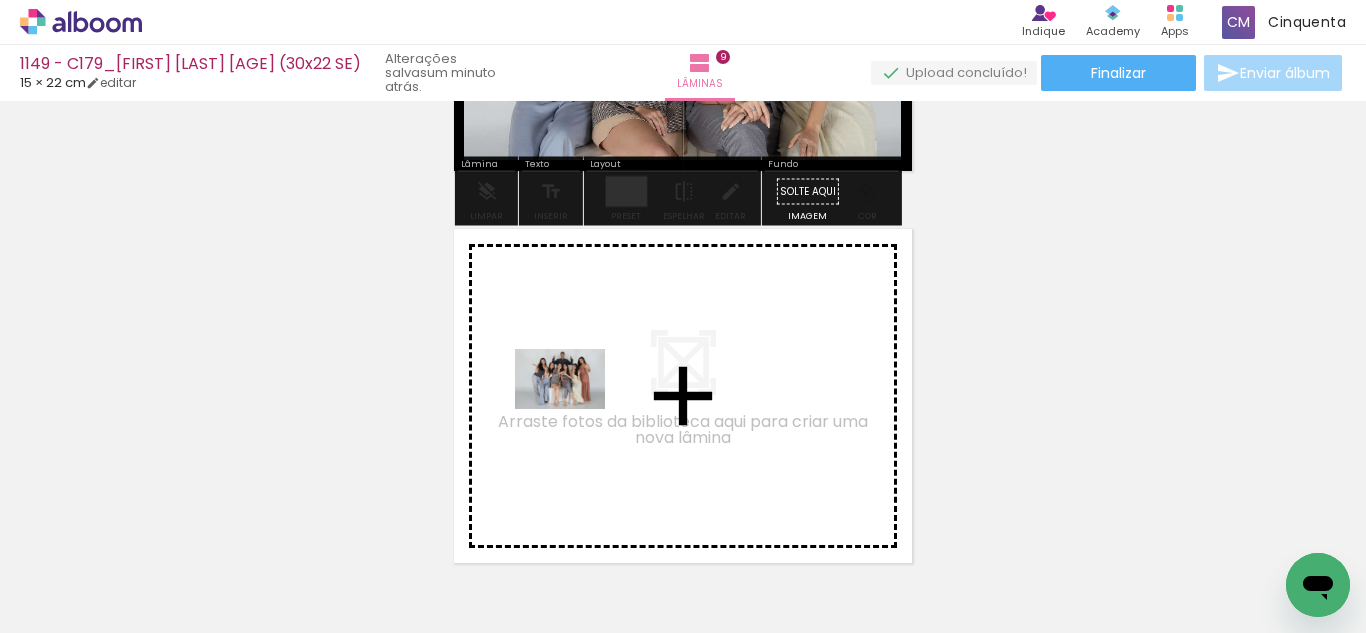 drag, startPoint x: 1272, startPoint y: 567, endPoint x: 575, endPoint y: 409, distance: 714.68384 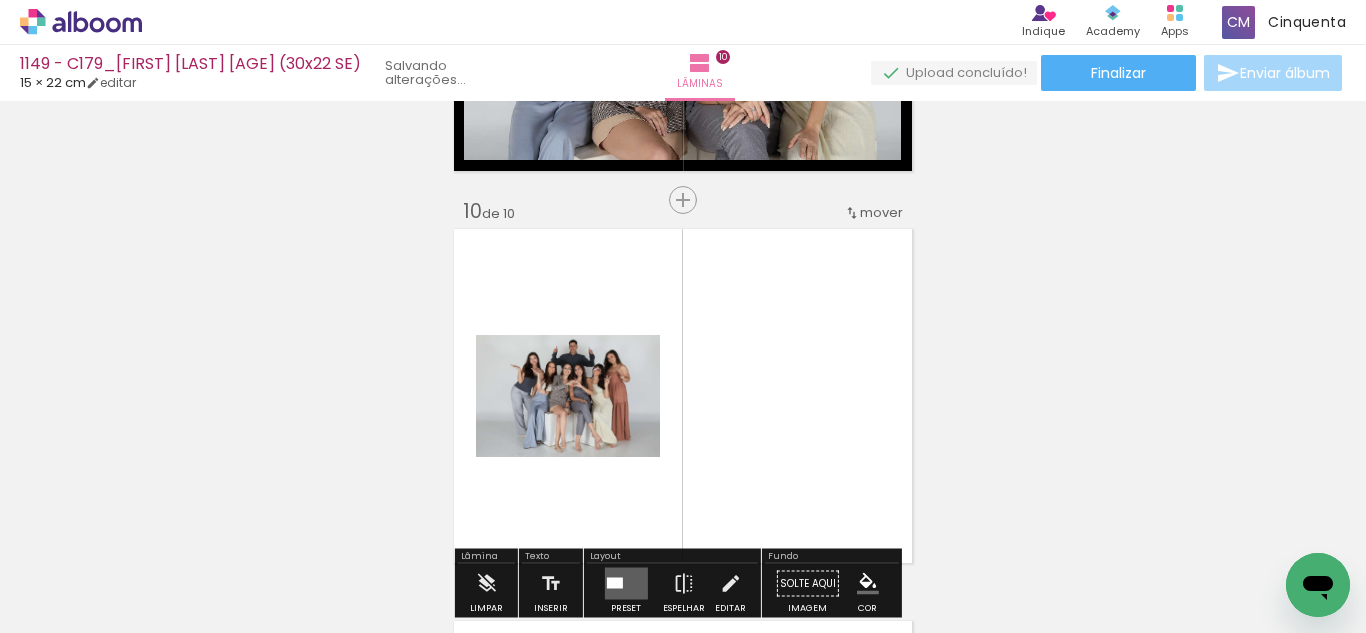 scroll, scrollTop: 0, scrollLeft: 3620, axis: horizontal 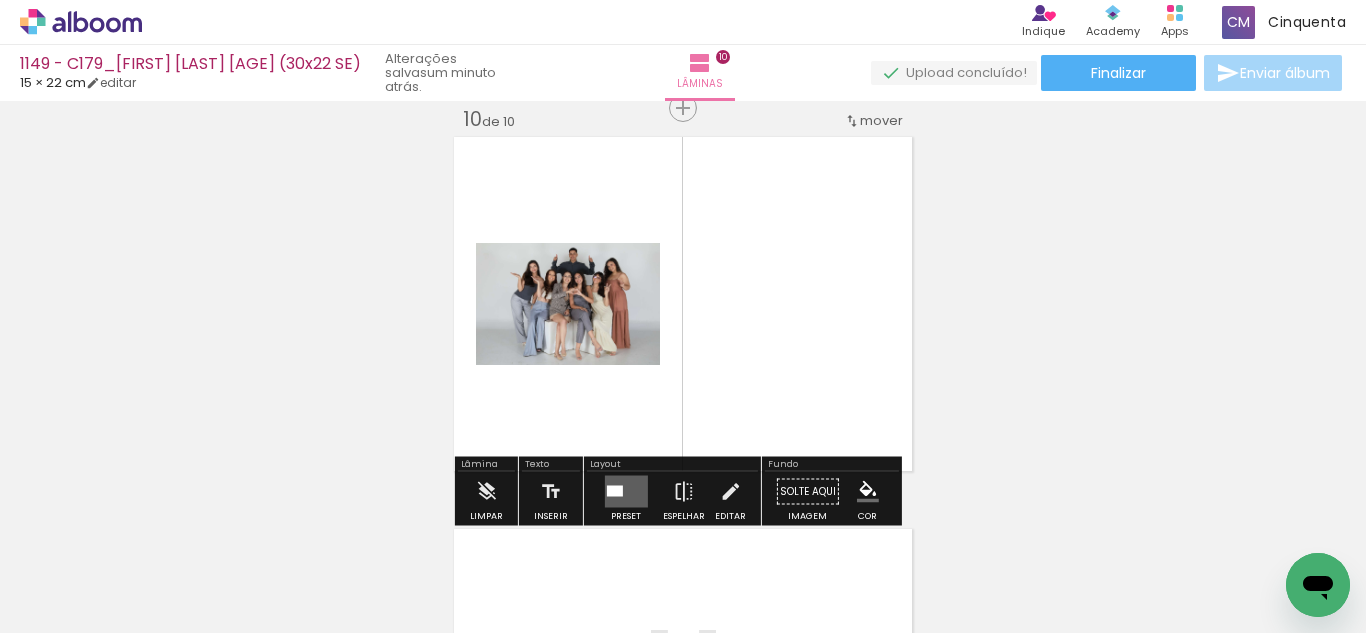 drag, startPoint x: 606, startPoint y: 483, endPoint x: 1209, endPoint y: 225, distance: 655.87573 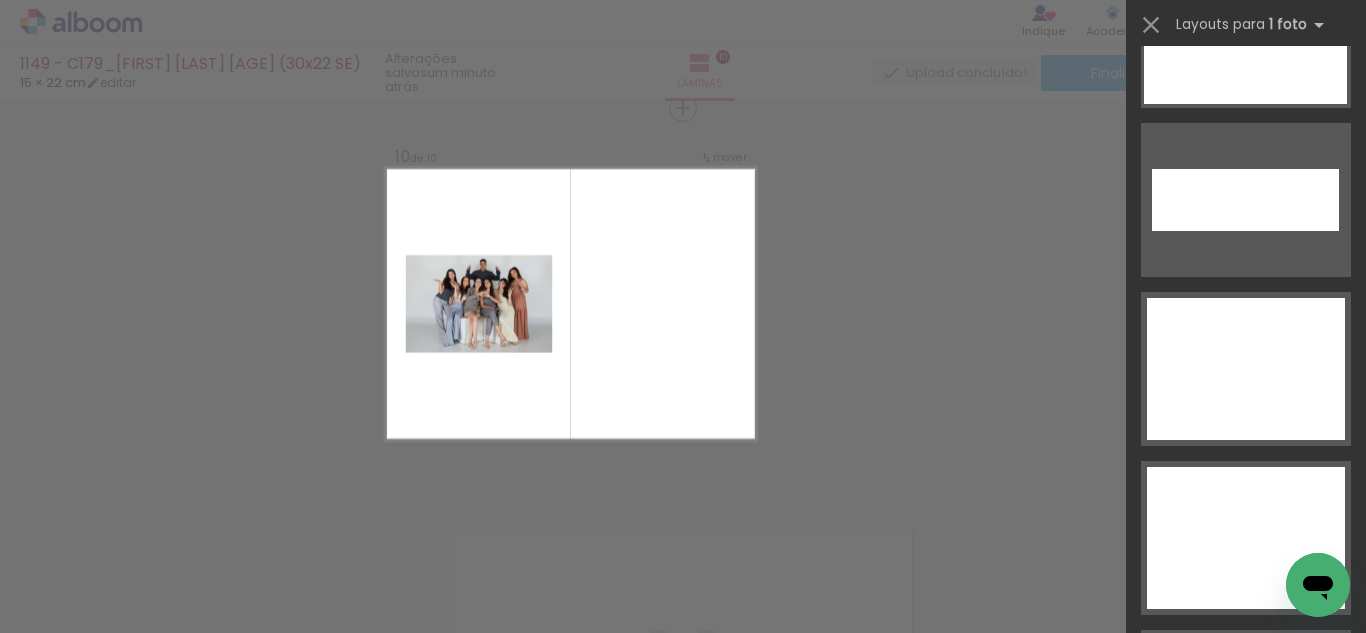 scroll, scrollTop: 8932, scrollLeft: 0, axis: vertical 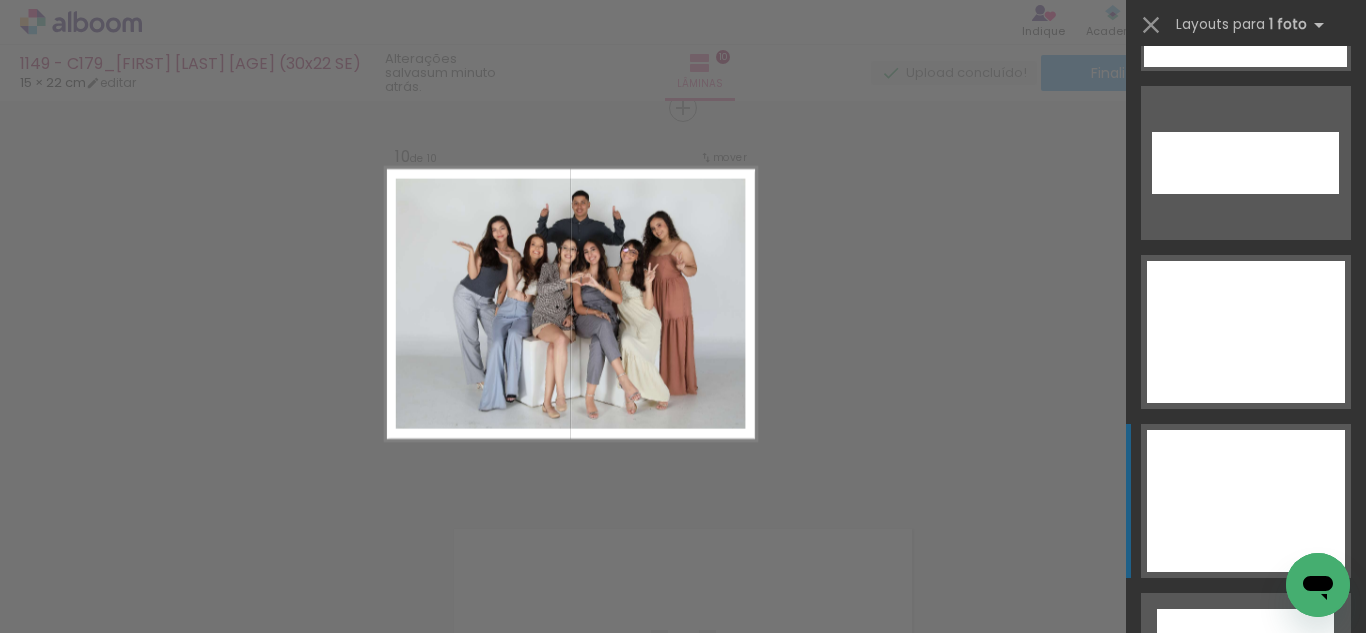 click at bounding box center [1245, 838] 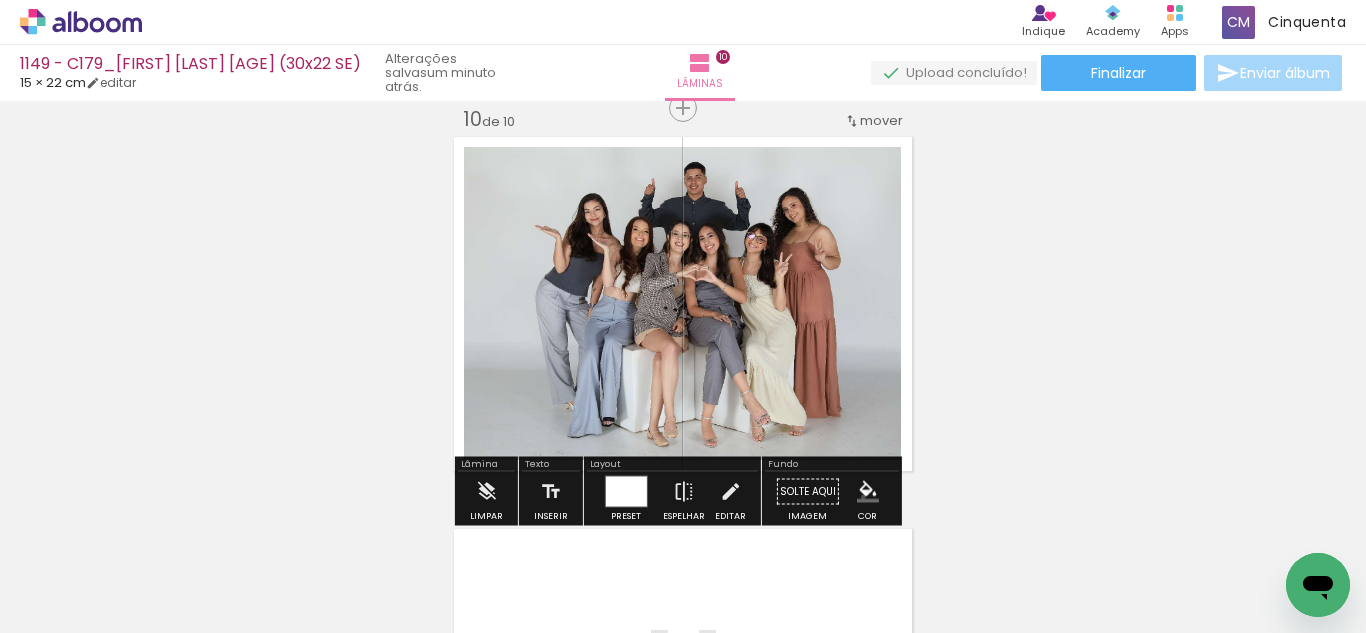drag, startPoint x: 856, startPoint y: 497, endPoint x: 866, endPoint y: 501, distance: 10.770329 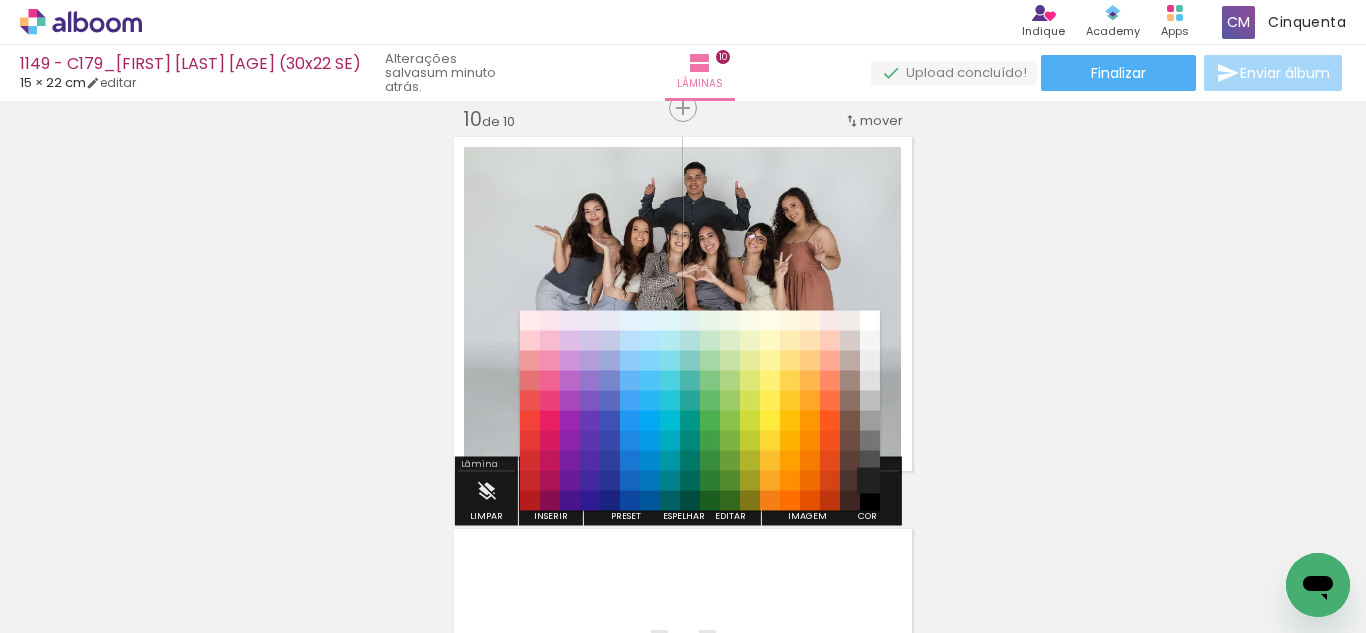 click on "#212121" at bounding box center (870, 481) 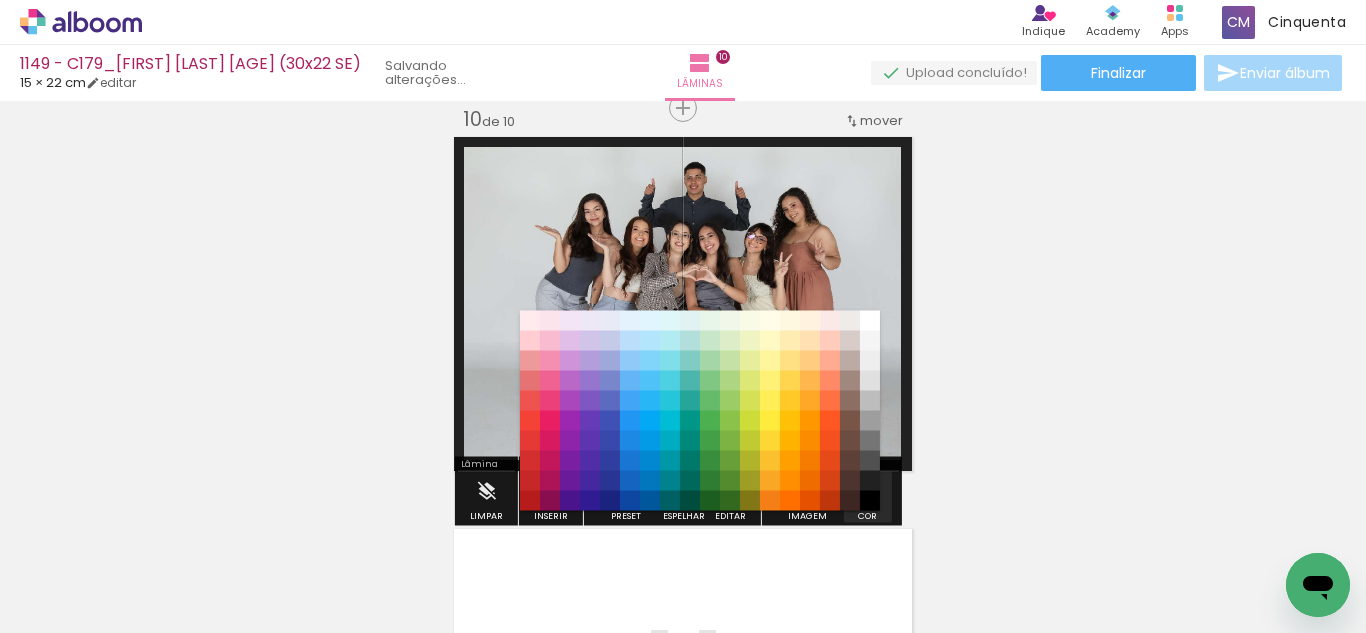 click at bounding box center [868, 492] 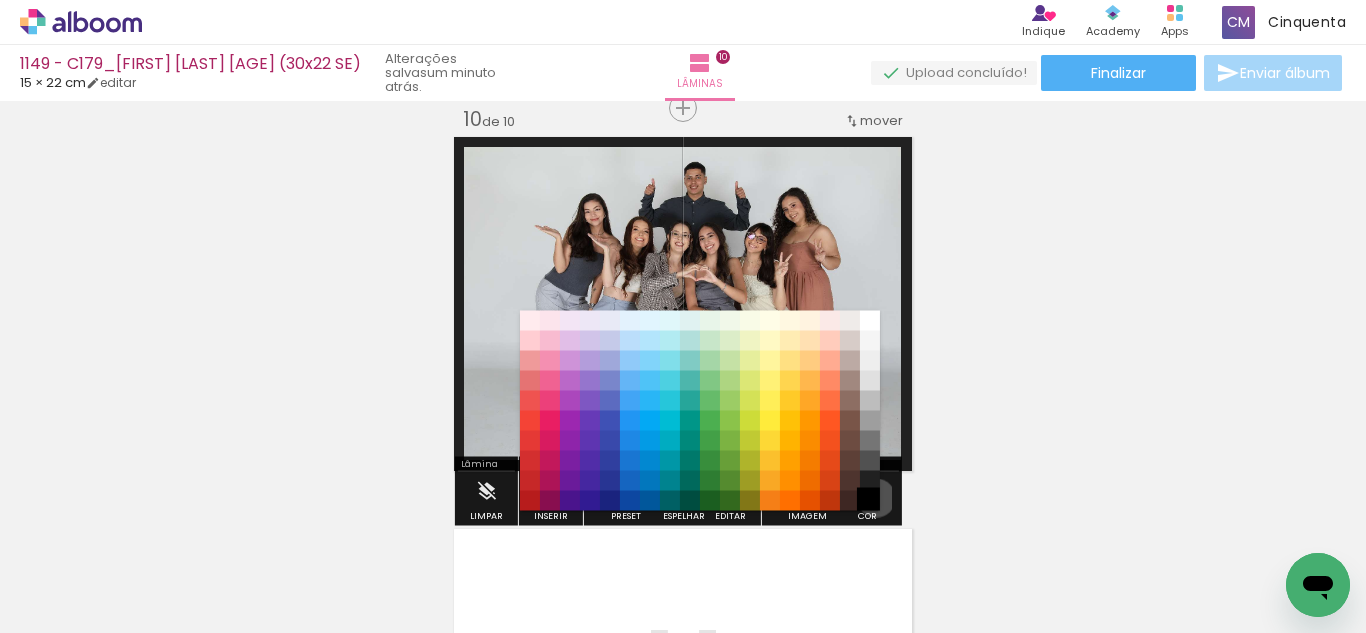 click on "#000000" at bounding box center (870, 501) 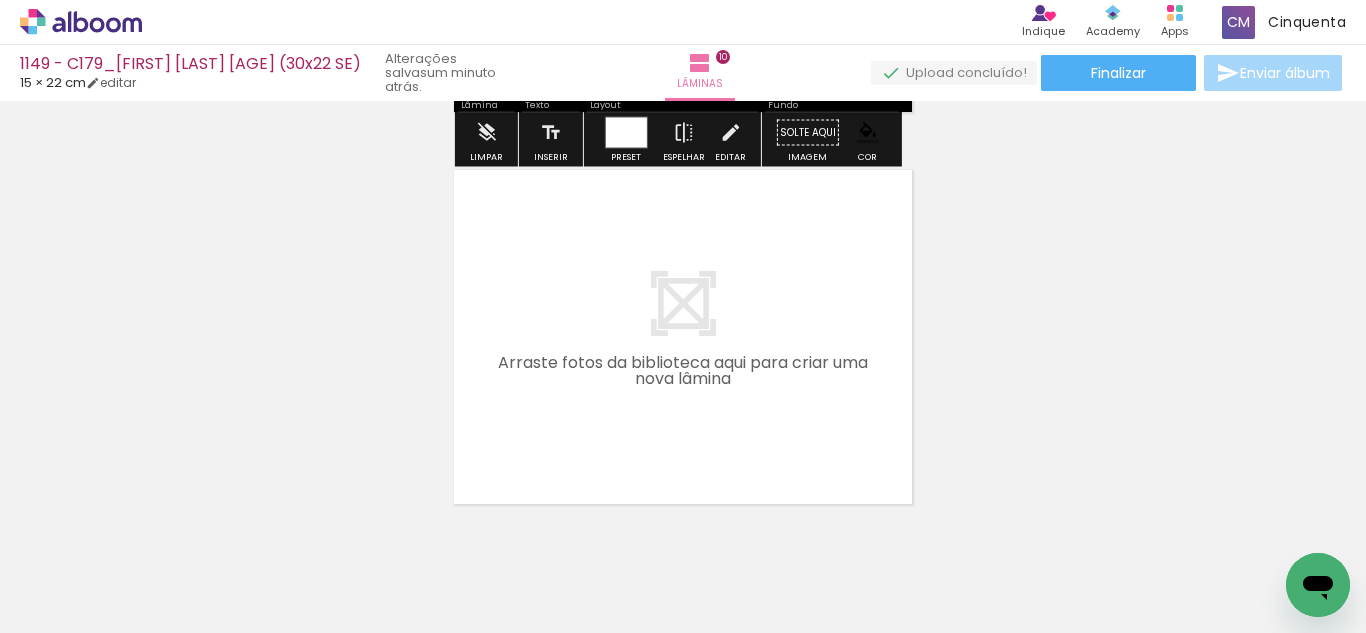 scroll, scrollTop: 3954, scrollLeft: 0, axis: vertical 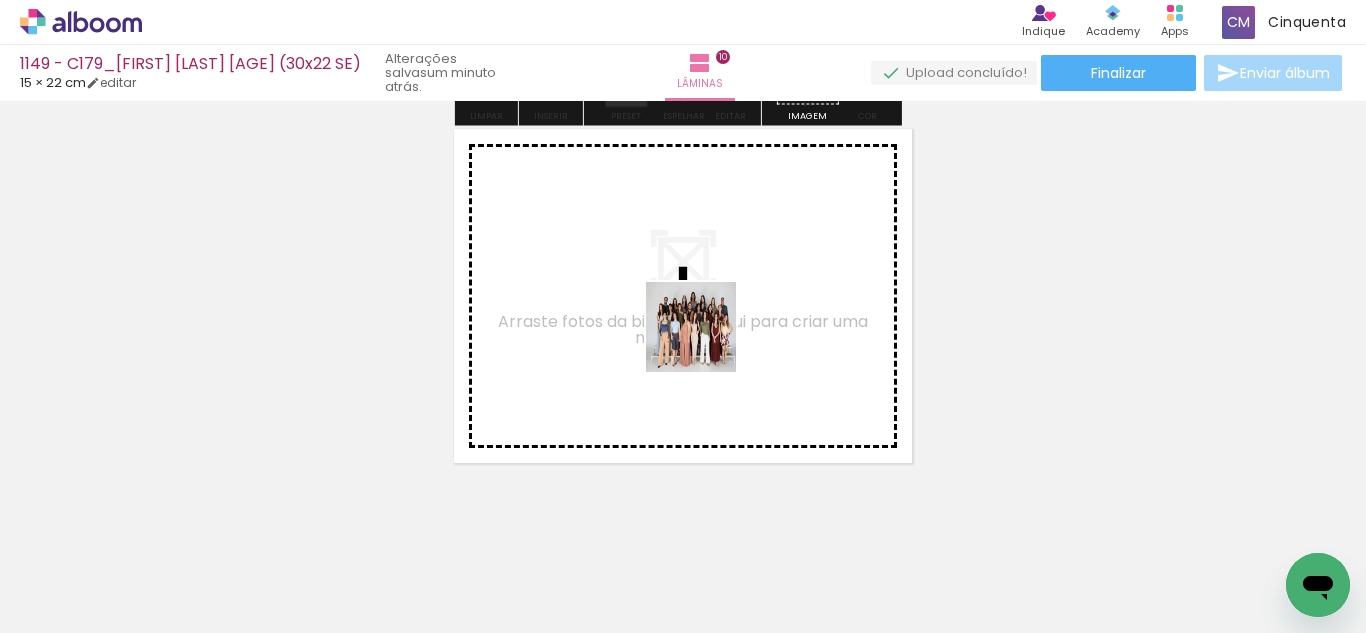 drag, startPoint x: 1247, startPoint y: 557, endPoint x: 612, endPoint y: 306, distance: 682.80743 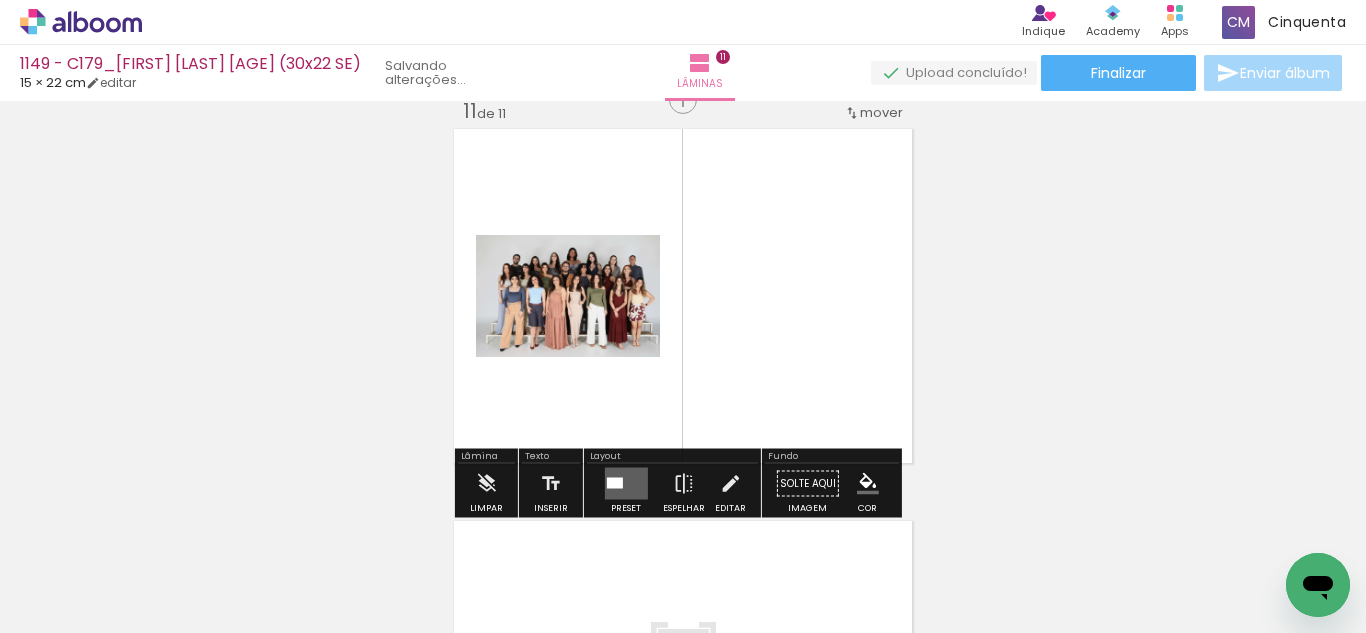 scroll, scrollTop: 0, scrollLeft: 3508, axis: horizontal 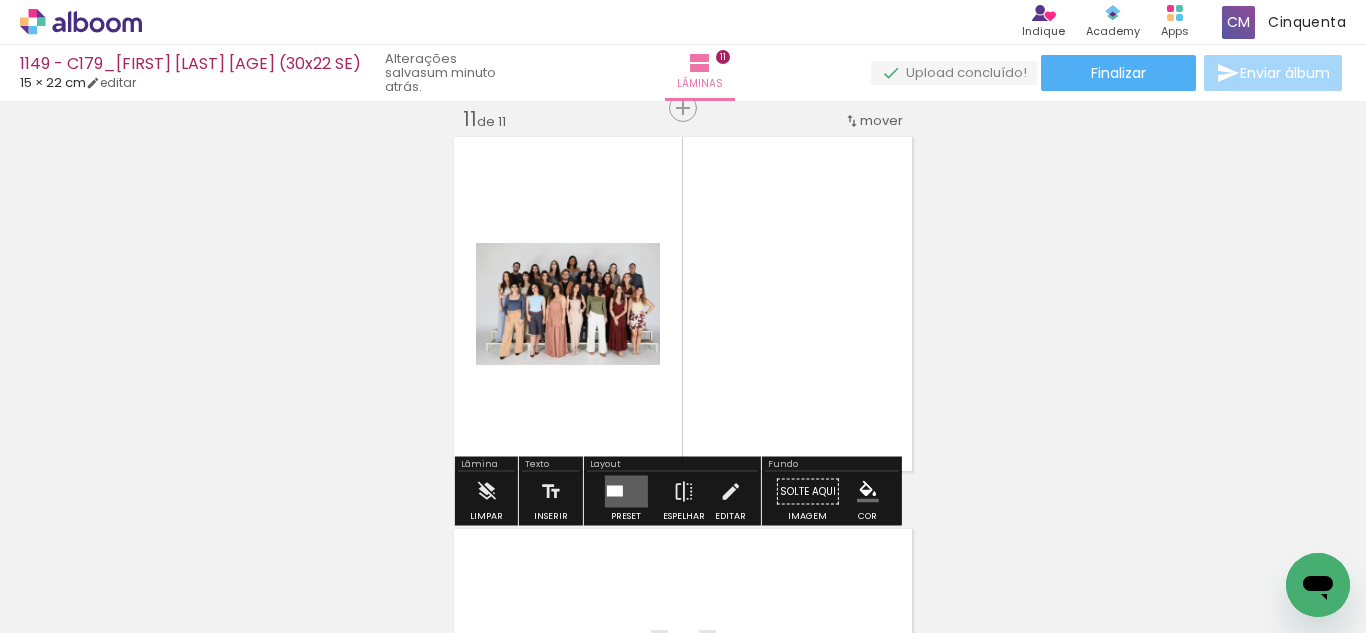 drag, startPoint x: 619, startPoint y: 484, endPoint x: 620, endPoint y: 498, distance: 14.035668 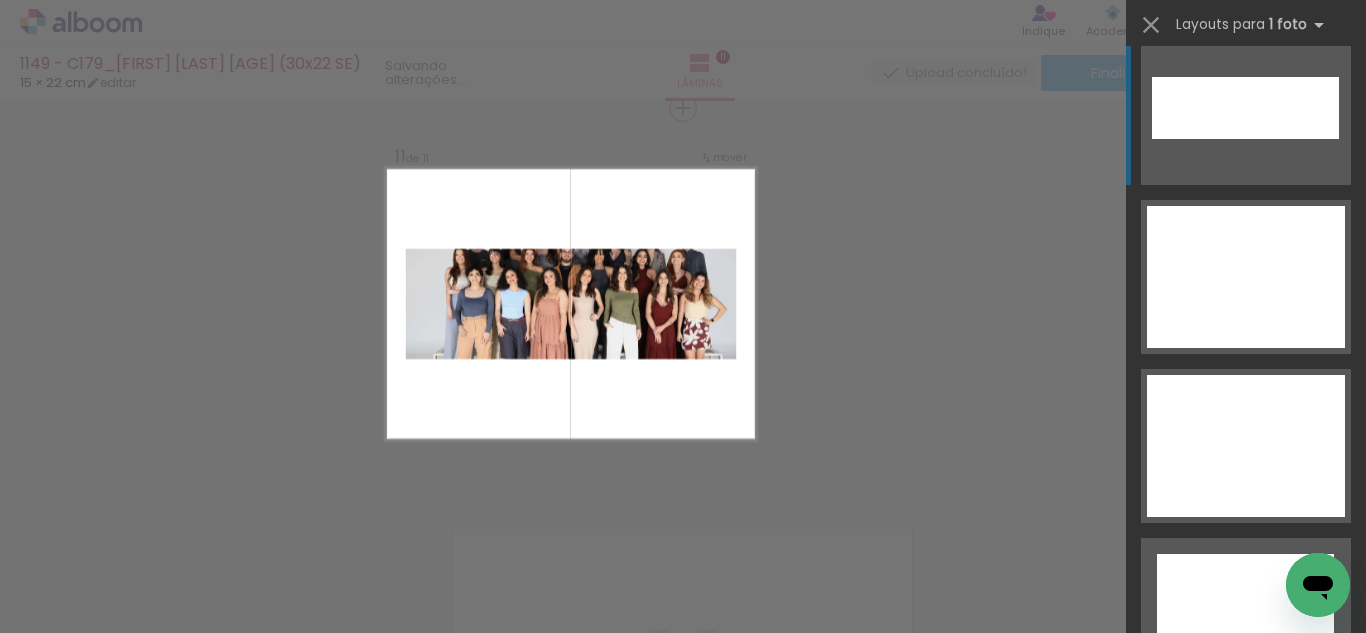 scroll, scrollTop: 8984, scrollLeft: 0, axis: vertical 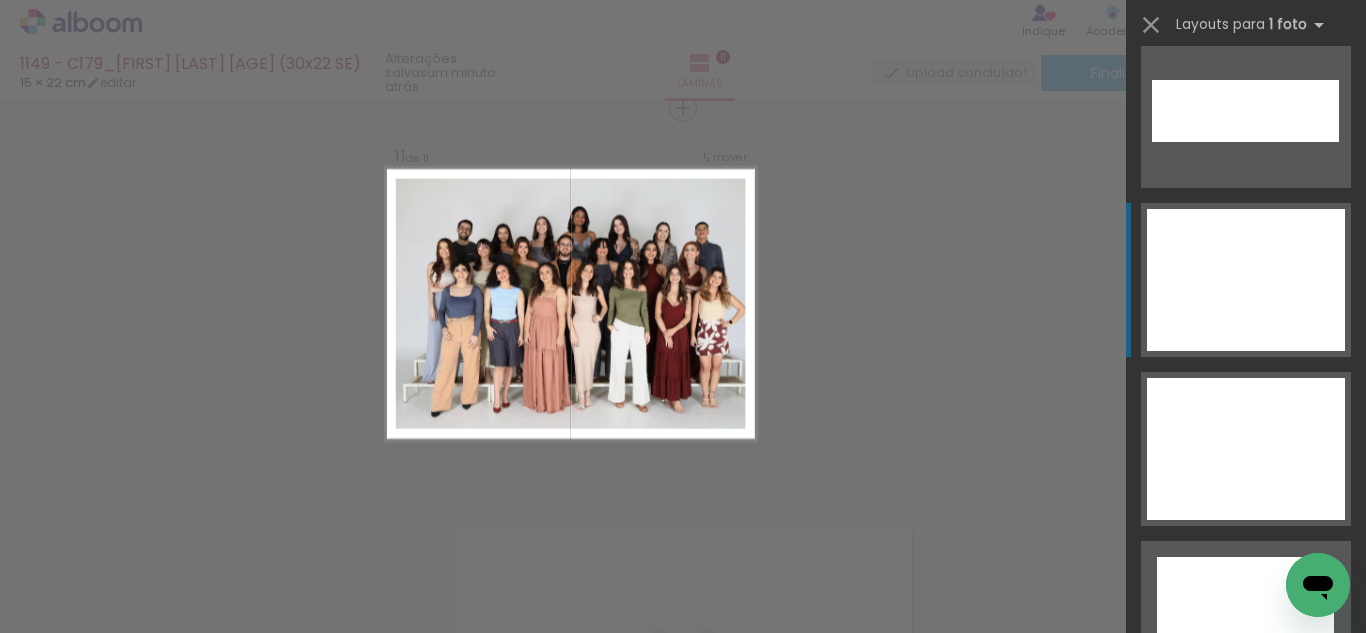 click at bounding box center (1246, 449) 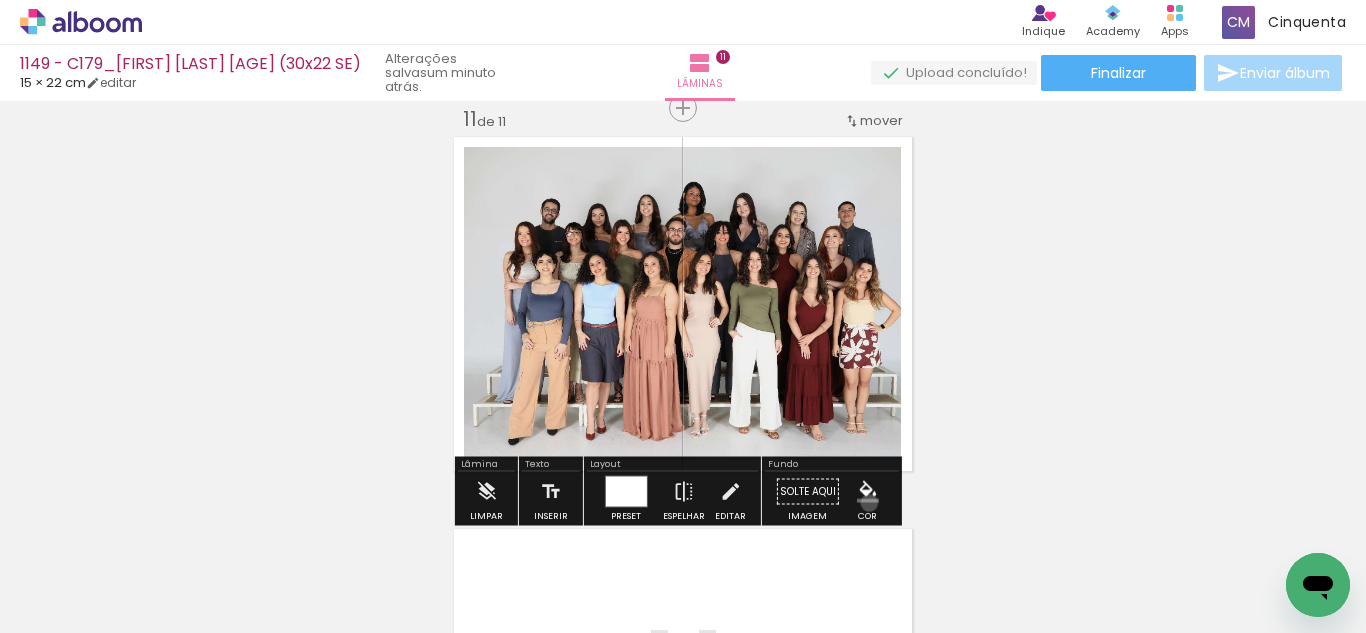 click on "#ffebee #ffcdd2 #ef9a9a #e57373 #ef5350 #f44336 #e53935 #d32f2f #c62828 #b71c1c #fce4ec #f8bbd0 #f48fb1 #f06292 #ec407a #e91e63 #d81b60 #c2185b #ad1457 #880e4f #f3e5f5 #e1bee7 #ce93d8 #ba68c8 #ab47bc #9c27b0 #8e24aa #7b1fa2 #6a1b9a #4a148c #ede7f6 #d1c4e9 #b39ddb #9575cd #7e57c2 #673ab7 #5e35b1 #512da8 #4527a0 #311b92 #e8eaf6 #c5cae9 #9fa8da #7986cb #5c6bc0 #3f51b5 #3949ab #303f9f #283593 #1a237e #e3f2fd #bbdefb #90caf9 #64b5f6 #42a5f5 #2196f3 #1e88e5 #1976d2 #1565c0 #0d47a1 #e1f5fe #b3e5fc #81d4fa #4fc3f7 #29b6f6 #03a9f4 #039be5 #0288d1 #0277bd #01579b #e0f7fa #b2ebf2 #80deea #4dd0e1 #26c6da #00bcd4 #00acc1 #0097a7 #00838f #006064 #e0f2f1 #b2dfdb #80cbc4 #4db6ac #26a69a #009688 #00897b #00796b #00695c #004d40 #e8f5e9 #c8e6c9 #a5d6a7 #81c784 #66bb6a #4caf50 #43a047 #388e3c #2e7d32 #1b5e20 #f1f8e9 #dcedc8 #c5e1a5 #aed581 #9ccc65 #8bc34a #7cb342 #689f38 #558b2f #33691e #f9fbe7 #f0f4c3 #e6ee9c #dce775 #d4e157 #cddc39 #c0ca33 #afb42b #9e9d24 #827717 #fffde7 #fff9c4 #fff59d #fff176 #ffee58 #ffeb3b #fdd835 #fbc02d" at bounding box center [868, 492] 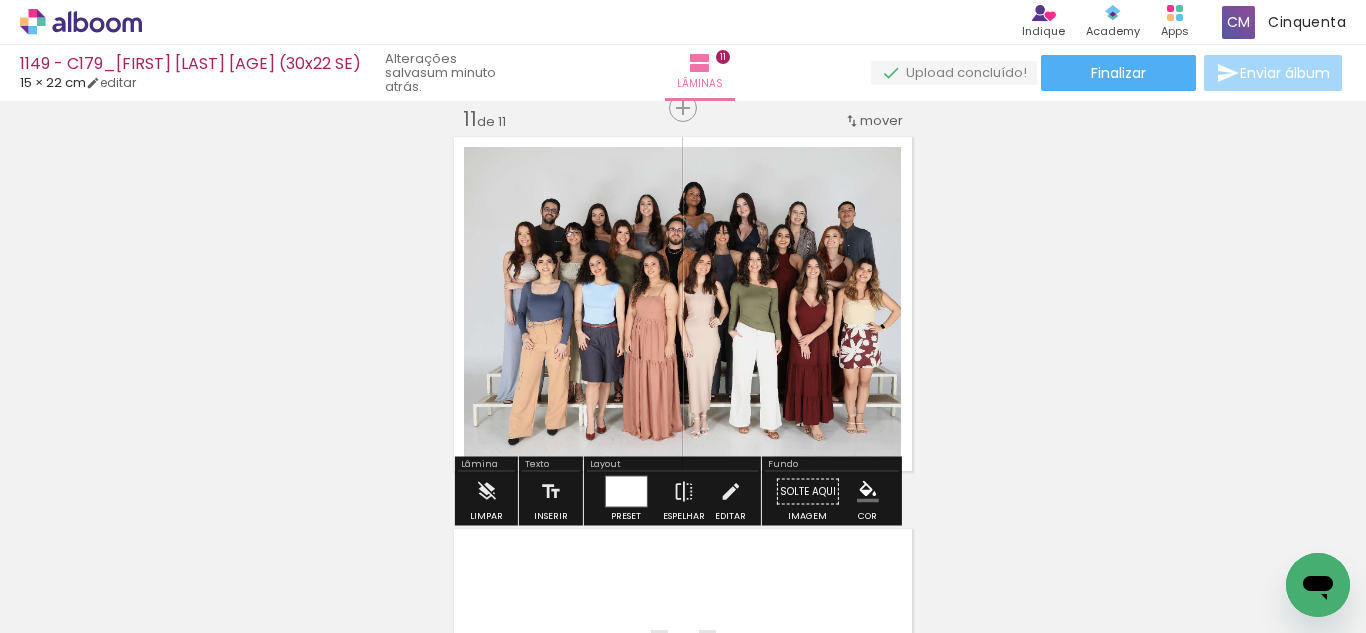 click at bounding box center (868, 492) 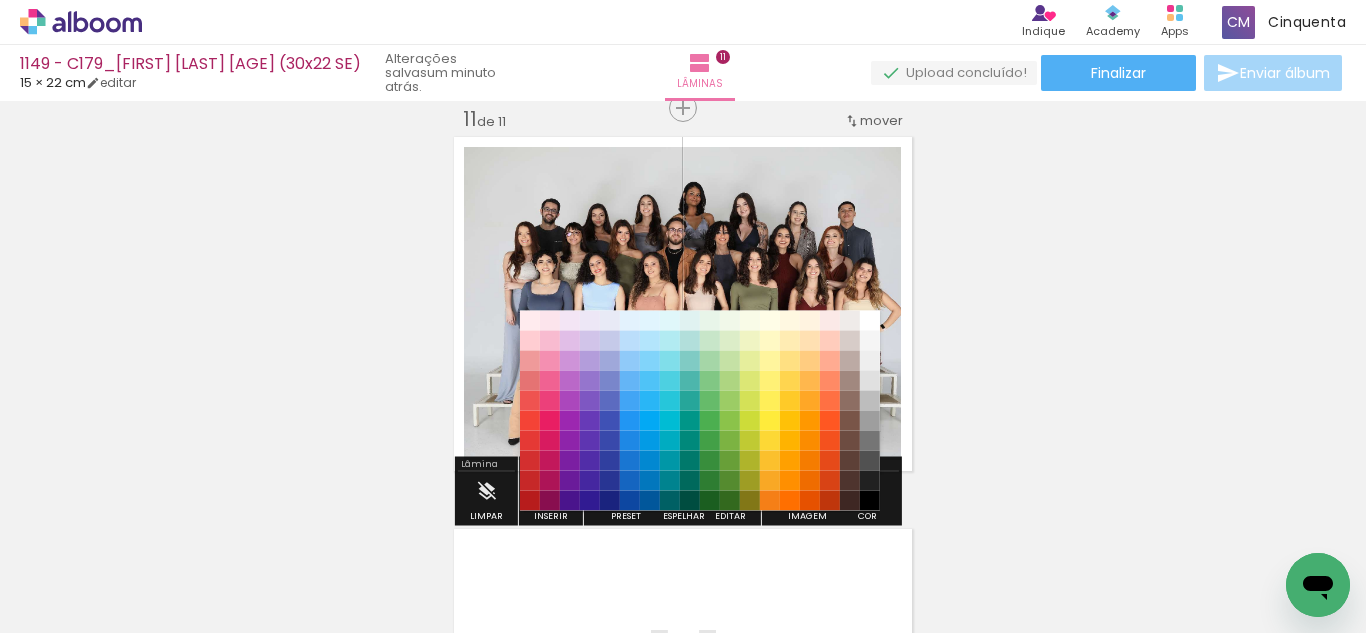 click on "#212121" at bounding box center (870, 481) 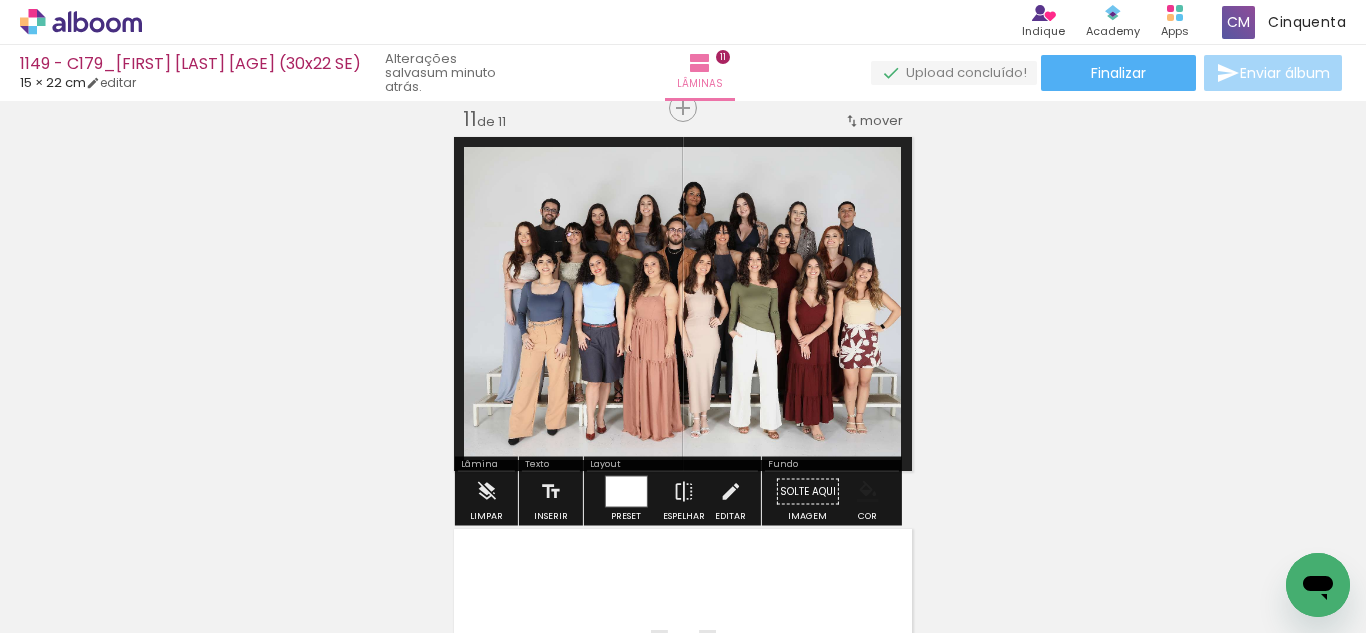 click at bounding box center (868, 492) 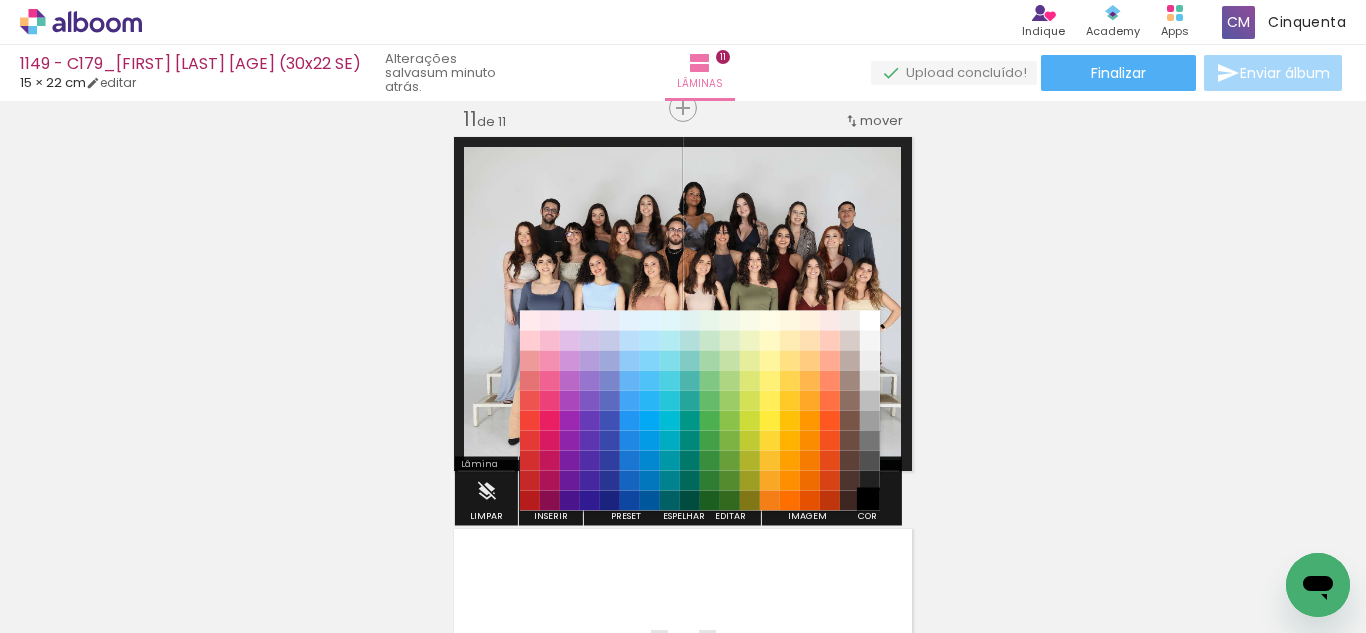 click on "#000000" at bounding box center [870, 501] 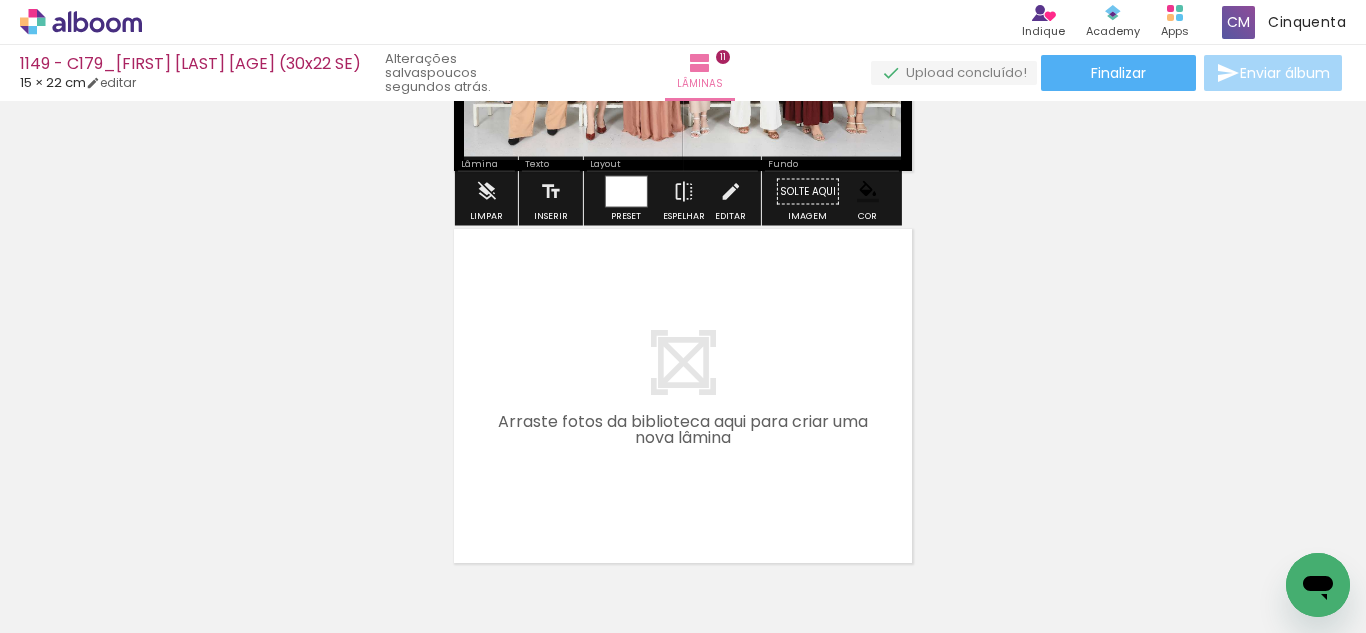 scroll, scrollTop: 4346, scrollLeft: 0, axis: vertical 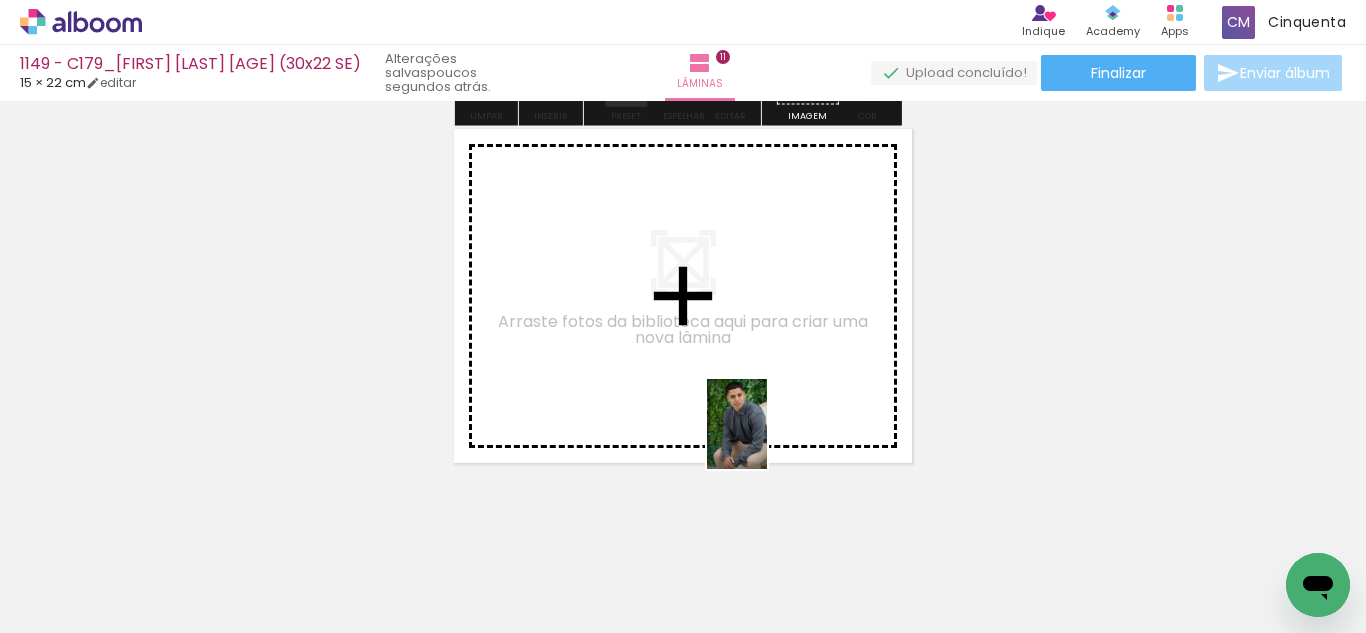 drag, startPoint x: 961, startPoint y: 595, endPoint x: 767, endPoint y: 439, distance: 248.94176 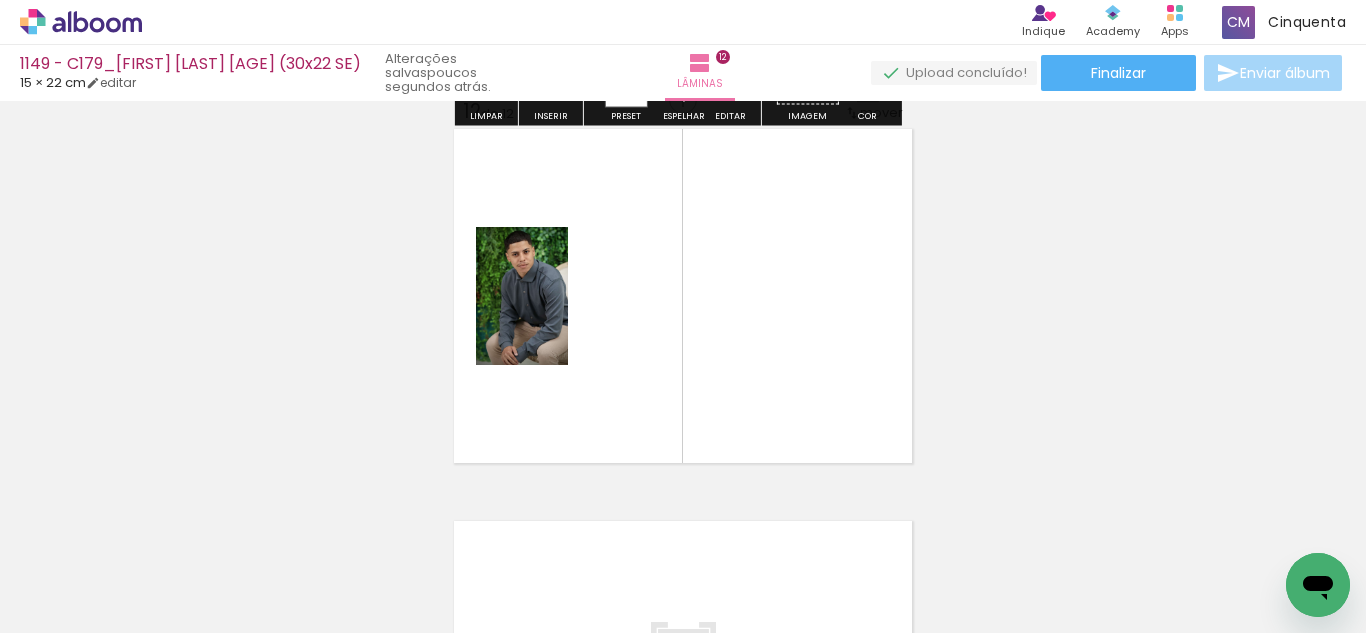 scroll, scrollTop: 0, scrollLeft: 3396, axis: horizontal 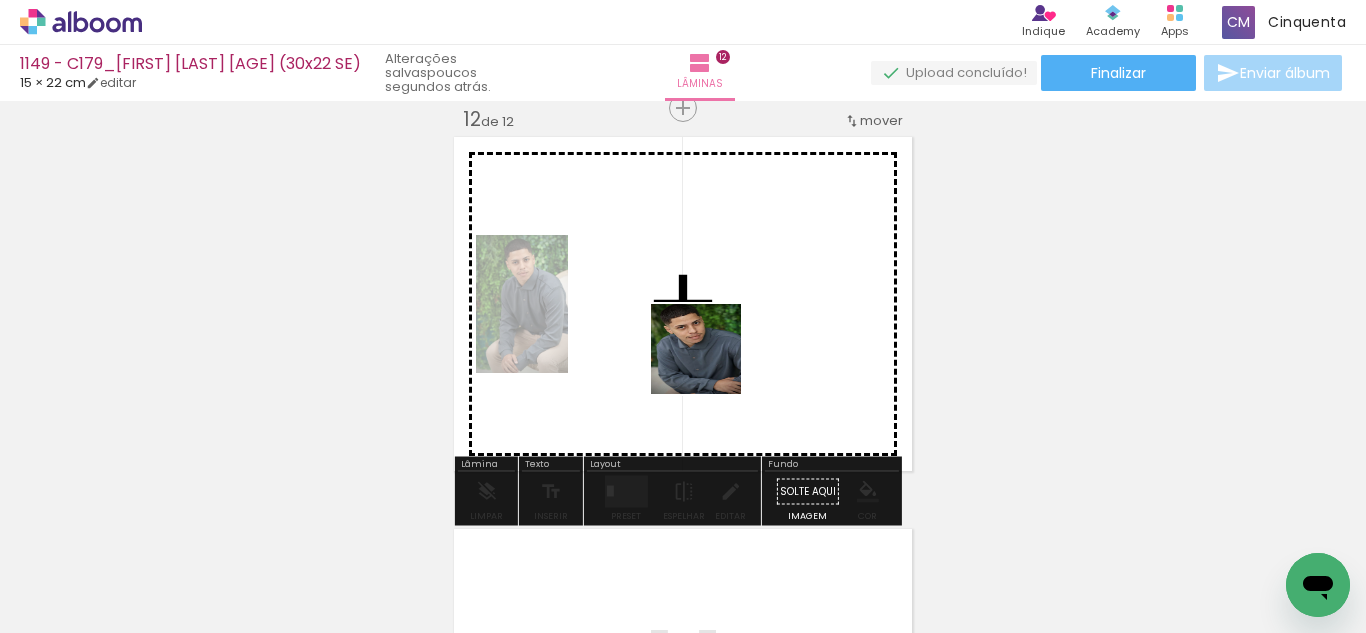 drag, startPoint x: 1059, startPoint y: 580, endPoint x: 706, endPoint y: 360, distance: 415.9435 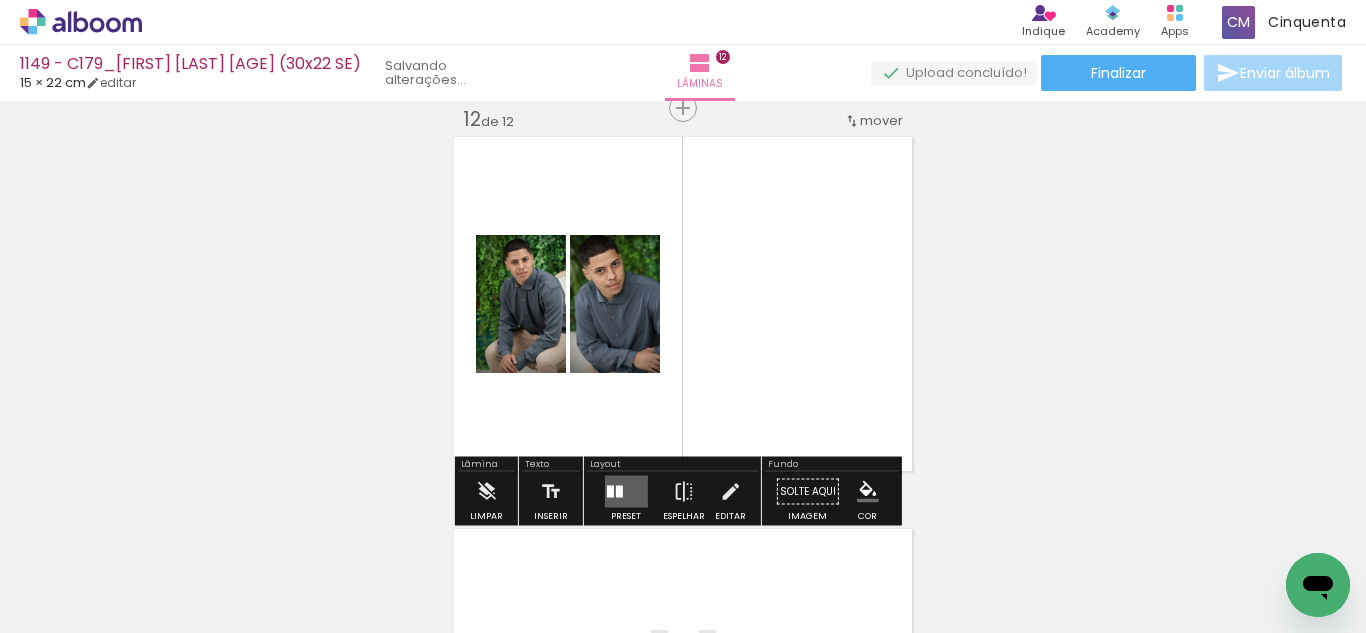 scroll, scrollTop: 0, scrollLeft: 3284, axis: horizontal 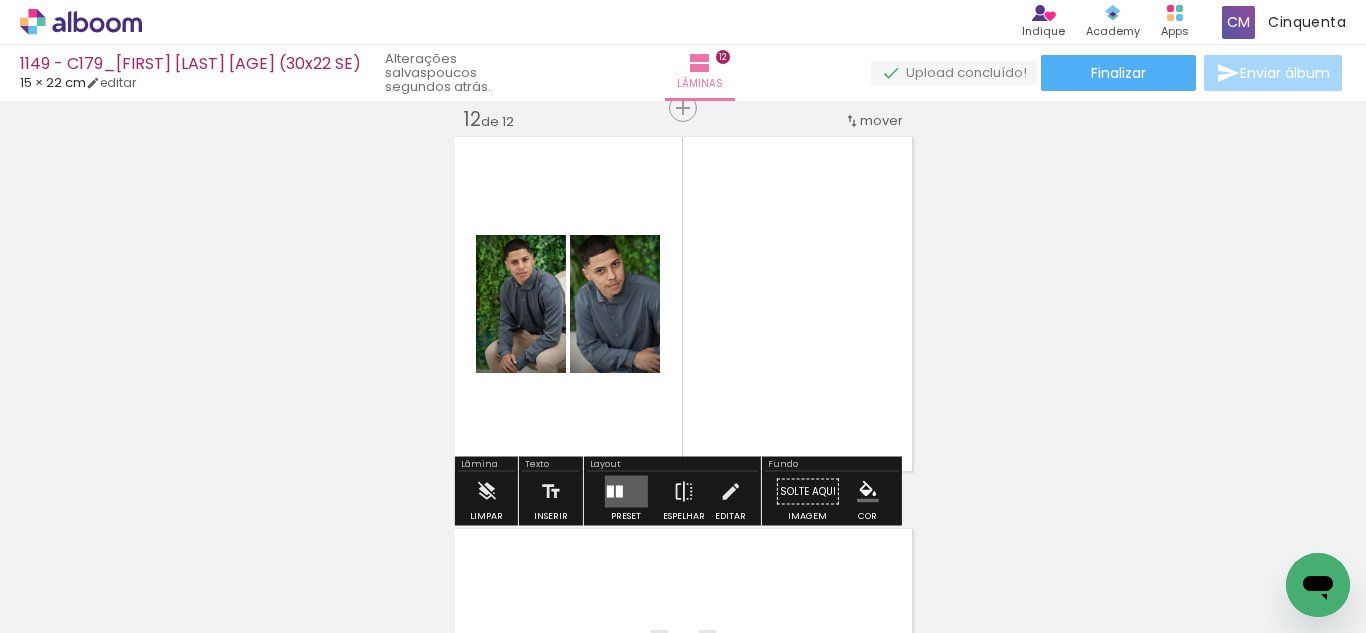 click at bounding box center (609, 492) 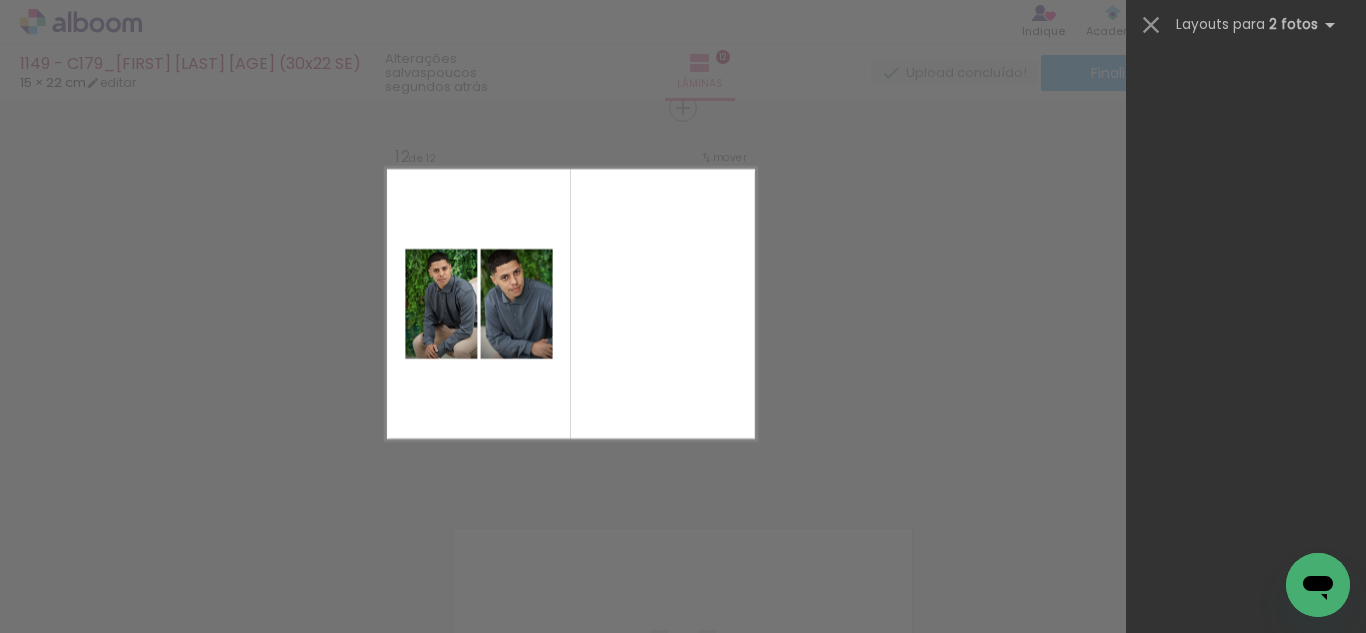 scroll, scrollTop: 0, scrollLeft: 0, axis: both 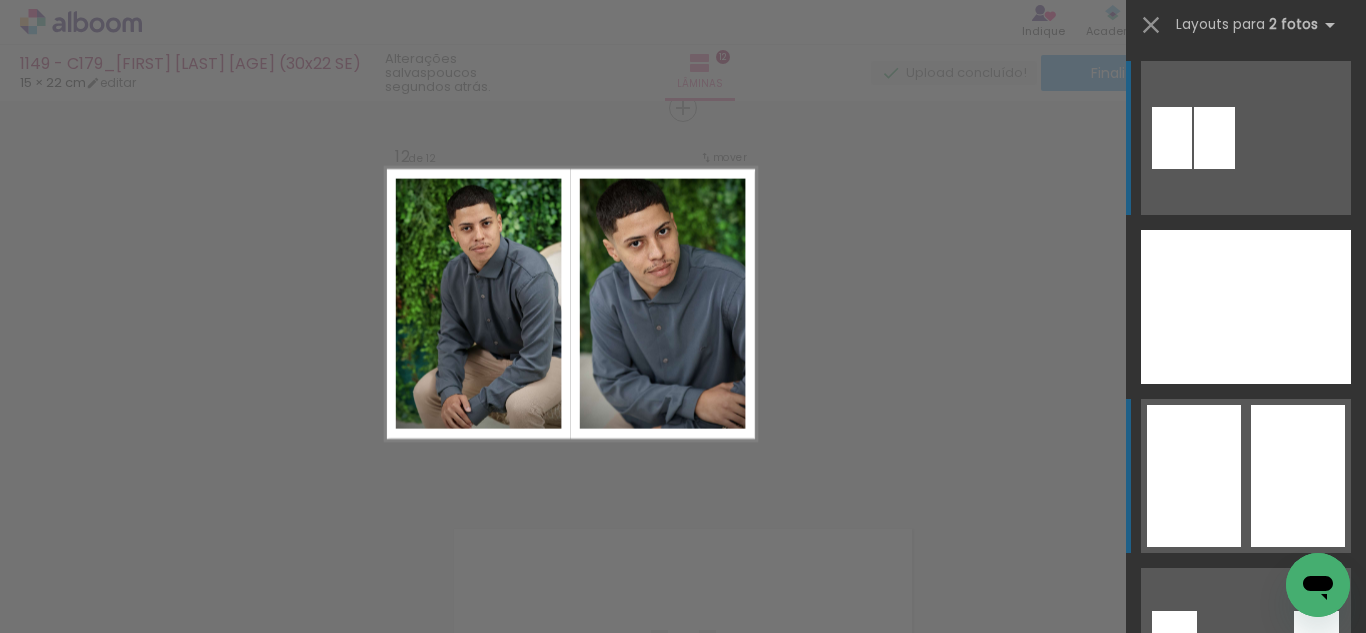click at bounding box center [1246, 645] 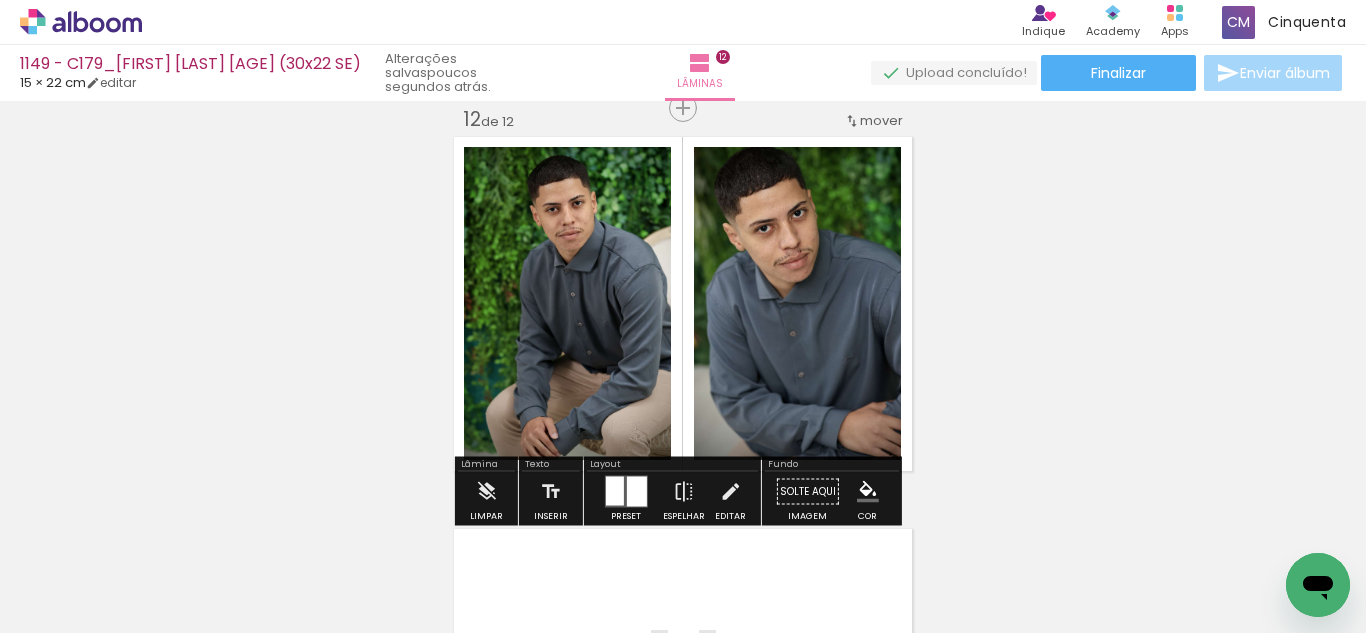 click at bounding box center [868, 492] 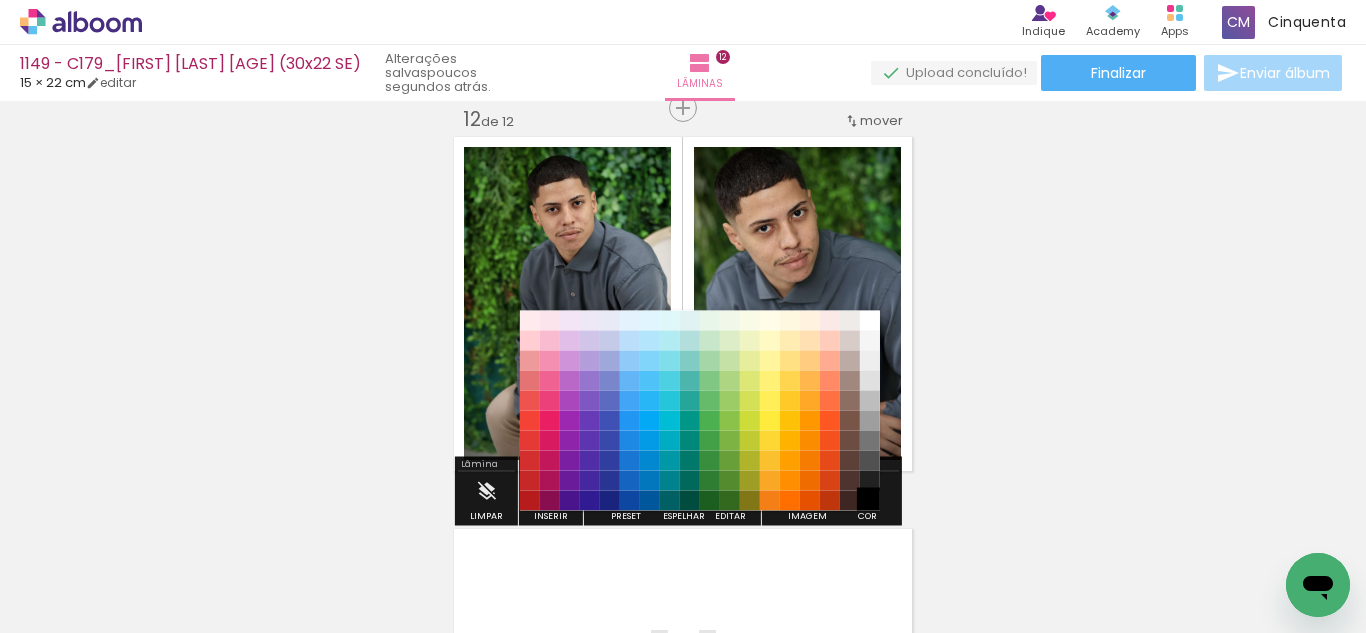 click on "#000000" at bounding box center [870, 501] 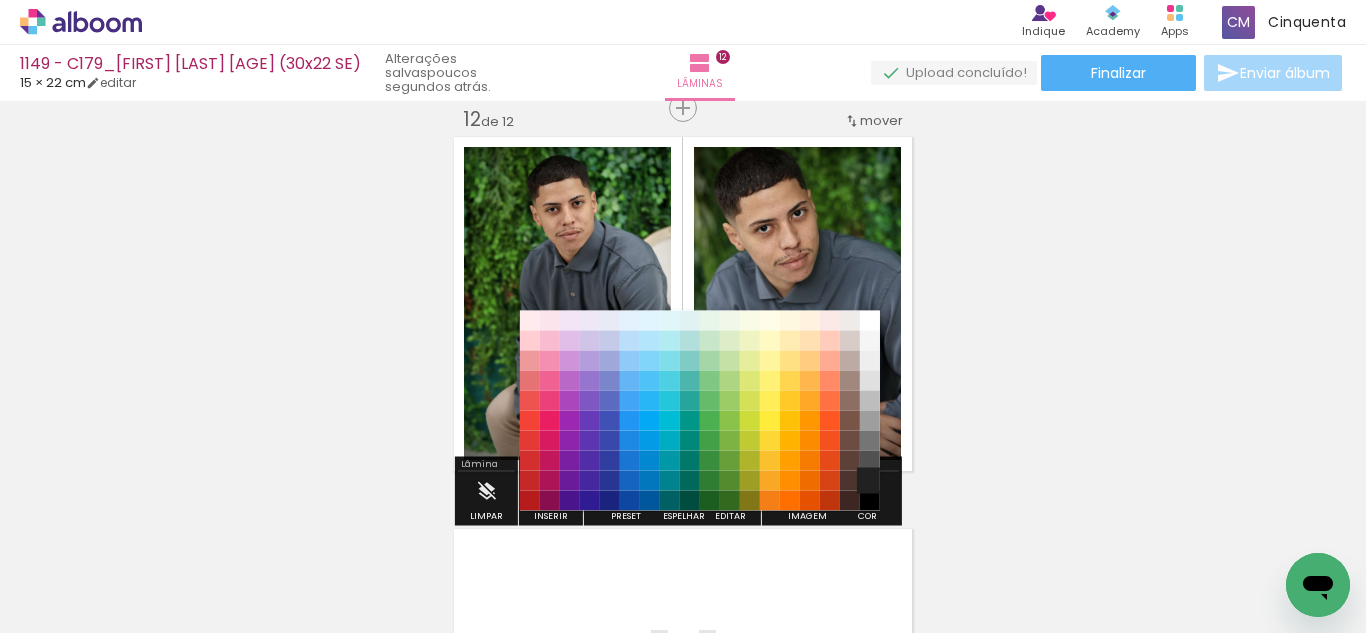 click on "#212121" at bounding box center (870, 481) 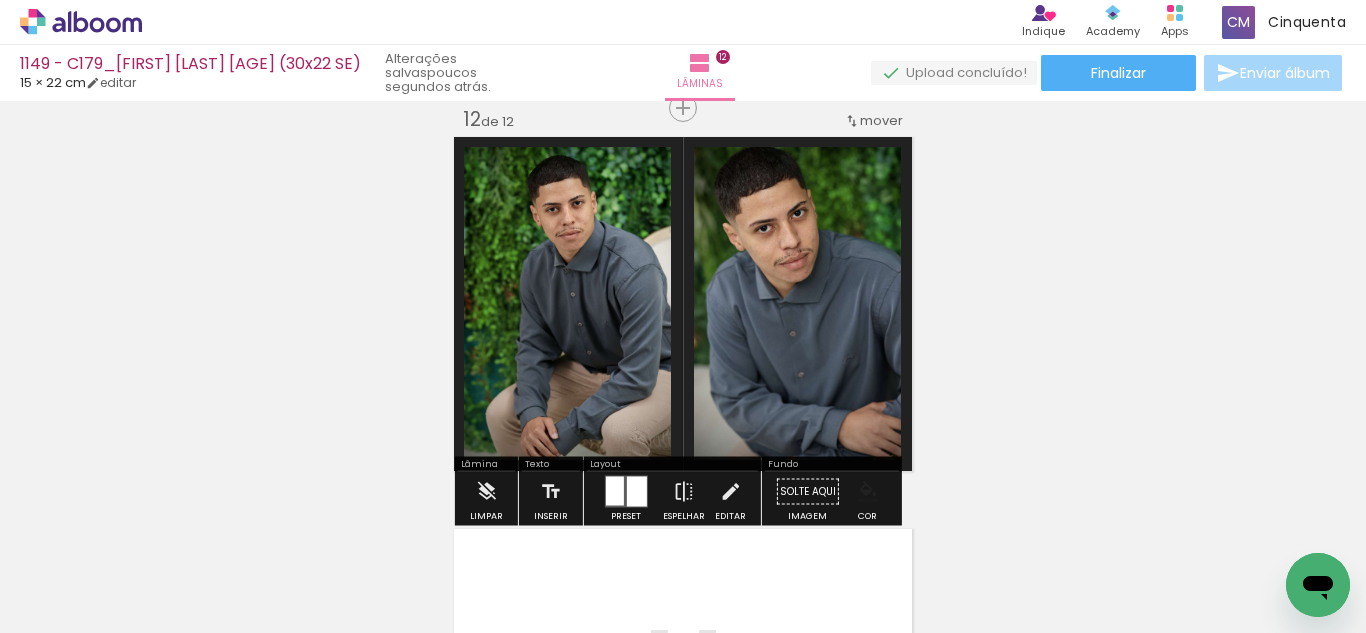 click at bounding box center (868, 492) 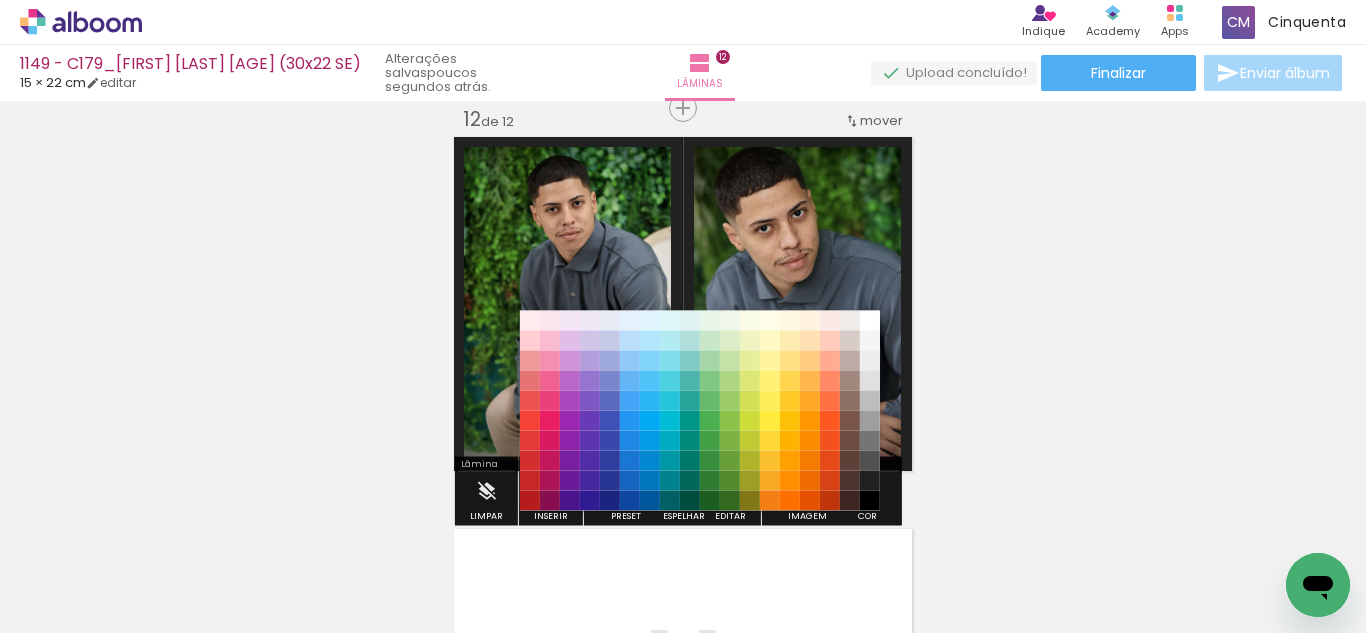 click on "#000000" at bounding box center [870, 501] 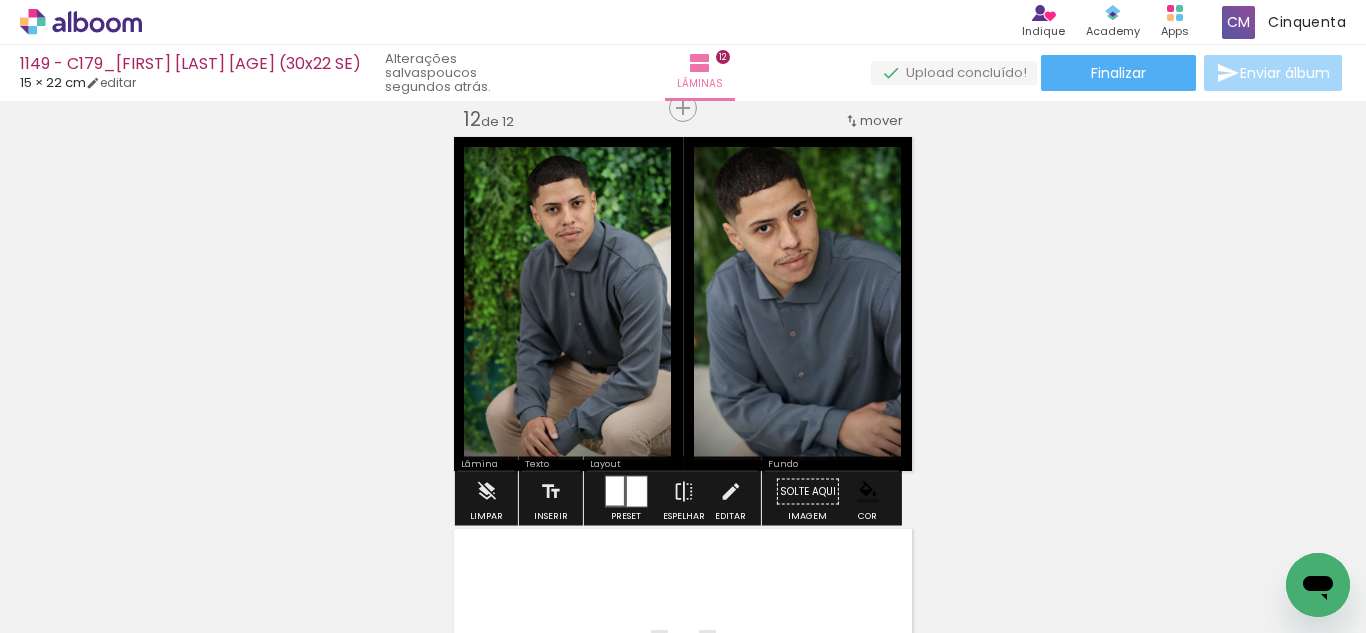 click at bounding box center [868, 492] 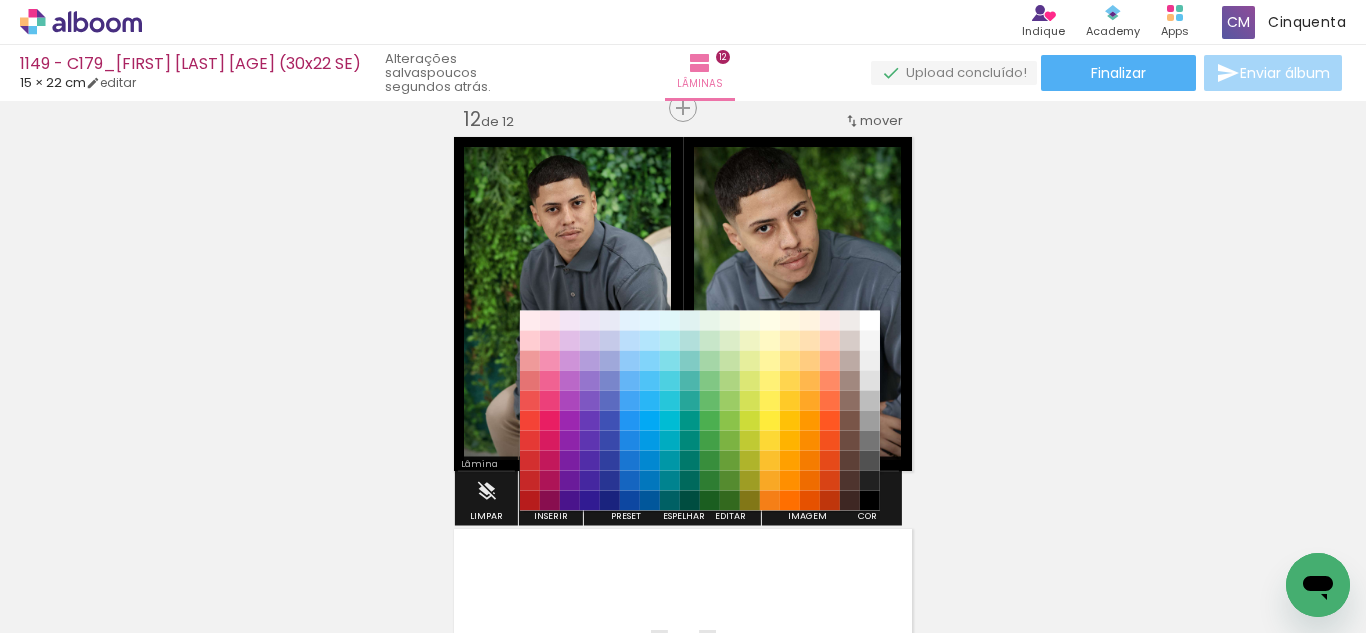 click on "#000000" at bounding box center [870, 501] 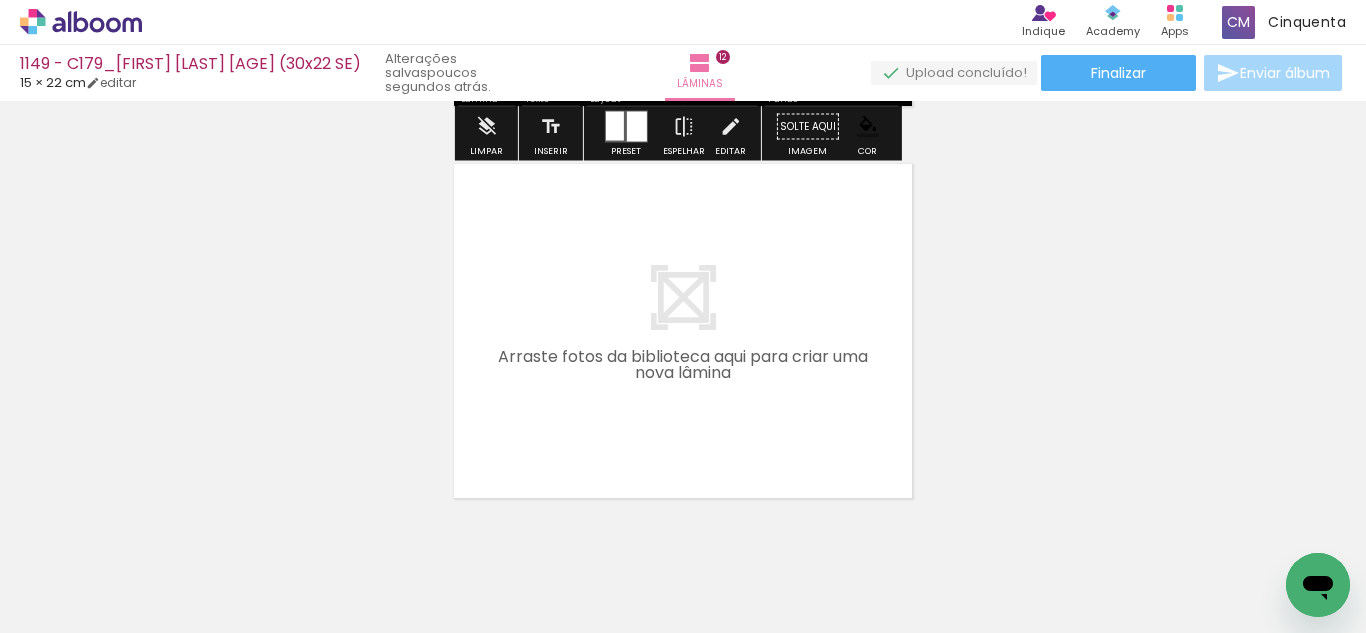 scroll, scrollTop: 4738, scrollLeft: 0, axis: vertical 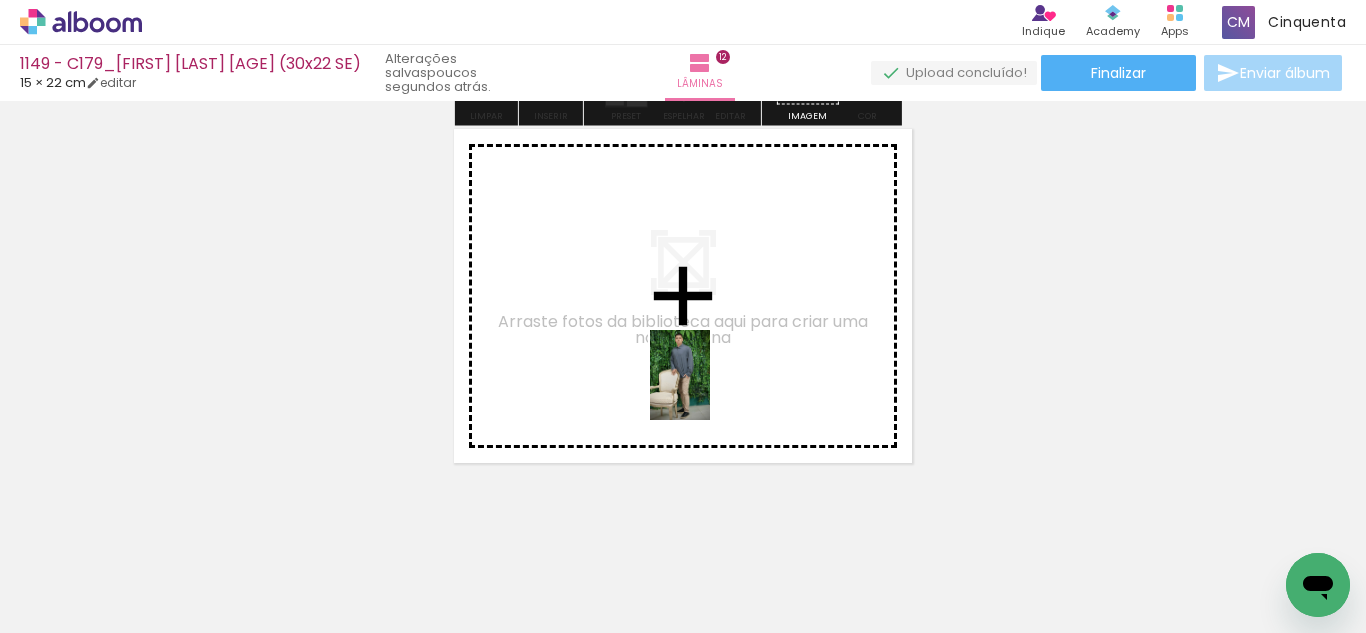 drag, startPoint x: 1163, startPoint y: 544, endPoint x: 710, endPoint y: 390, distance: 478.46106 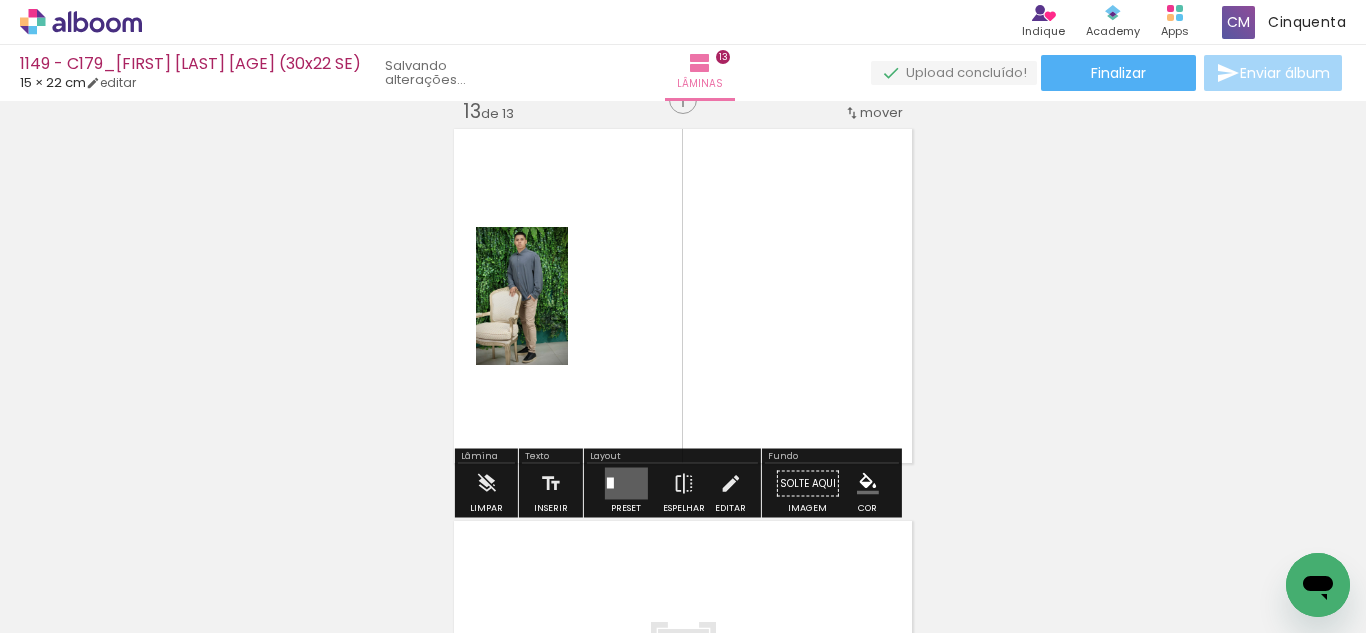 scroll, scrollTop: 0, scrollLeft: 3172, axis: horizontal 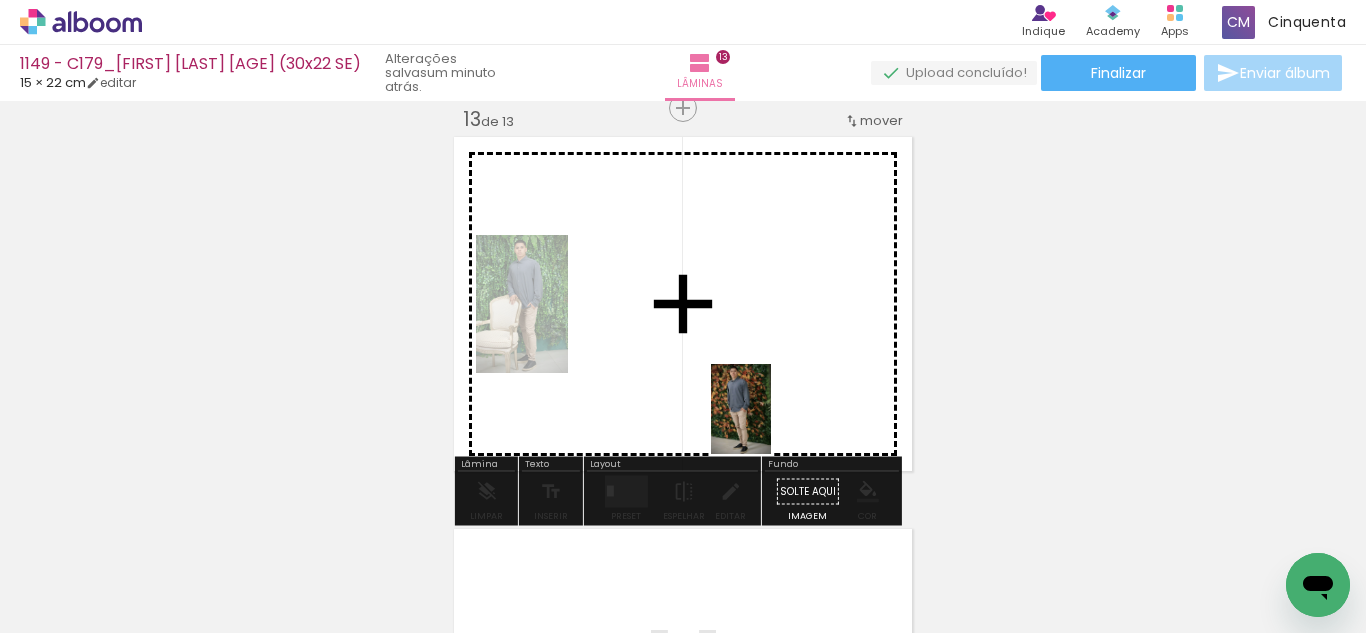 drag, startPoint x: 1273, startPoint y: 554, endPoint x: 770, endPoint y: 424, distance: 519.52765 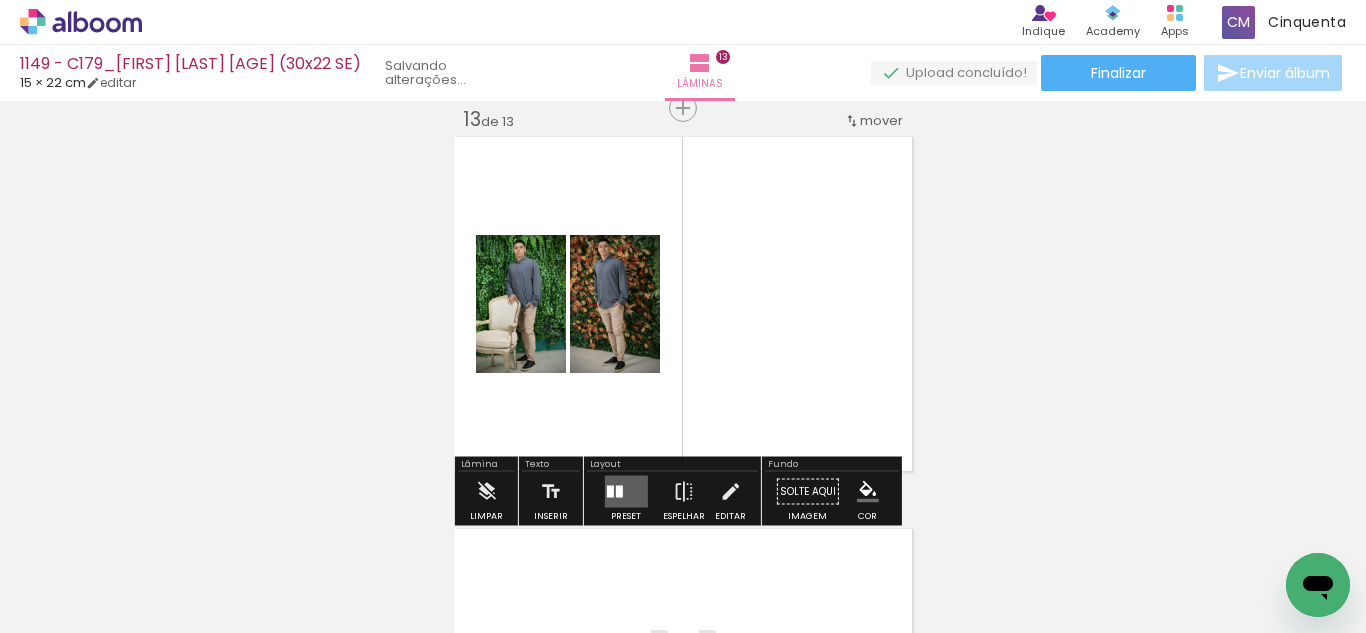 scroll, scrollTop: 0, scrollLeft: 3060, axis: horizontal 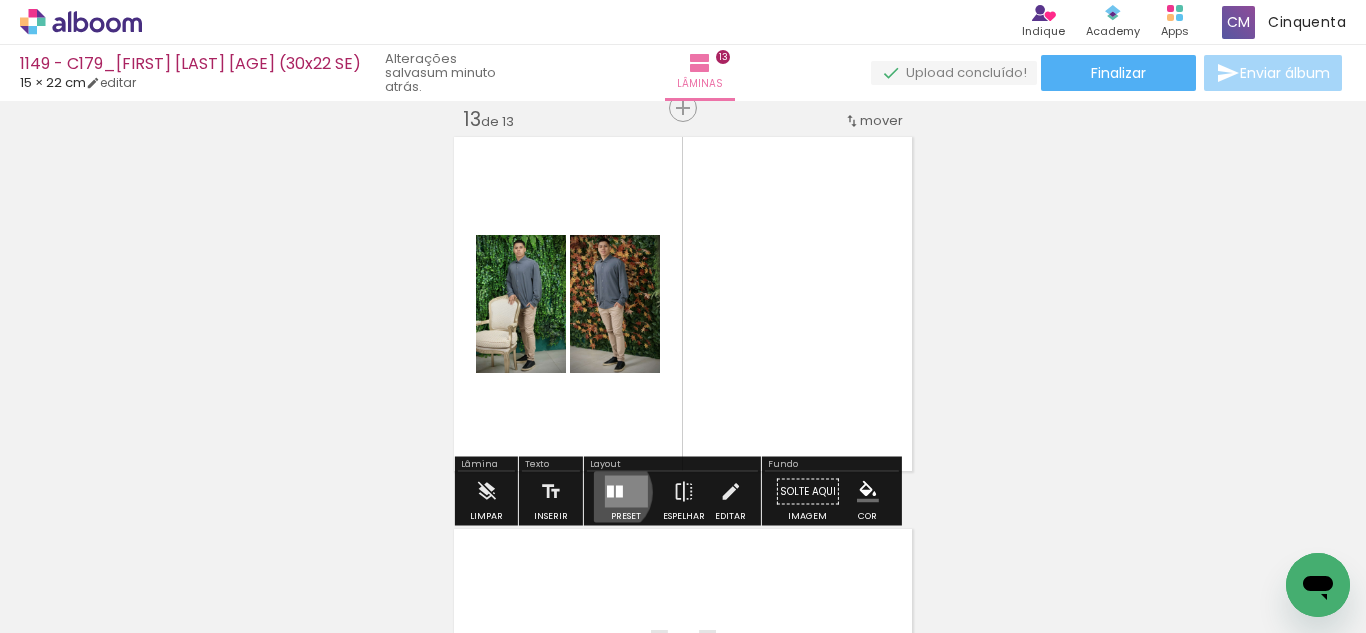click at bounding box center (609, 492) 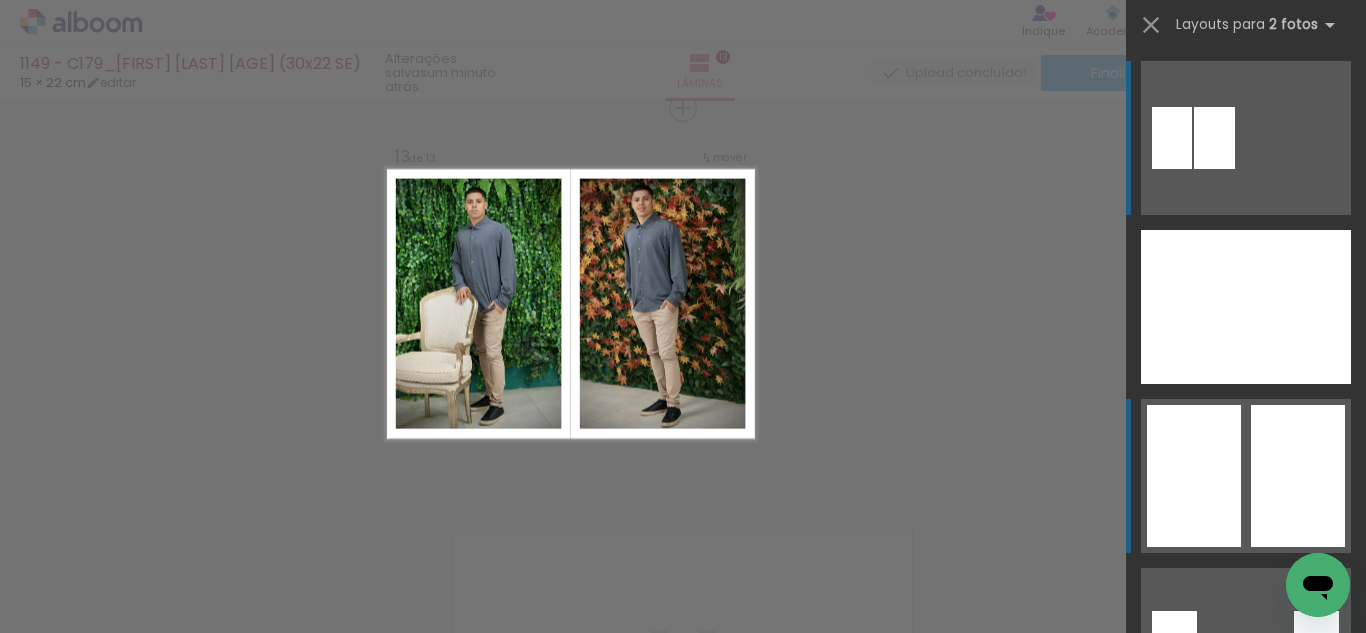 click at bounding box center (1174, 644) 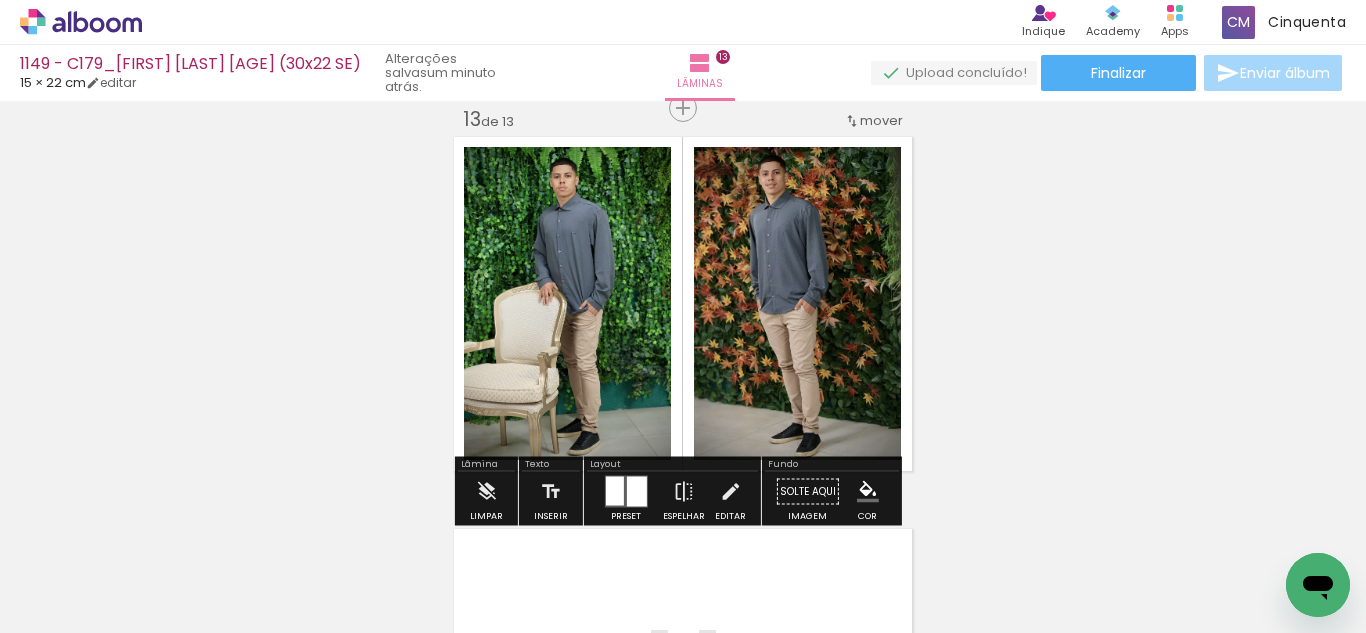 click at bounding box center [868, 492] 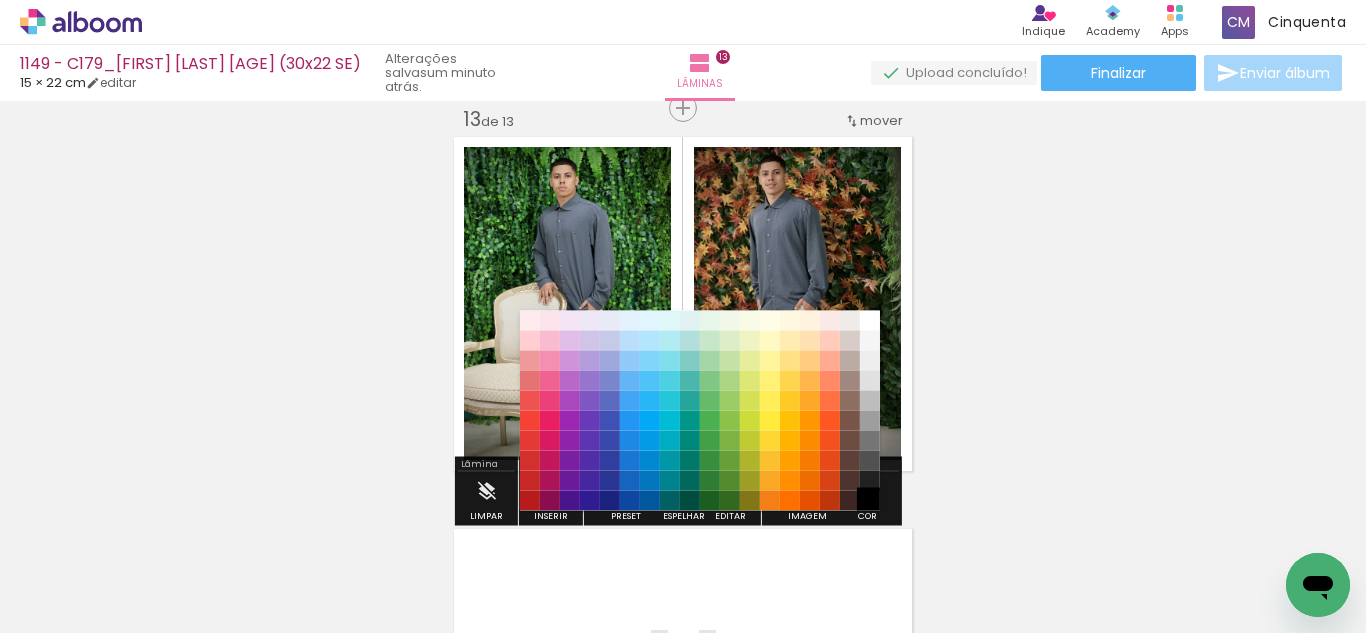 click on "#000000" at bounding box center (870, 501) 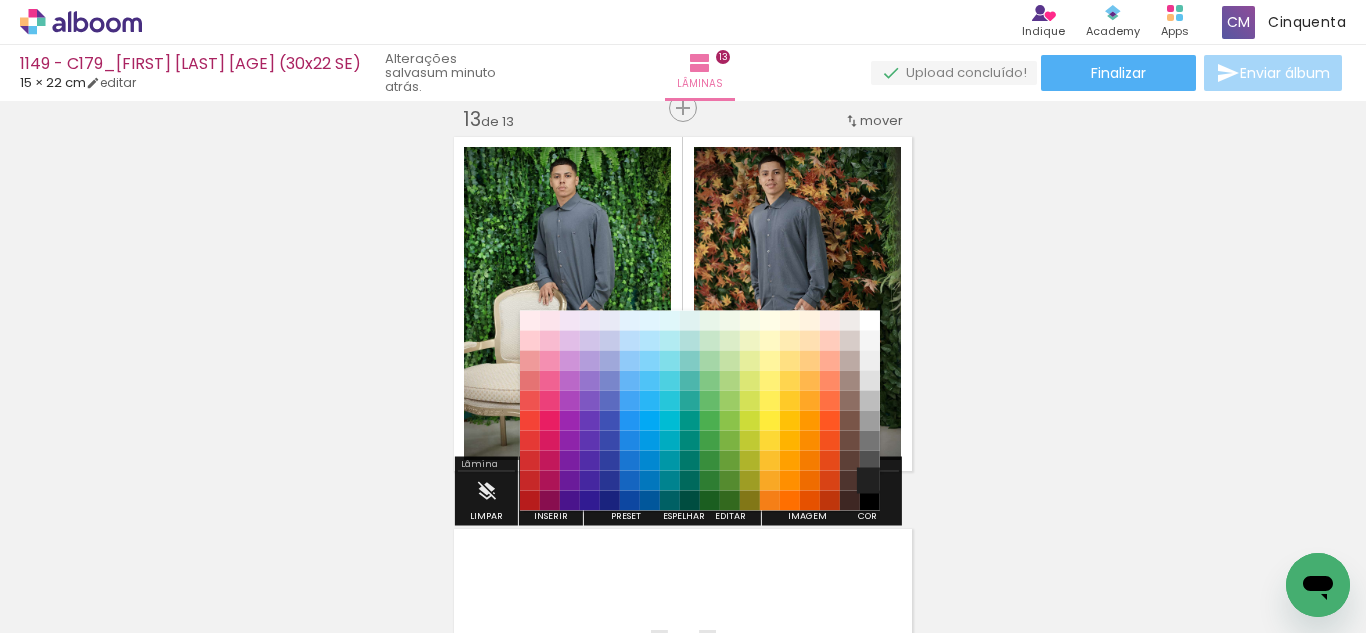 click on "#212121" at bounding box center (870, 481) 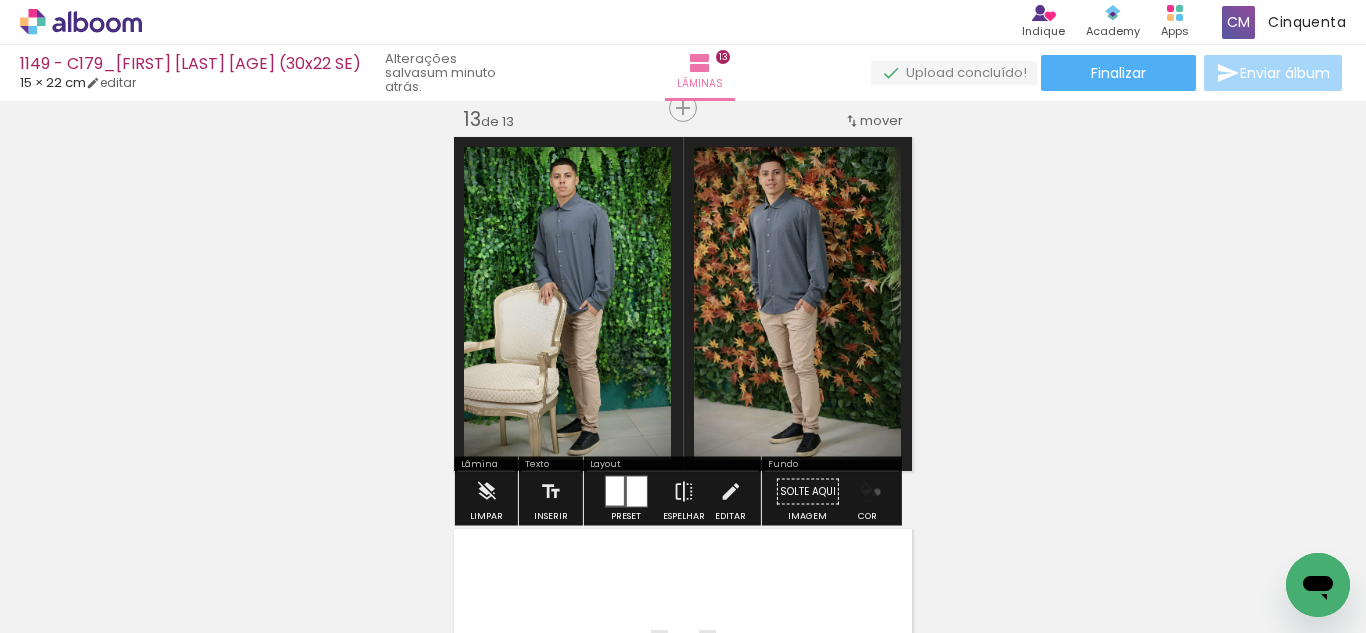 click at bounding box center [868, 492] 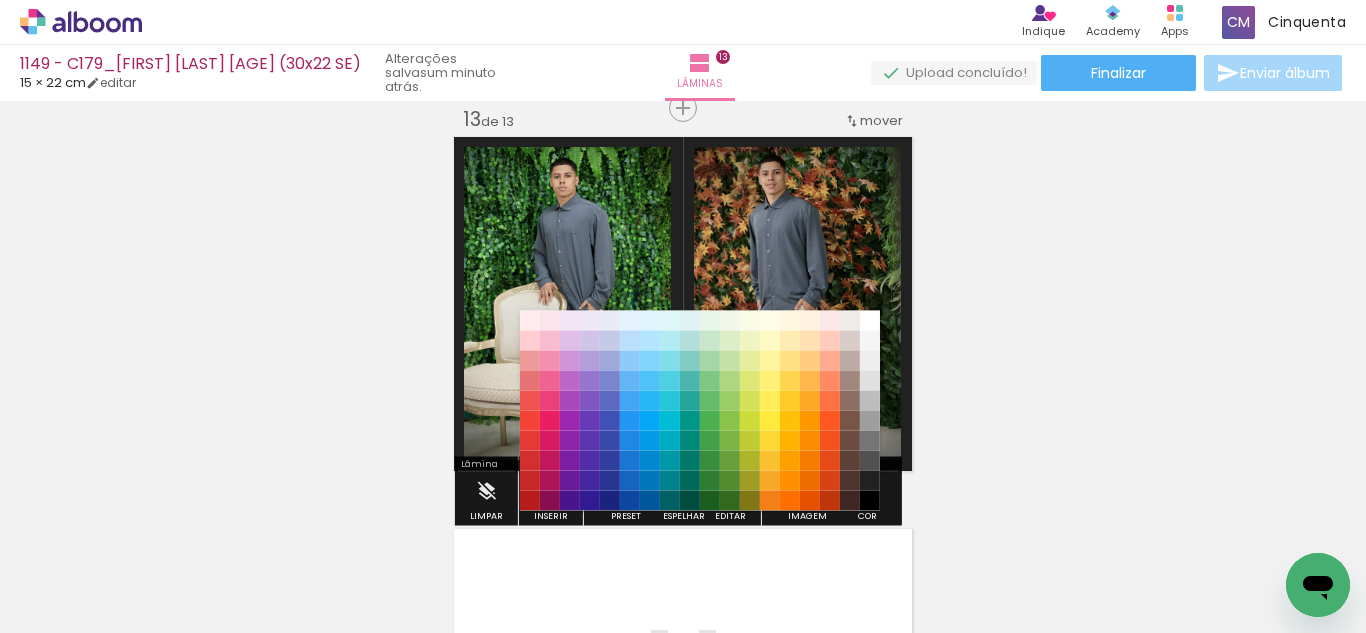 click on "#000000" at bounding box center (870, 501) 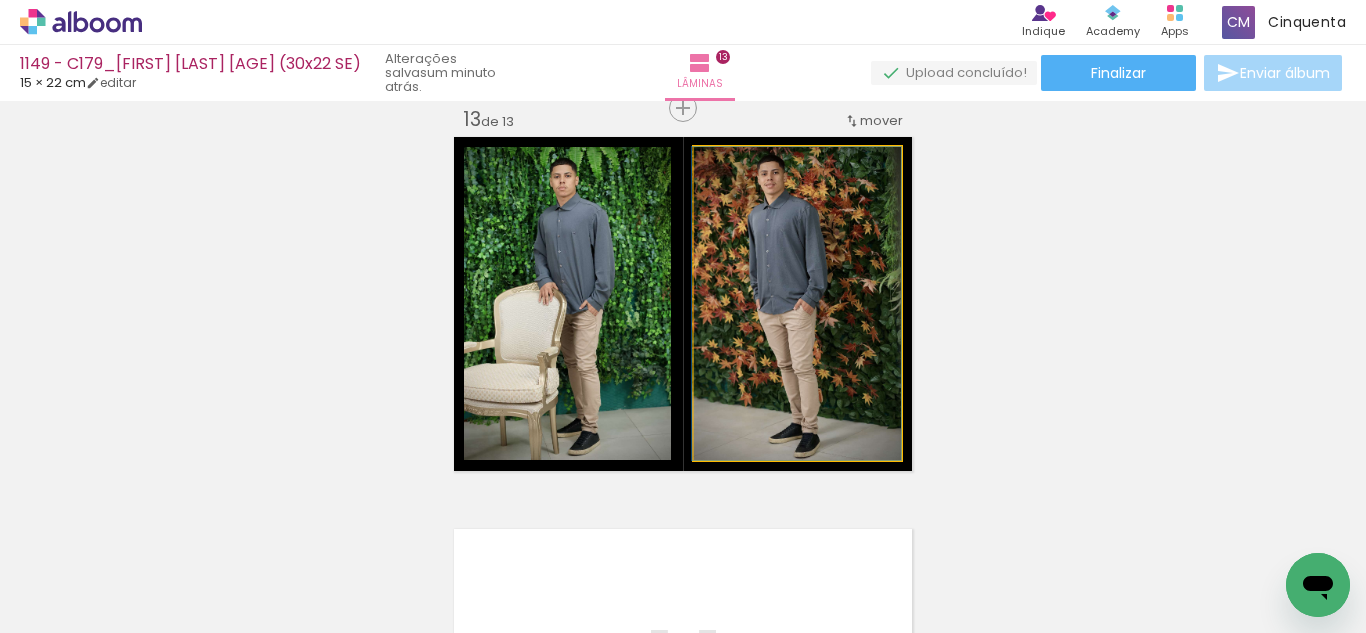 drag, startPoint x: 780, startPoint y: 217, endPoint x: 778, endPoint y: 263, distance: 46.043457 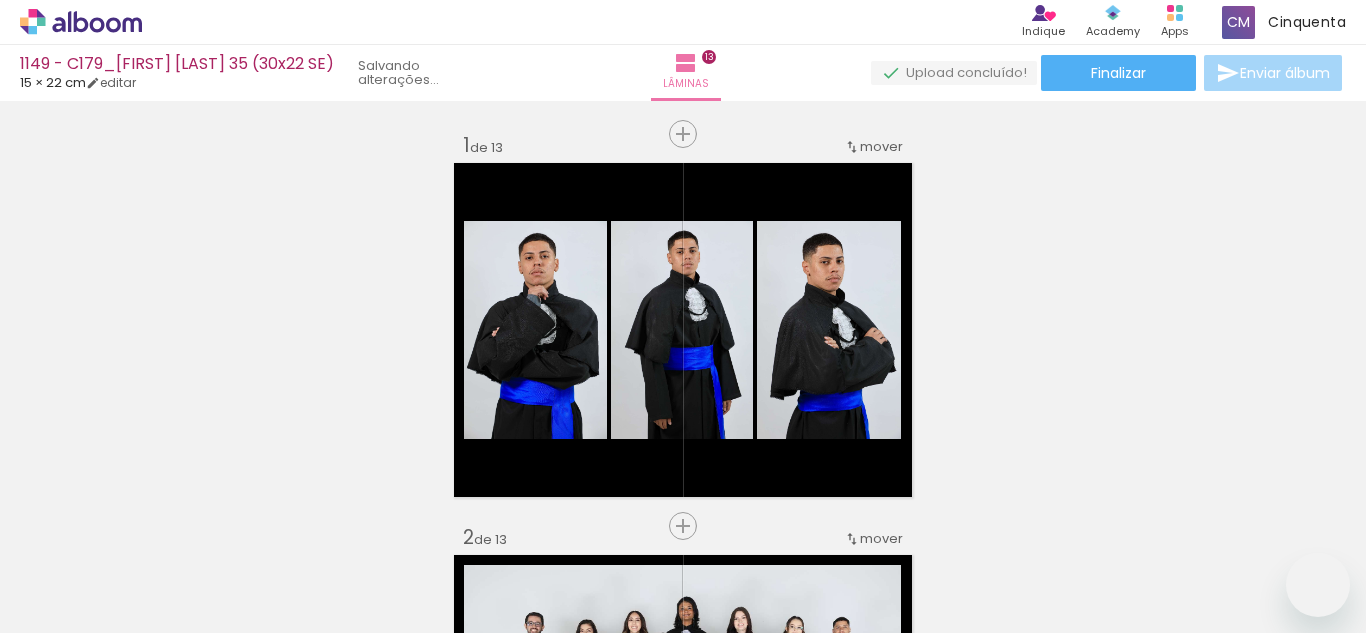 click at bounding box center (0, 0) 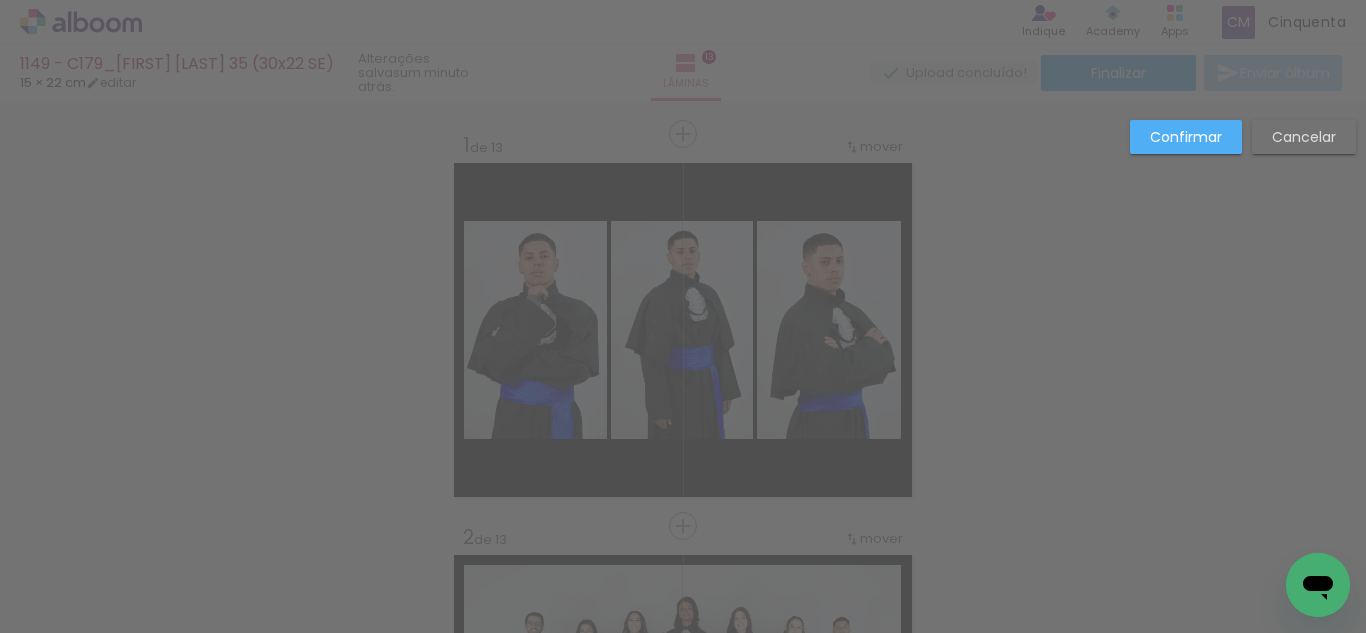 scroll, scrollTop: 4730, scrollLeft: 0, axis: vertical 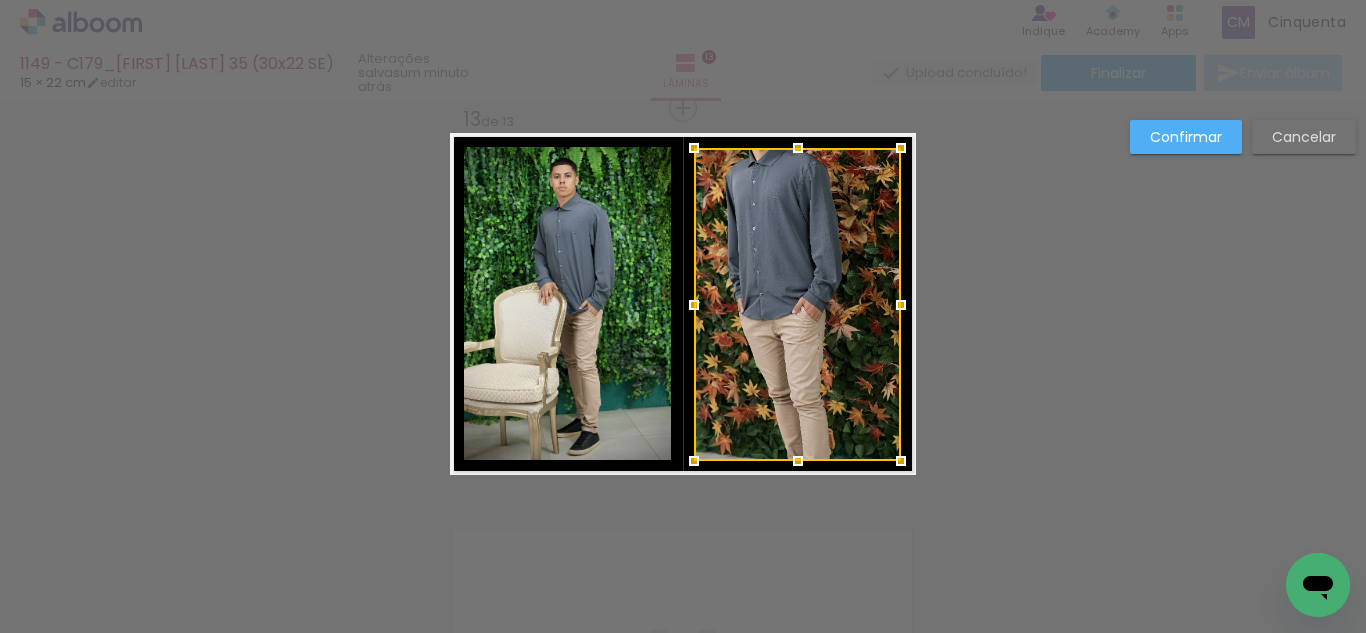 click on "Cancelar" at bounding box center [0, 0] 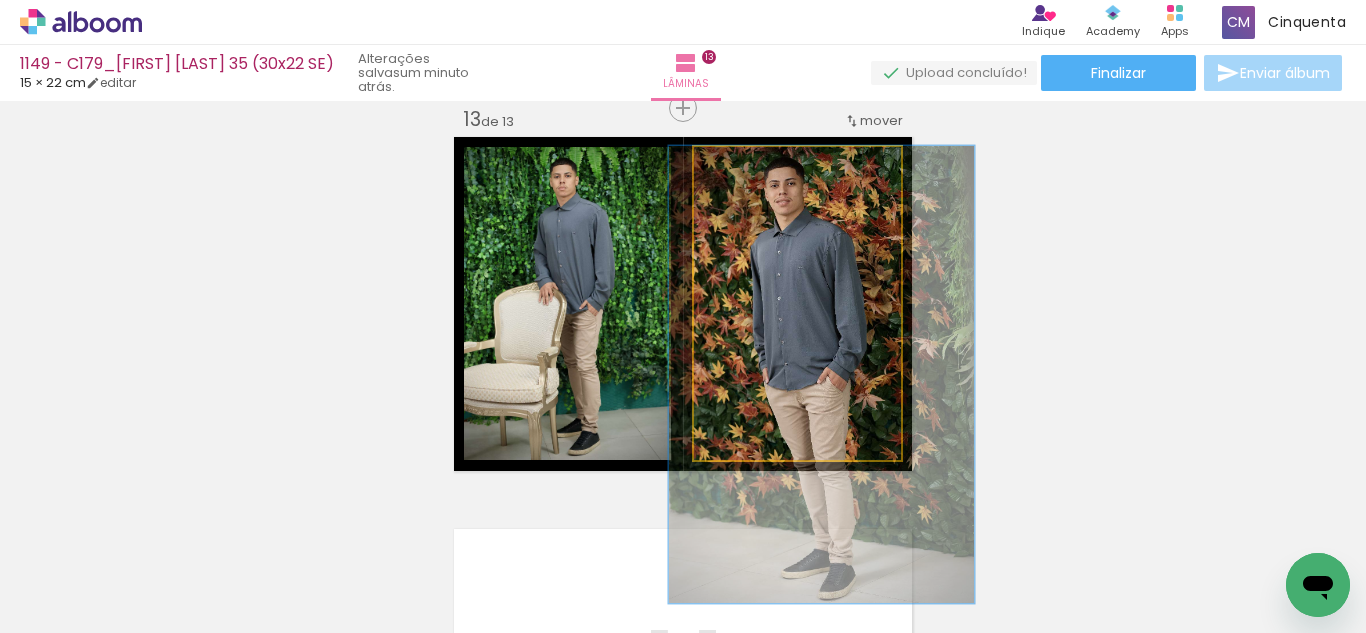 drag, startPoint x: 811, startPoint y: 233, endPoint x: 840, endPoint y: 331, distance: 102.20078 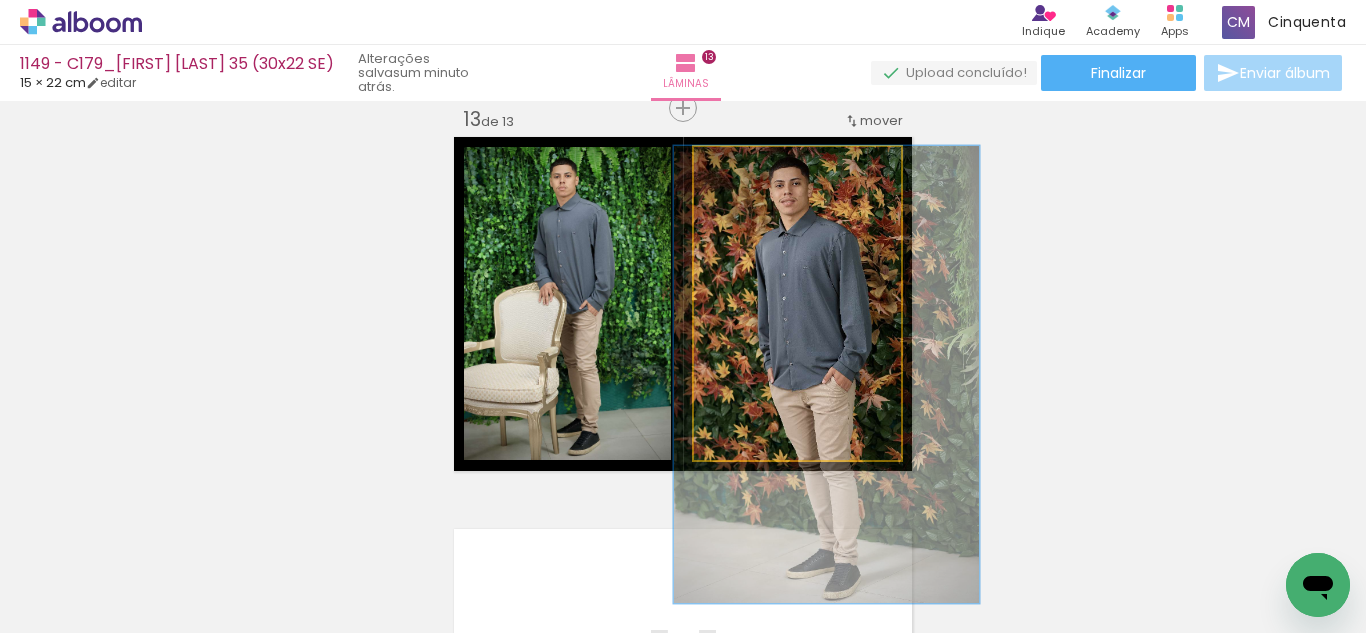 drag, startPoint x: 817, startPoint y: 335, endPoint x: 818, endPoint y: 374, distance: 39.012817 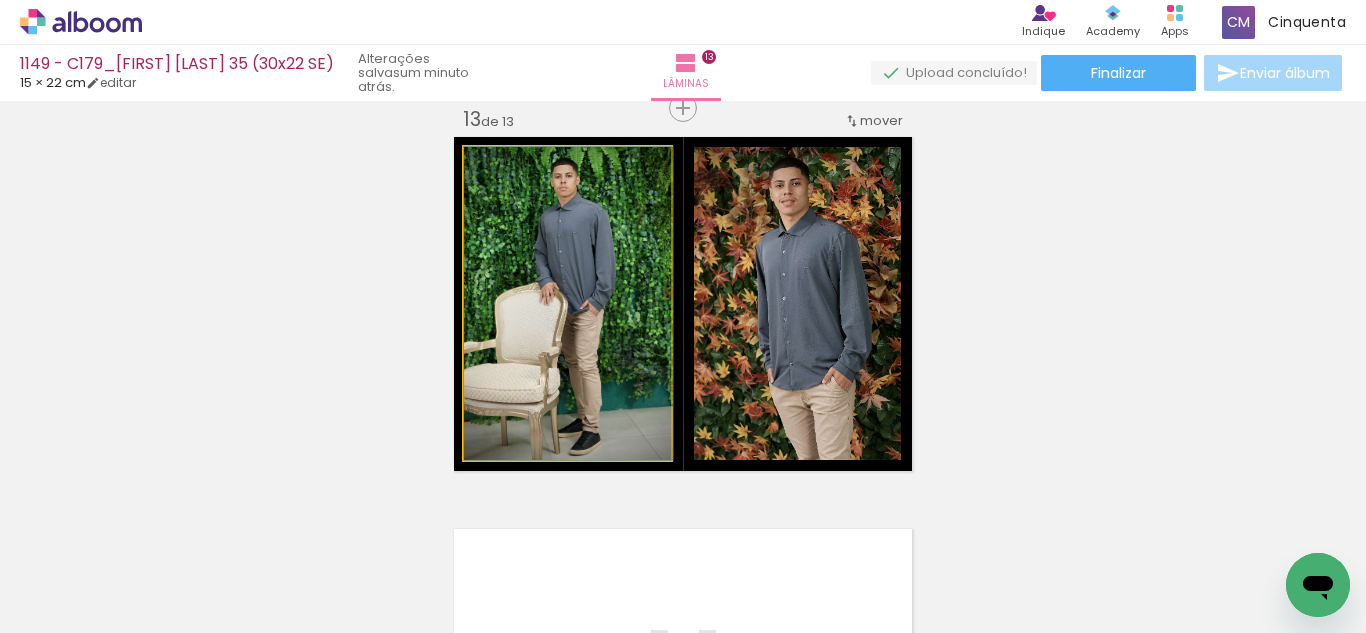 drag, startPoint x: 553, startPoint y: 267, endPoint x: 572, endPoint y: 296, distance: 34.669872 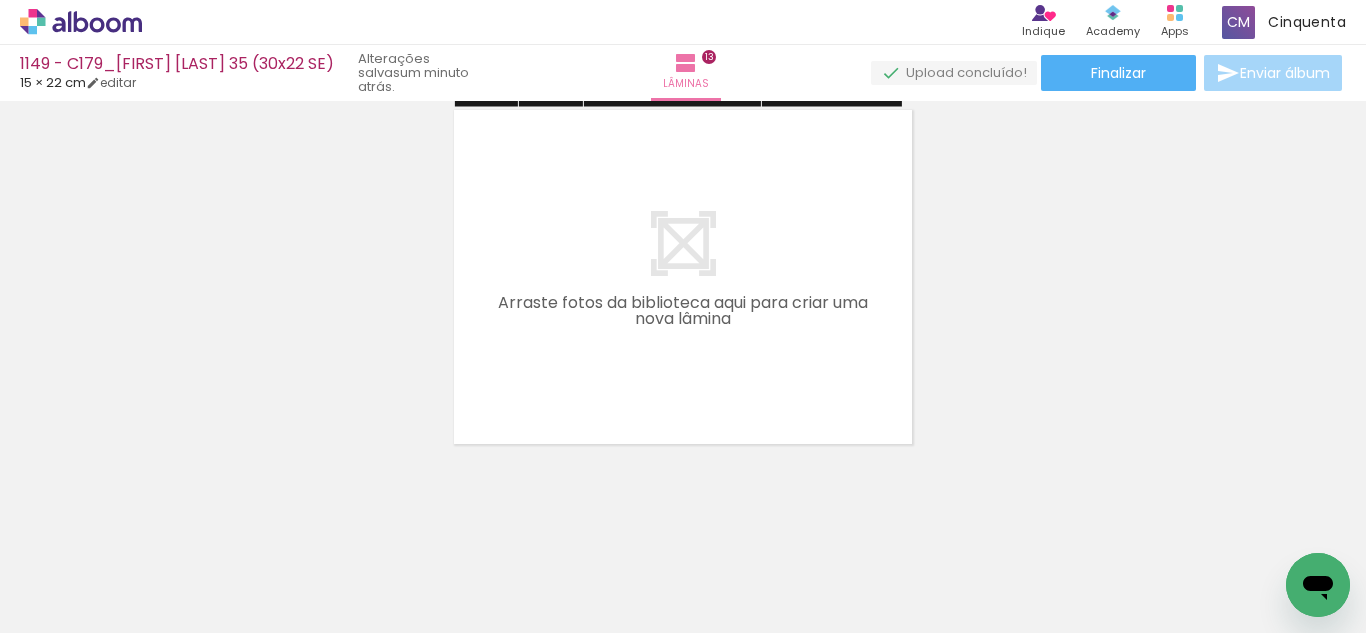 scroll, scrollTop: 5159, scrollLeft: 0, axis: vertical 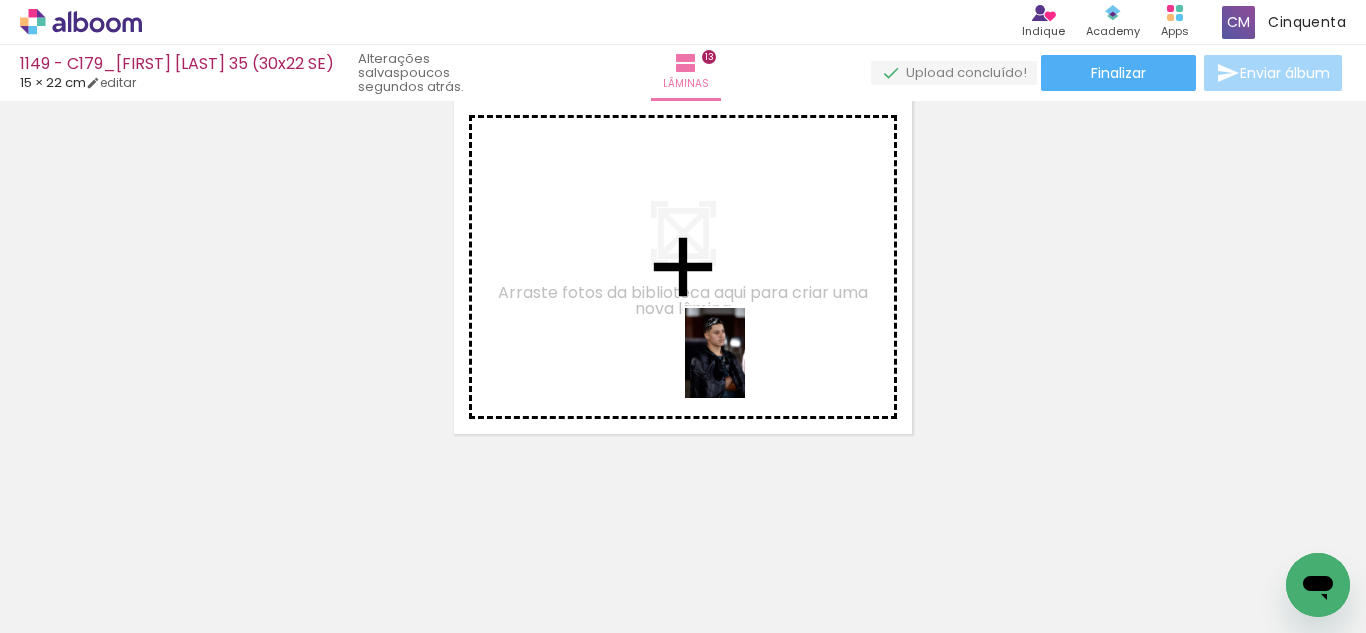 drag, startPoint x: 1166, startPoint y: 596, endPoint x: 745, endPoint y: 368, distance: 478.77448 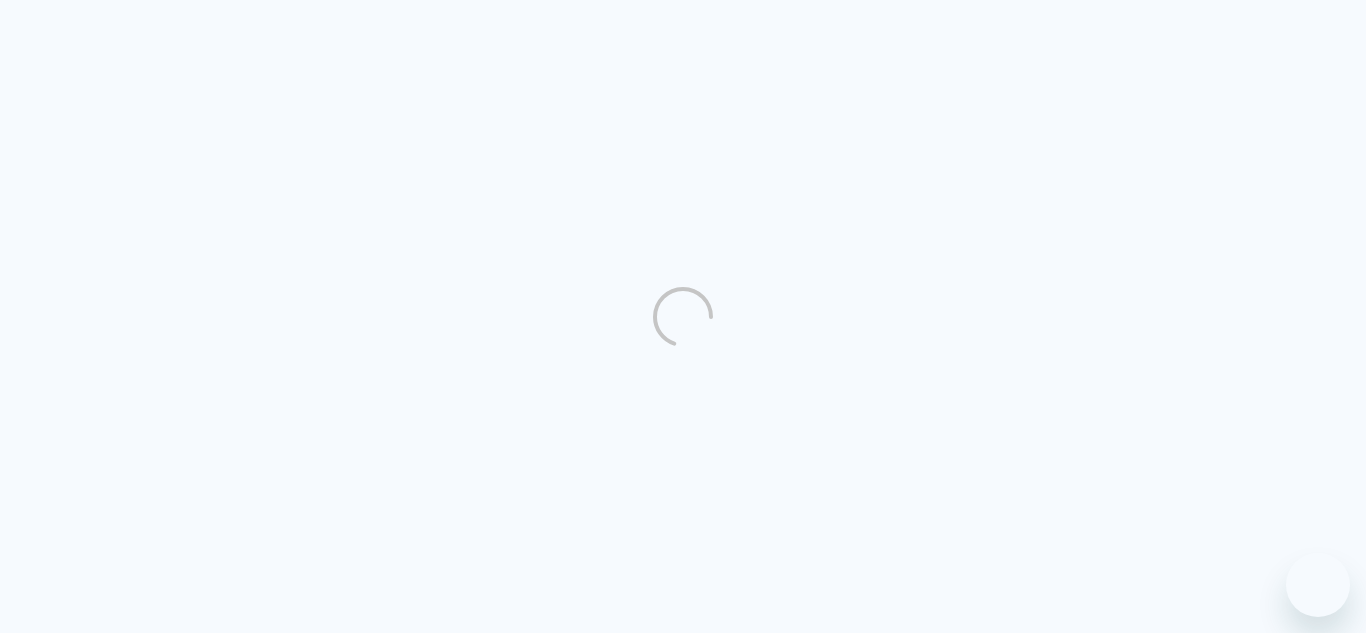 scroll, scrollTop: 0, scrollLeft: 0, axis: both 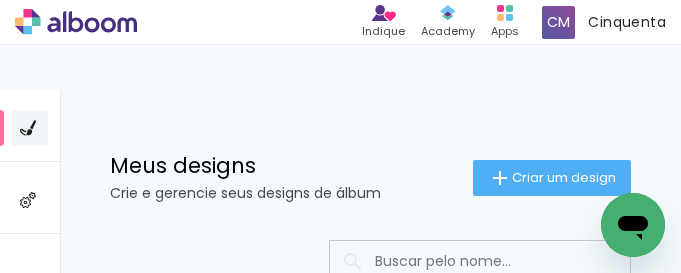 drag, startPoint x: 544, startPoint y: 41, endPoint x: 688, endPoint y: 150, distance: 180.60178 